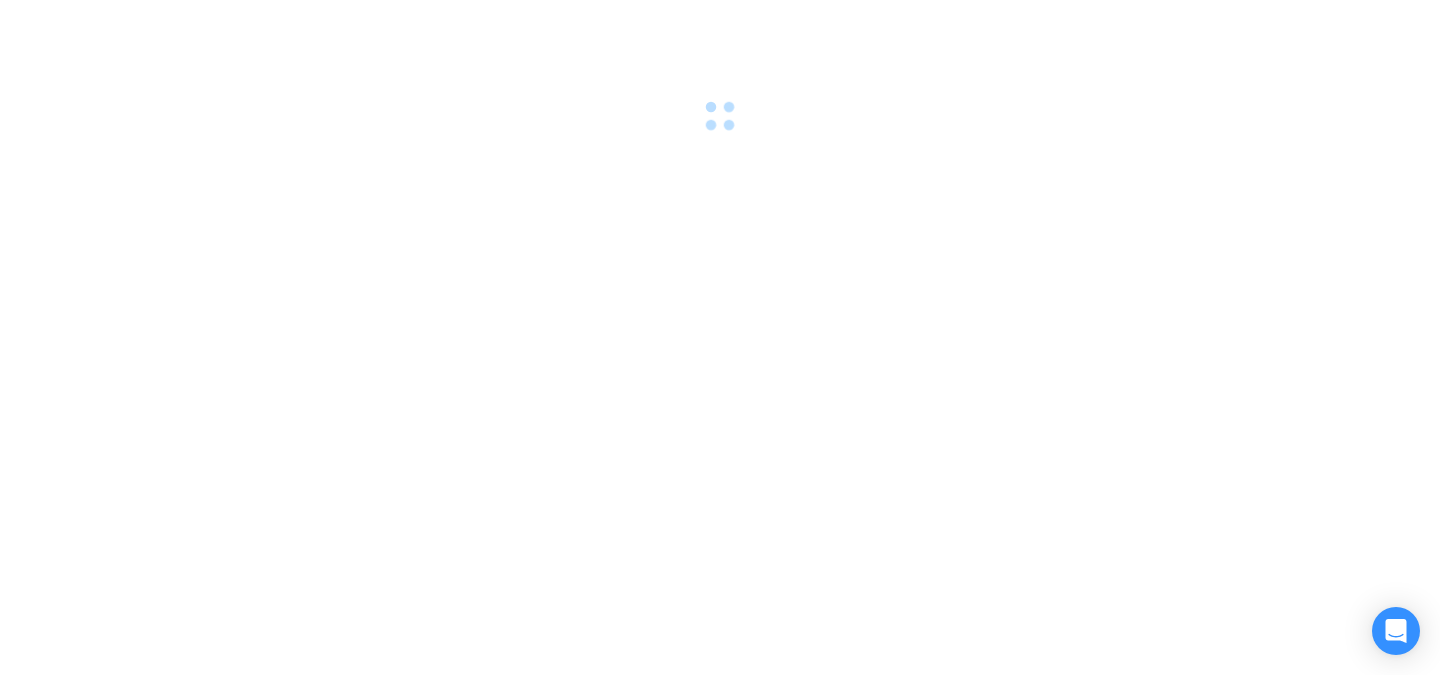 scroll, scrollTop: 0, scrollLeft: 0, axis: both 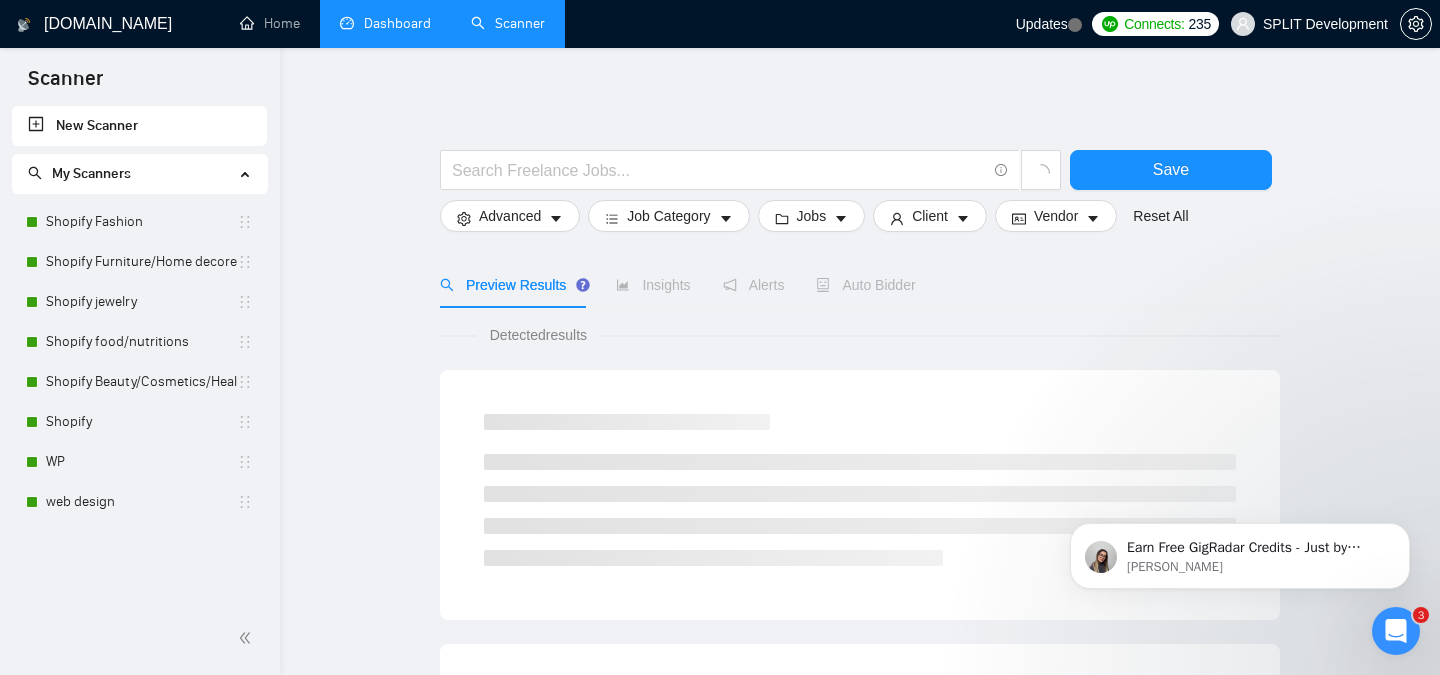 click on "Dashboard" at bounding box center [385, 23] 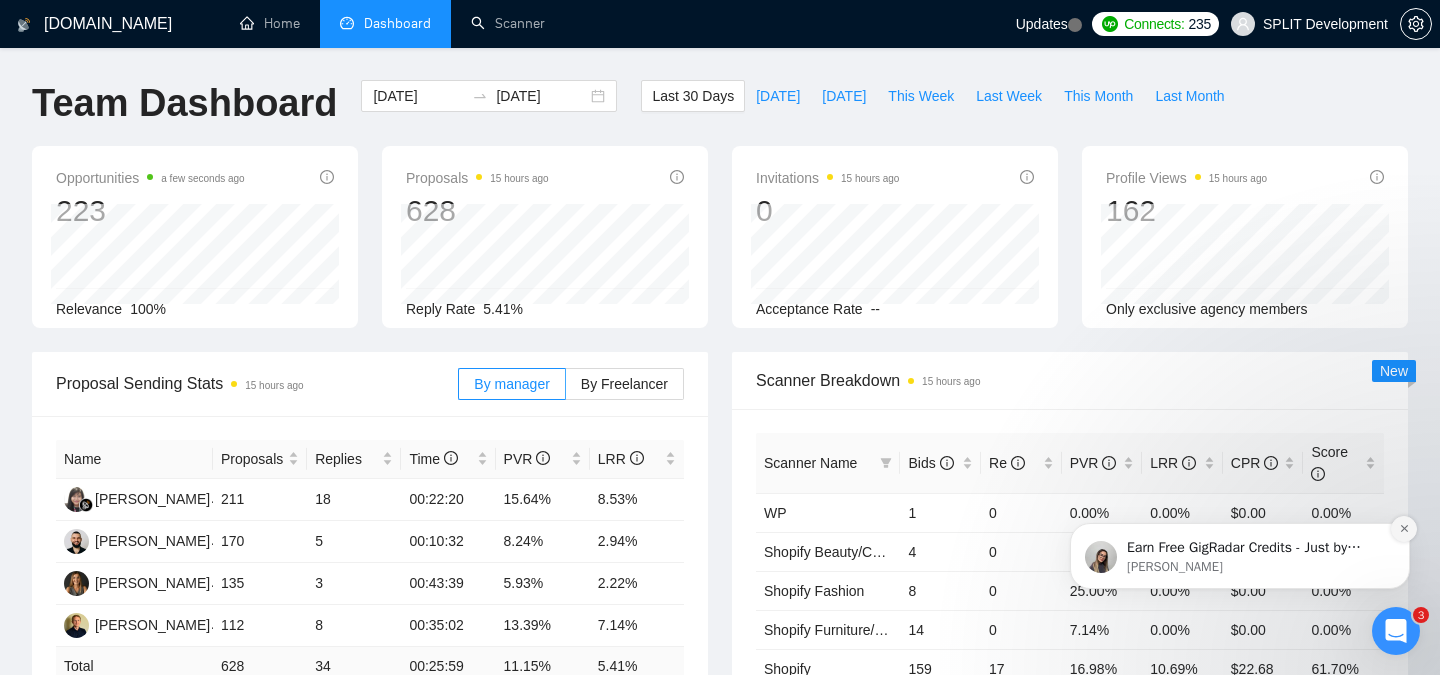 click 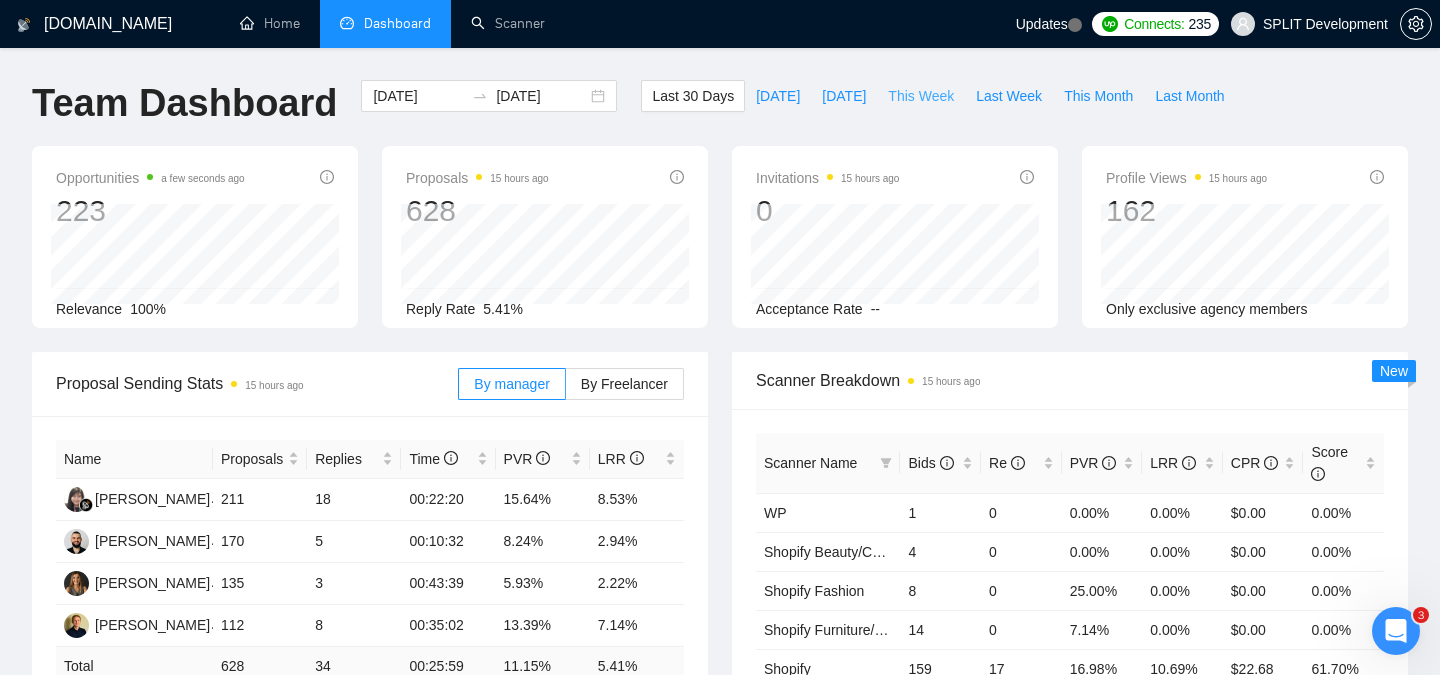 click on "This Week" at bounding box center [921, 96] 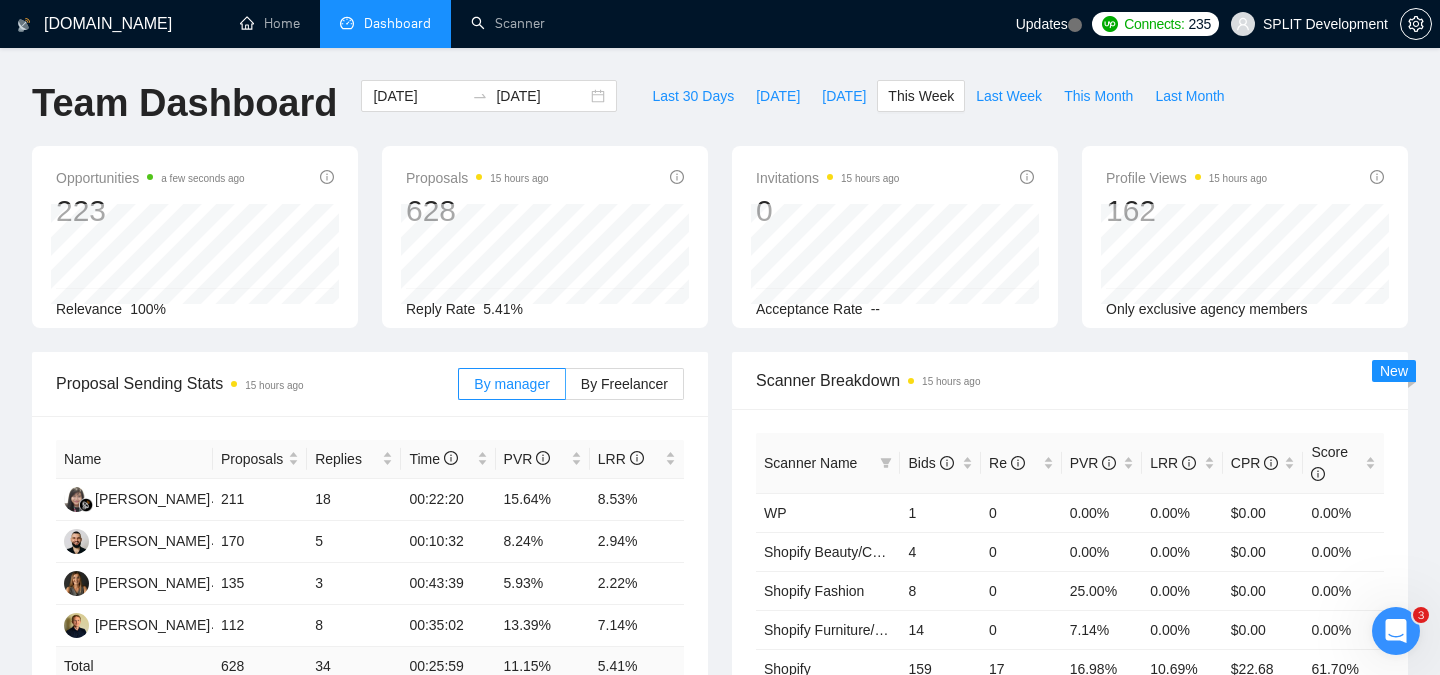 type on "[DATE]" 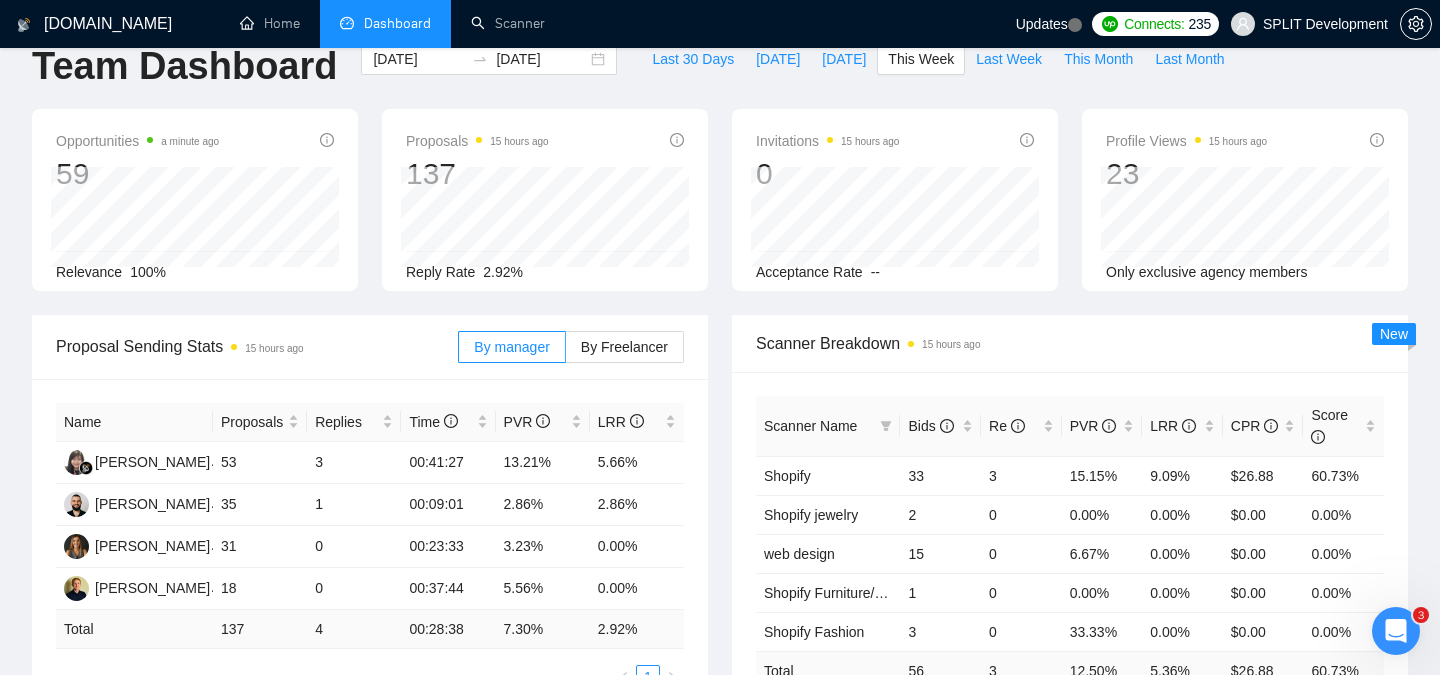 scroll, scrollTop: 0, scrollLeft: 0, axis: both 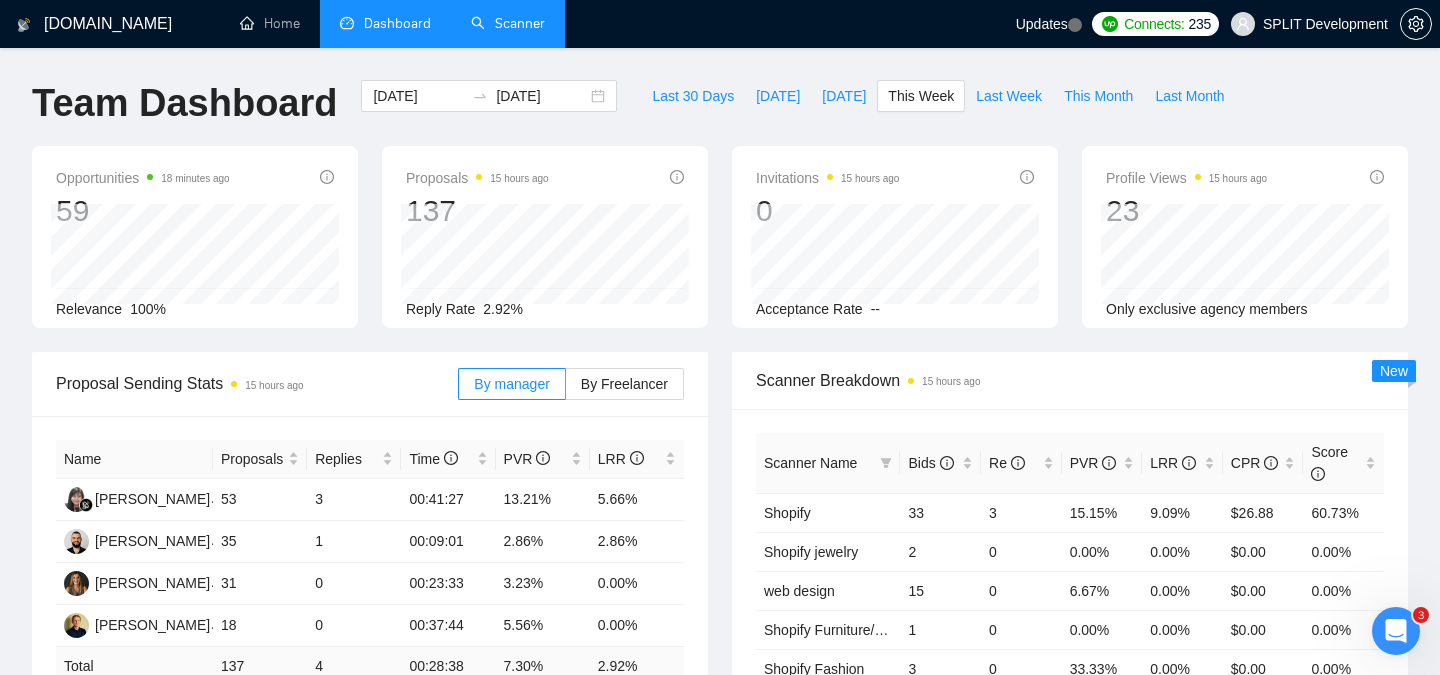 click on "Scanner" at bounding box center [508, 23] 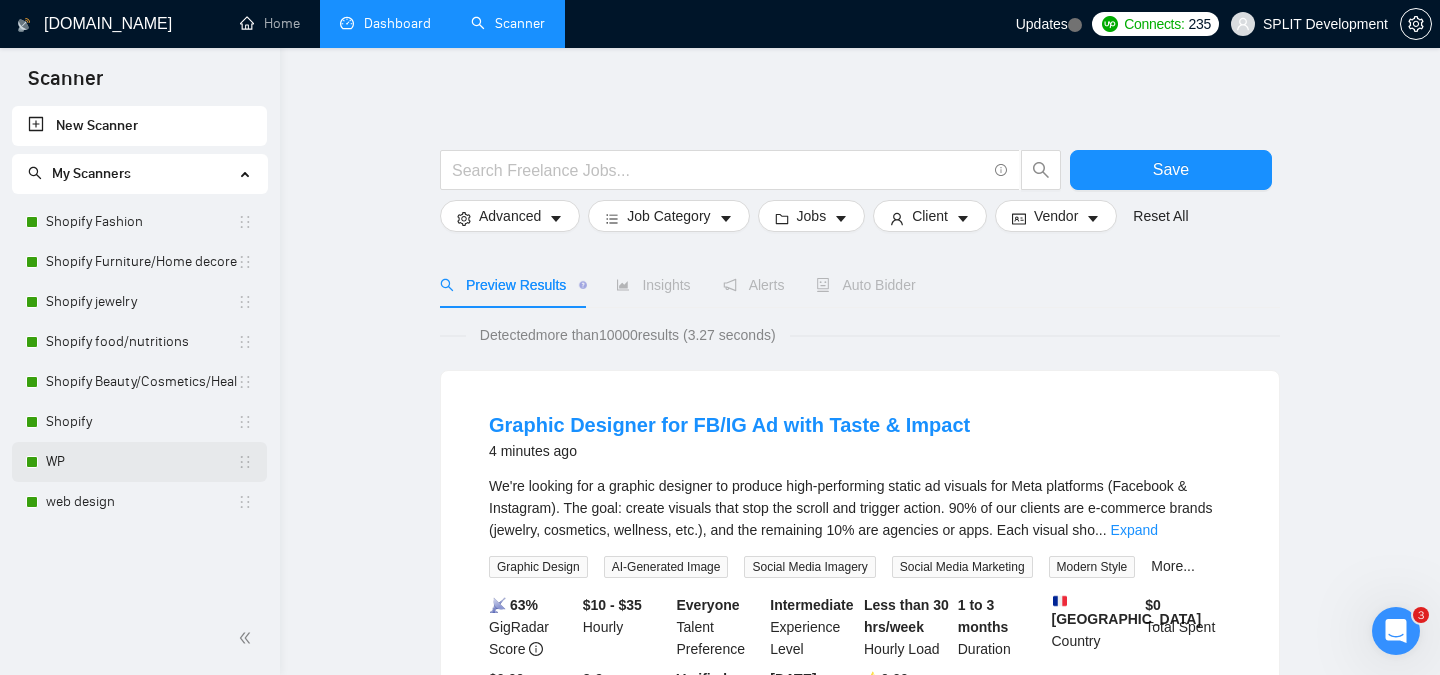 click on "WP" at bounding box center (141, 462) 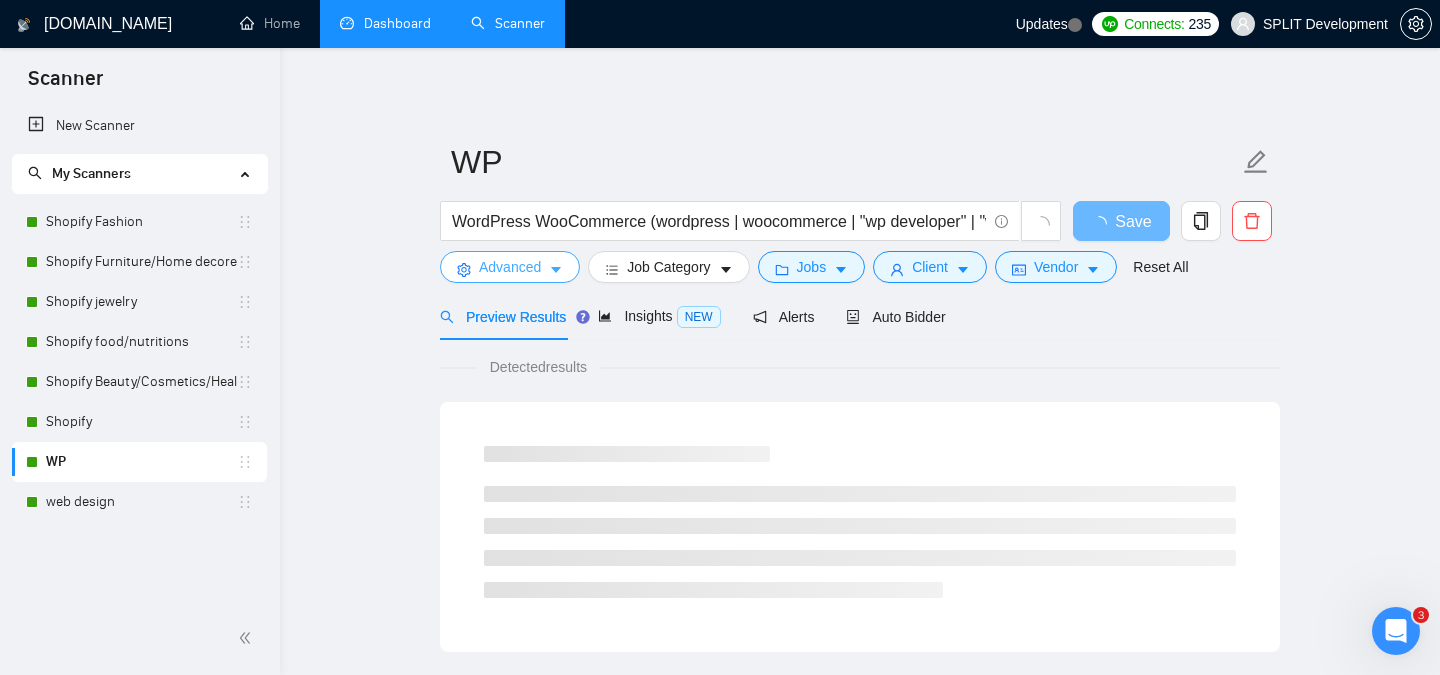 click on "Advanced" at bounding box center (510, 267) 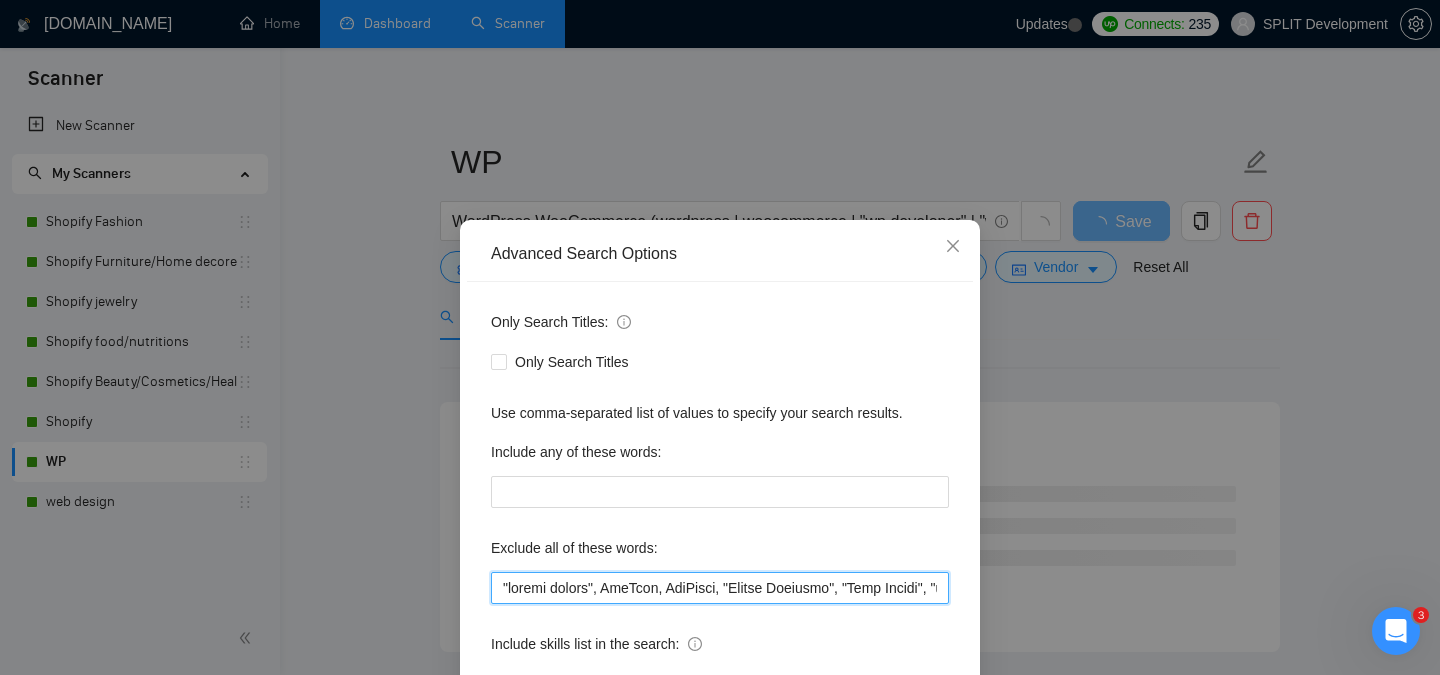 click at bounding box center (720, 588) 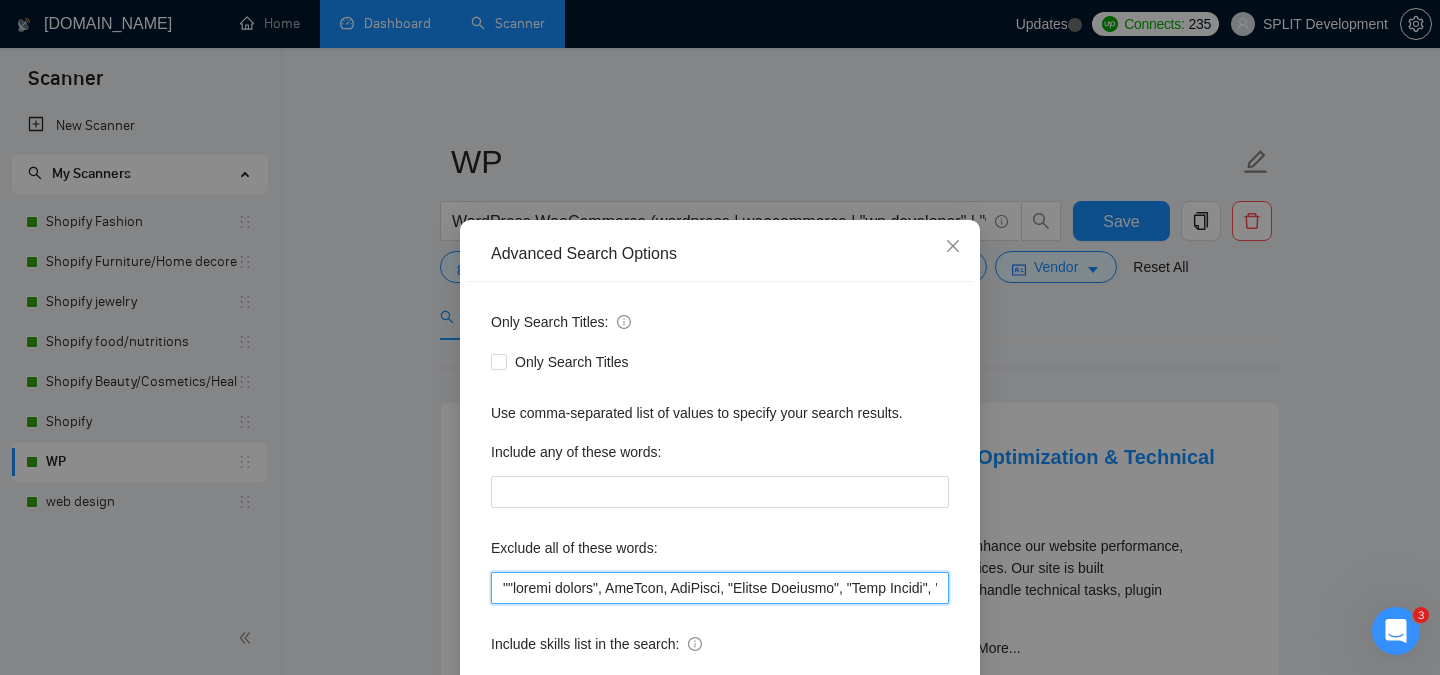 paste on "SEO Expert optimize loading speed performance tuning" 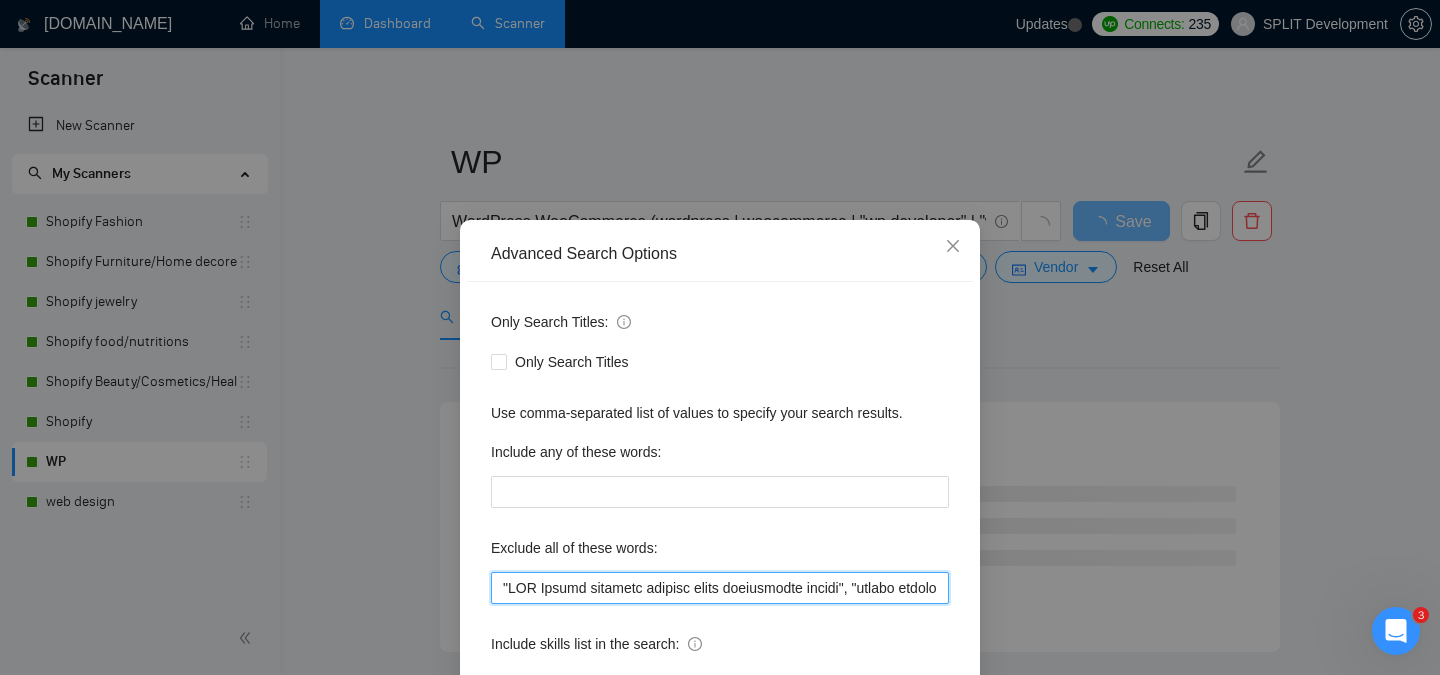 click at bounding box center [720, 588] 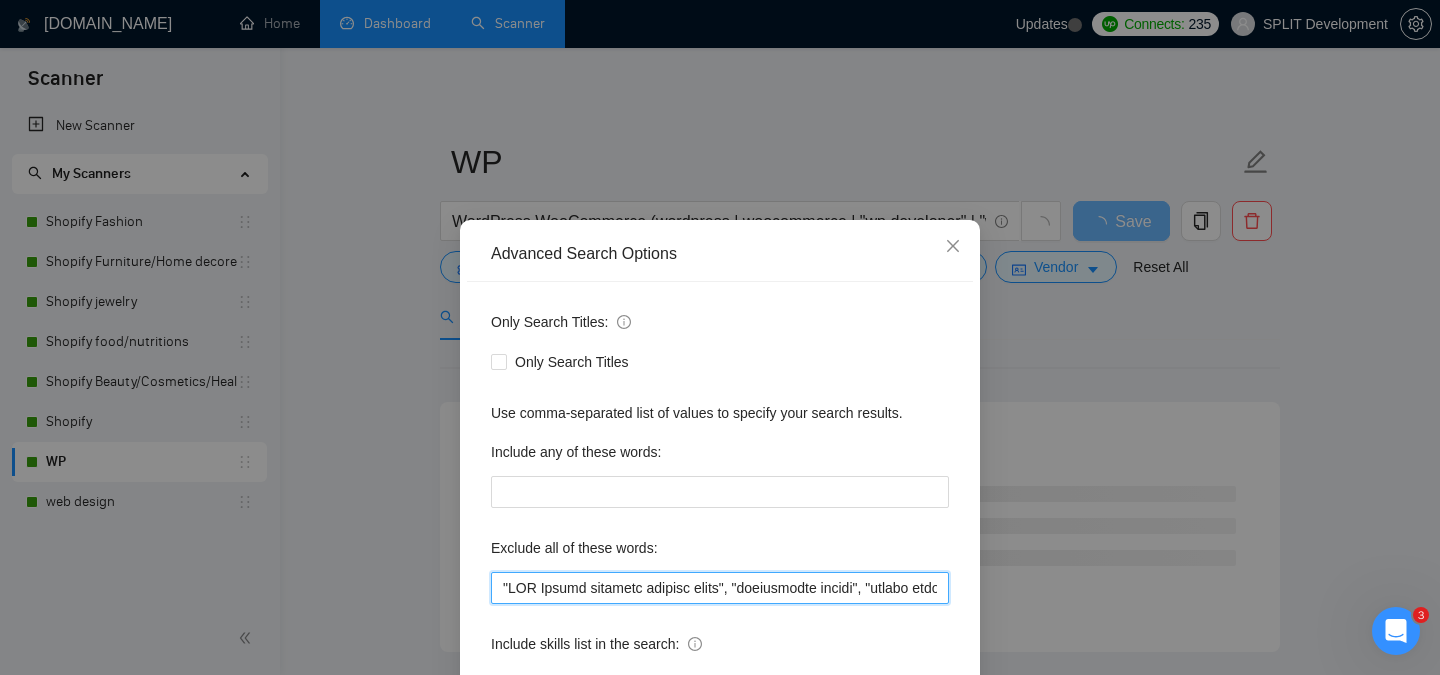 click at bounding box center [720, 588] 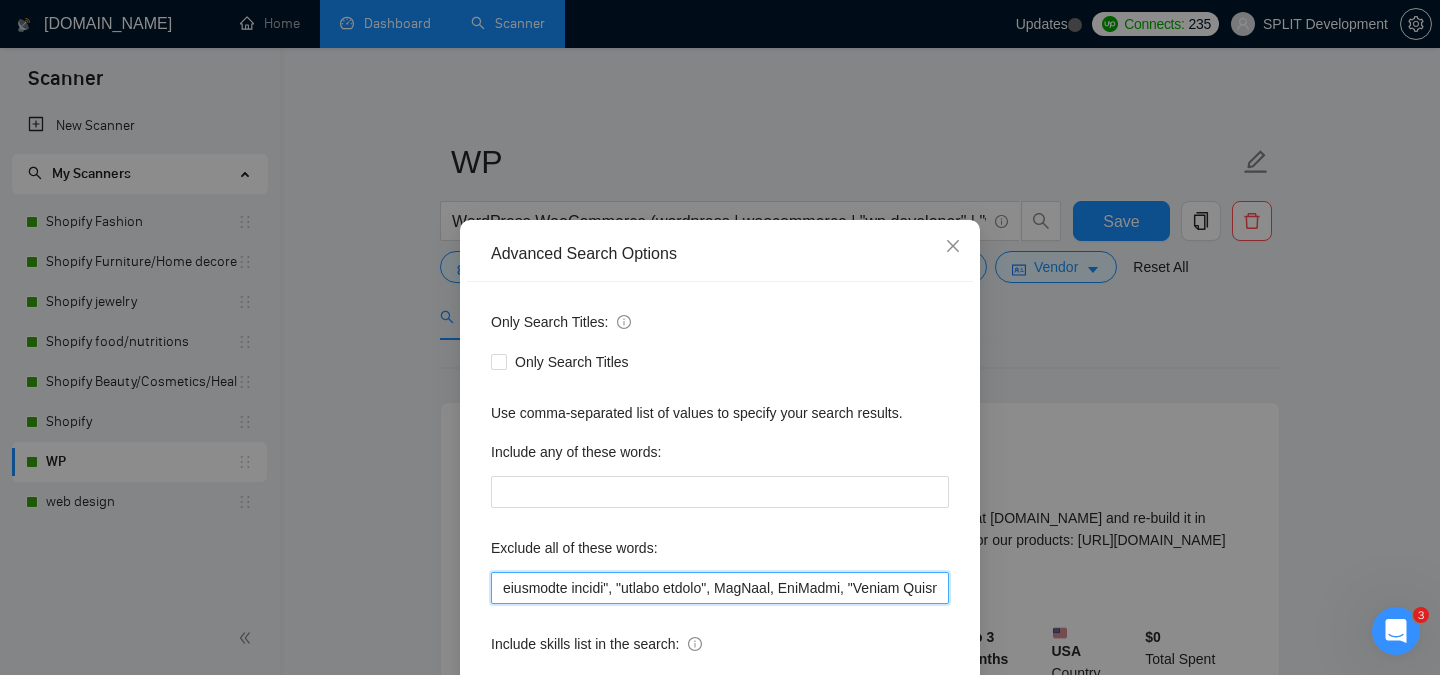 scroll, scrollTop: 0, scrollLeft: 278, axis: horizontal 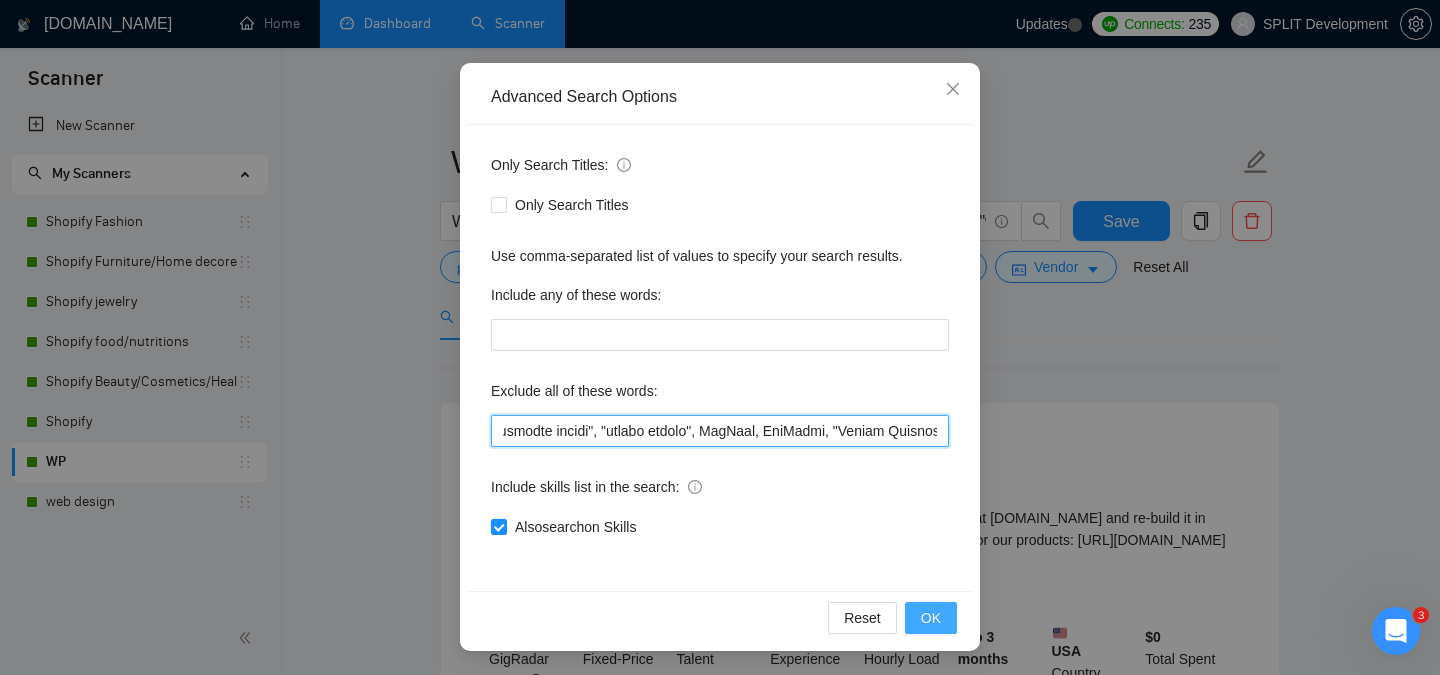 type on ""SEO Expert", "optimize loading speed", "performance tuning", "funnel design", GemPage, GemPages, "Funnel Designer", "Ecom Funnel", "ecommerce funnels", "Site Updates", "Google Sheets", Amazon, "Photo Editing", "Image Editing", "Photo Editor", "Shopify development", "cosmetic changes", urgently, urgent, devops, refresh, teaching, "to Shopify", "Product lister", "Data/BI Analyst", "marketing Analyst", "(no agencies)", "Store manager", partner, "Business Partner", "Customer Support Specialist", "Email Support", "Business Manager", "no-code frameworks", "No-Code Developer", translator, translation, "Store Management", "Sales Growth", "growth expert", "Cart Flow Expert", "drop shipping", dropshipping, "Systems Administration", NetSuite, "Shopify Marketing", marketplace, "clean up", Accounting, "content creator", simple, eBay, small, "Logo Design", "Graphic Design", "project manager", "Data Entry", "Email Marketing", "content writer", "Video Design", "product listing", n8n, "AI agent", quick, asap, fix, update,..." 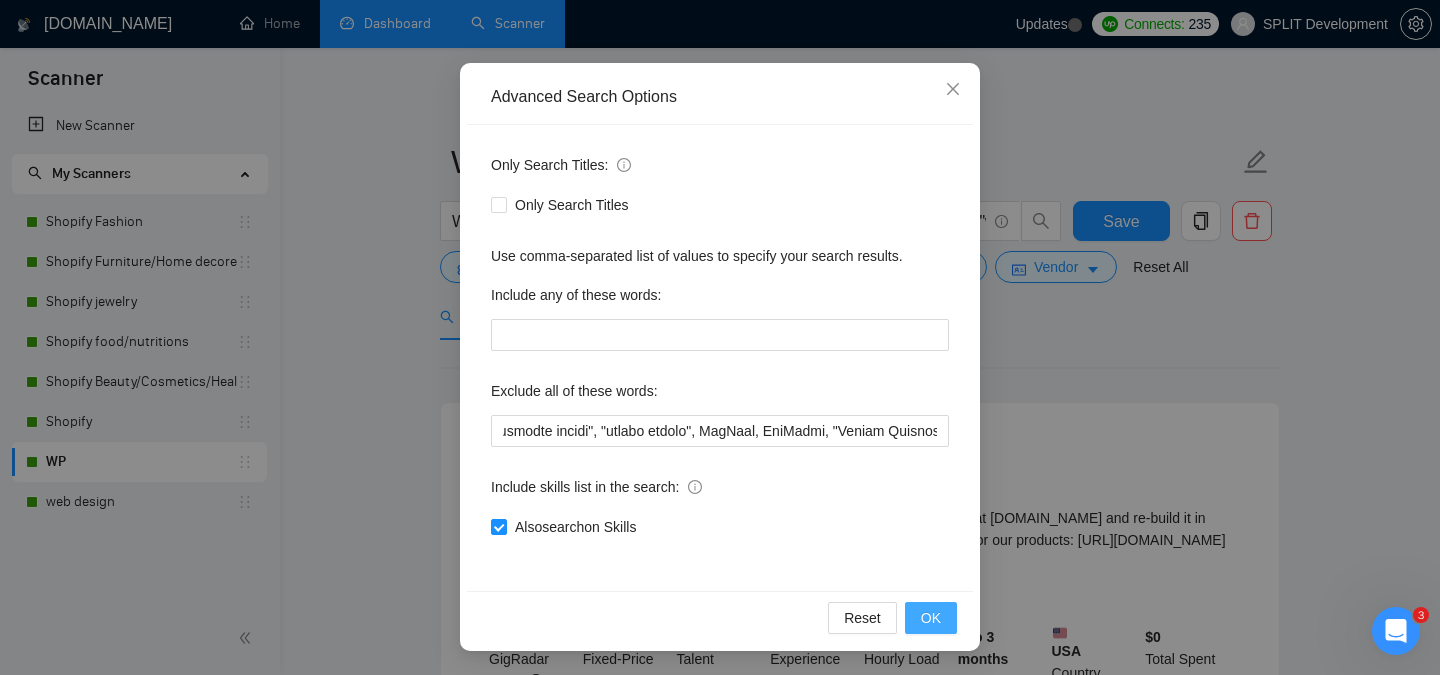 click on "OK" at bounding box center [931, 618] 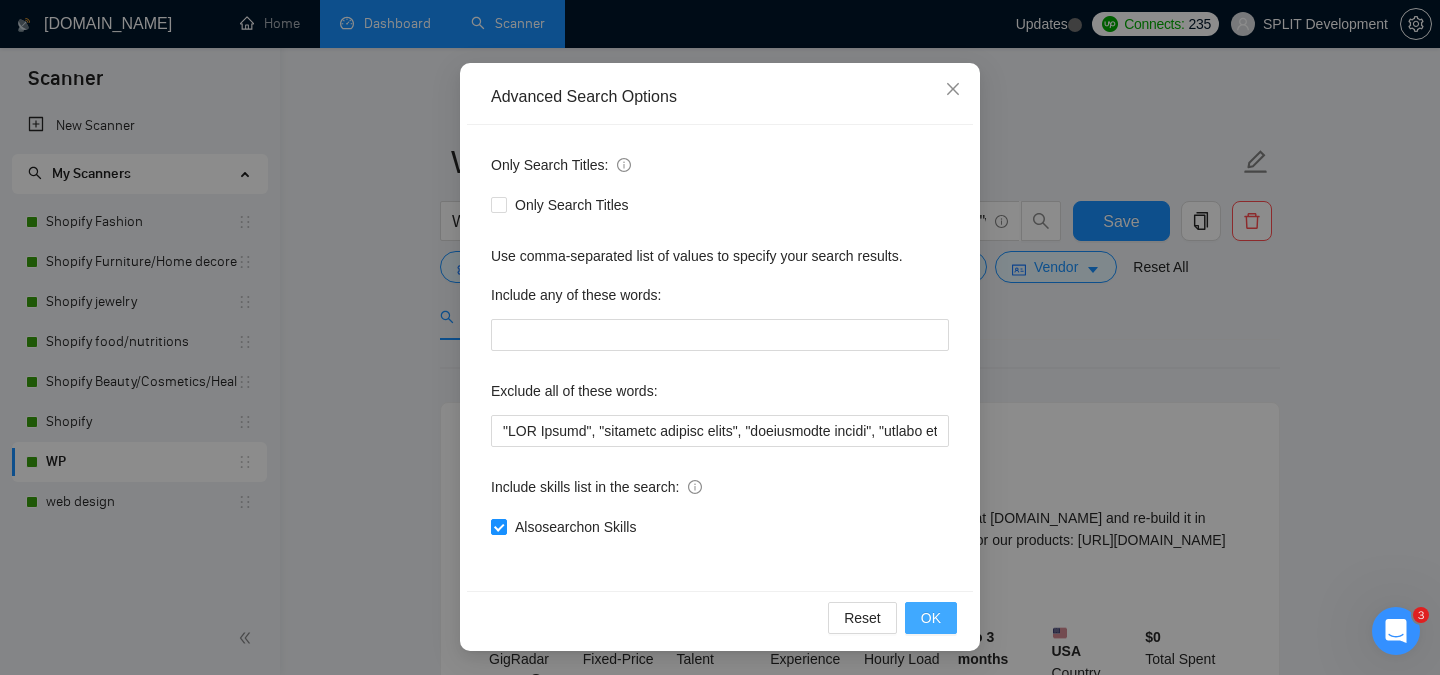 scroll, scrollTop: 57, scrollLeft: 0, axis: vertical 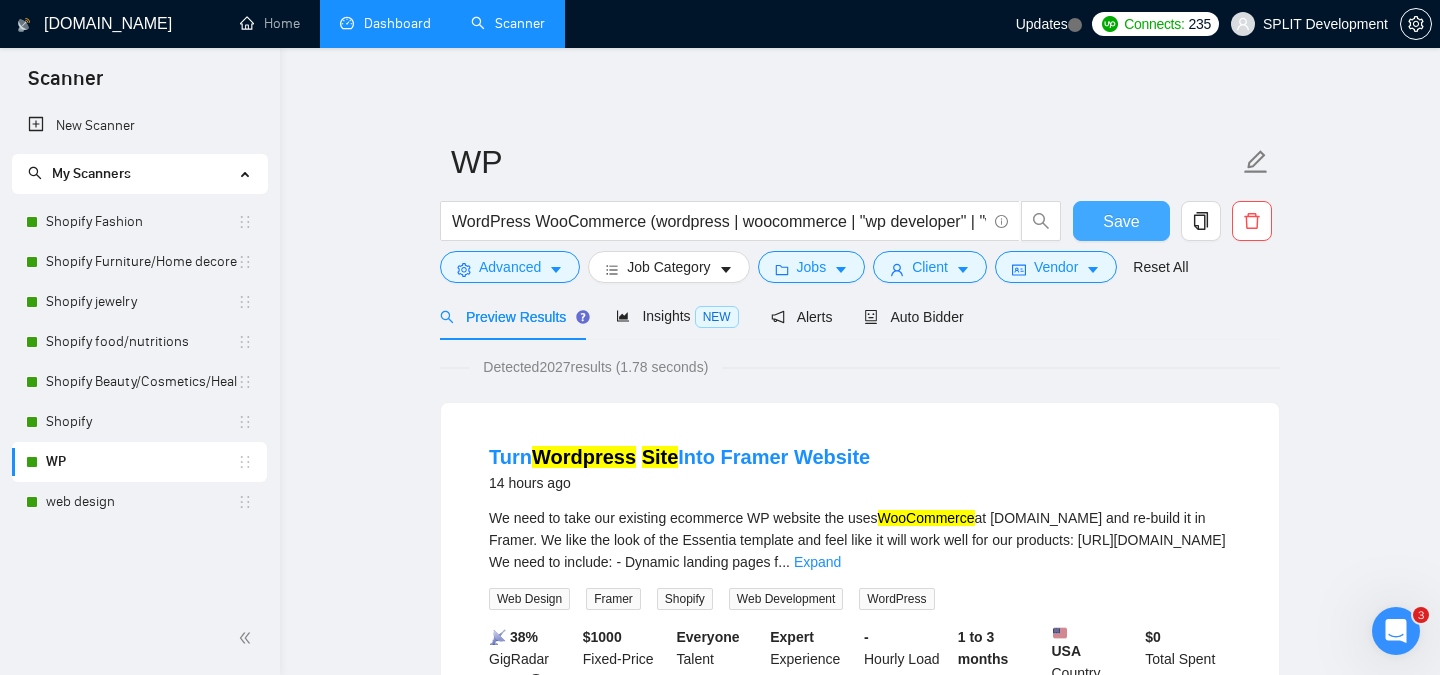 click on "Save" at bounding box center [1121, 221] 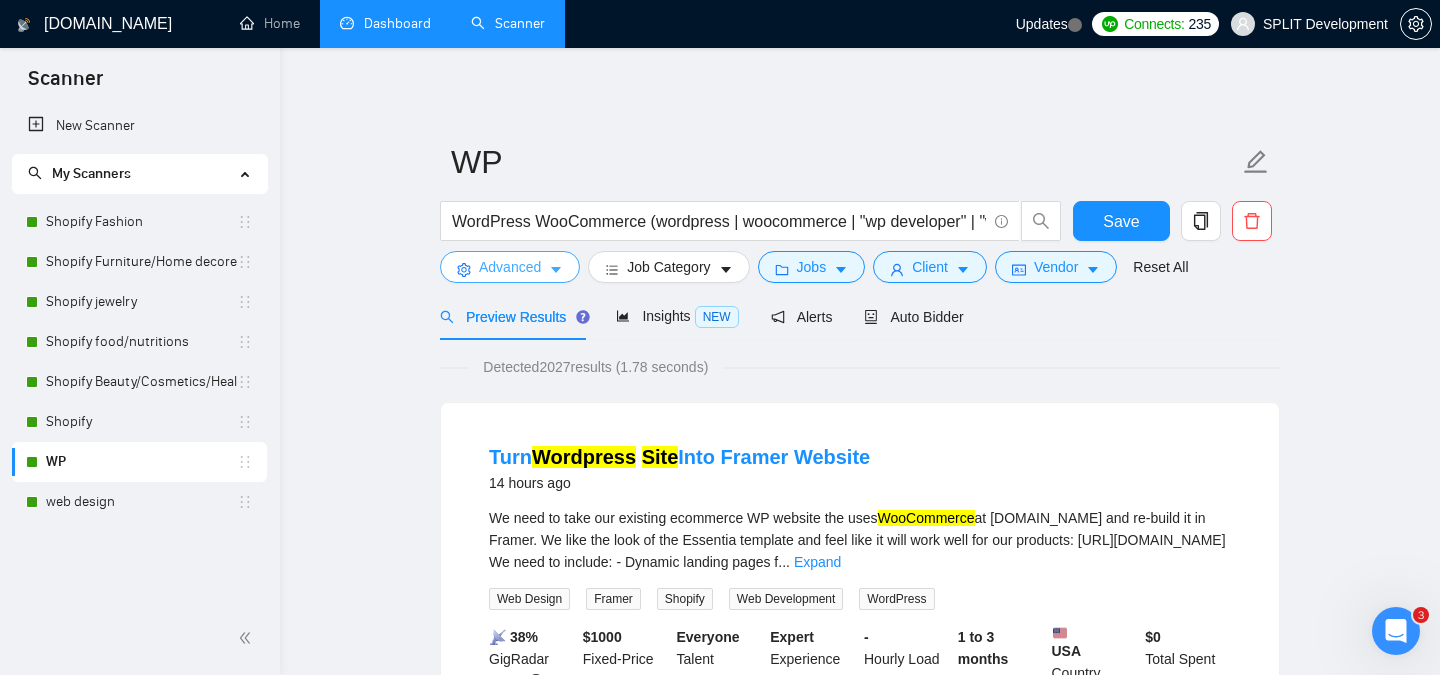 click on "Advanced" at bounding box center [510, 267] 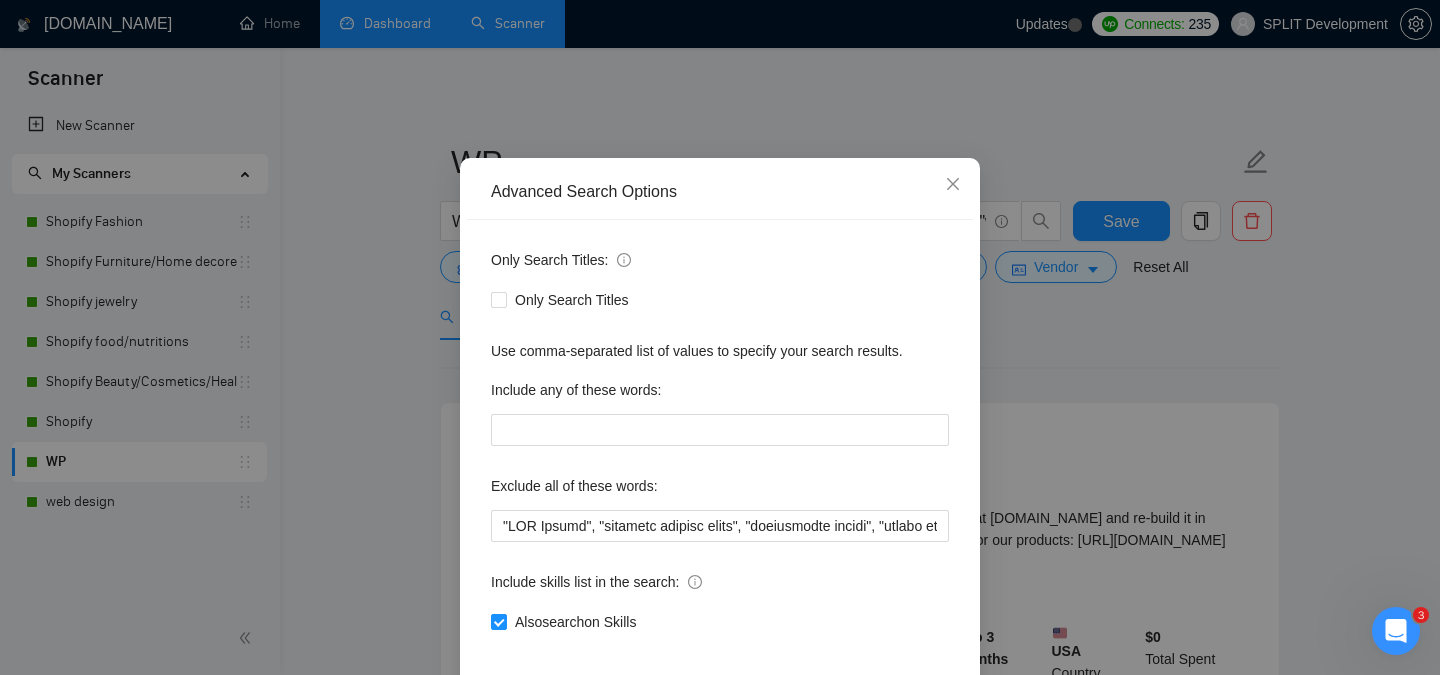 scroll, scrollTop: 91, scrollLeft: 0, axis: vertical 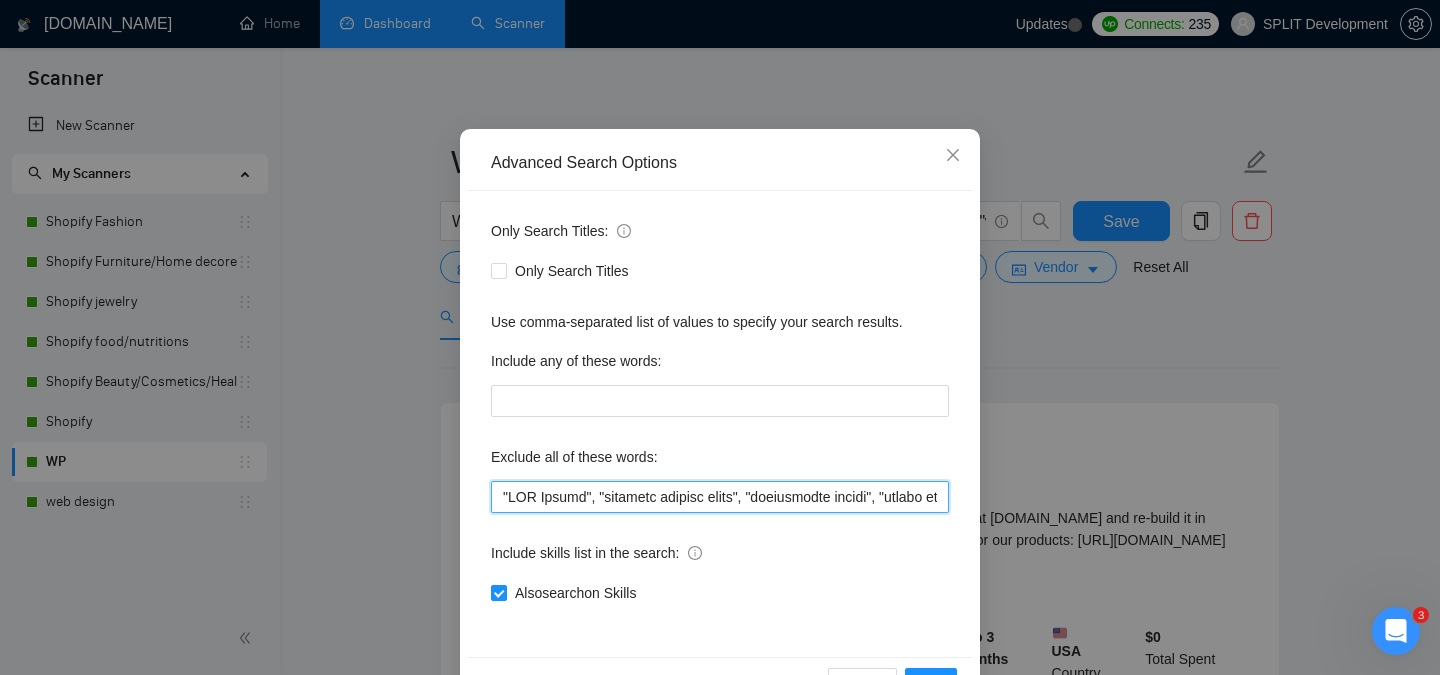 drag, startPoint x: 912, startPoint y: 499, endPoint x: 491, endPoint y: 489, distance: 421.11874 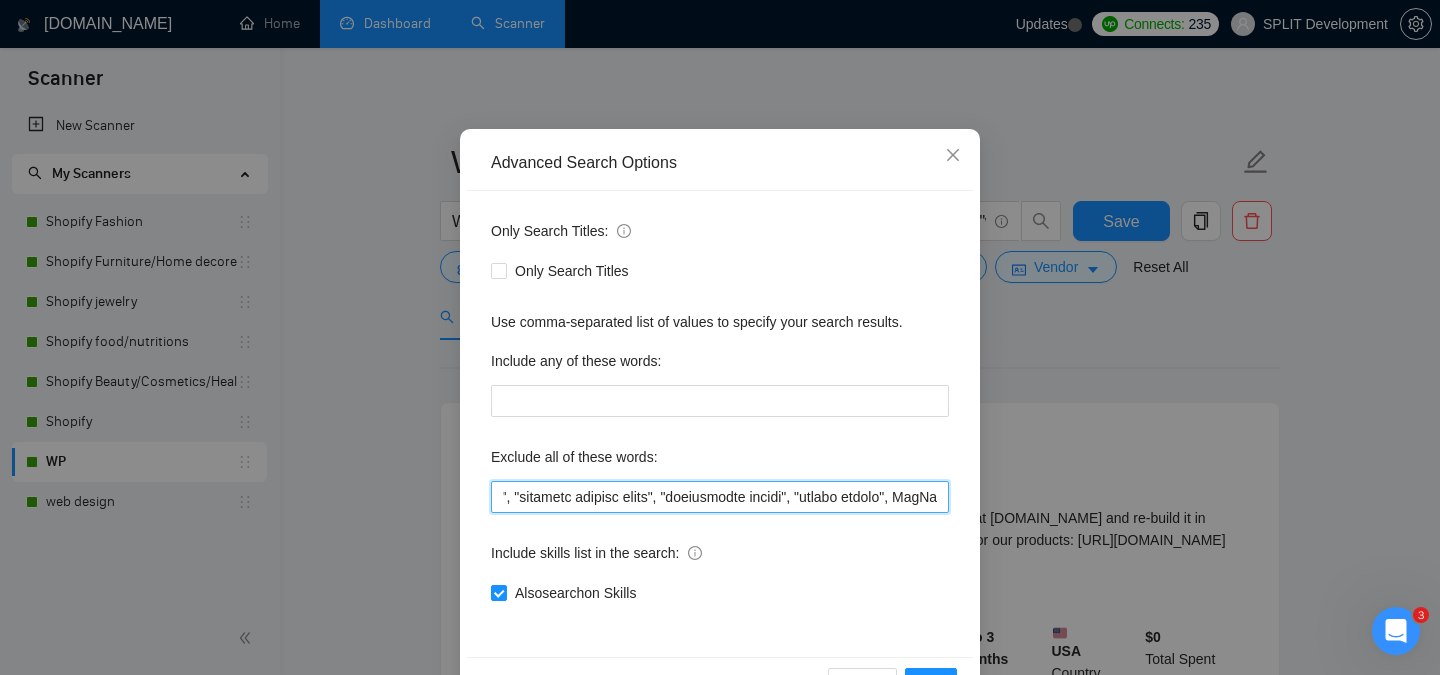 scroll, scrollTop: 0, scrollLeft: 104, axis: horizontal 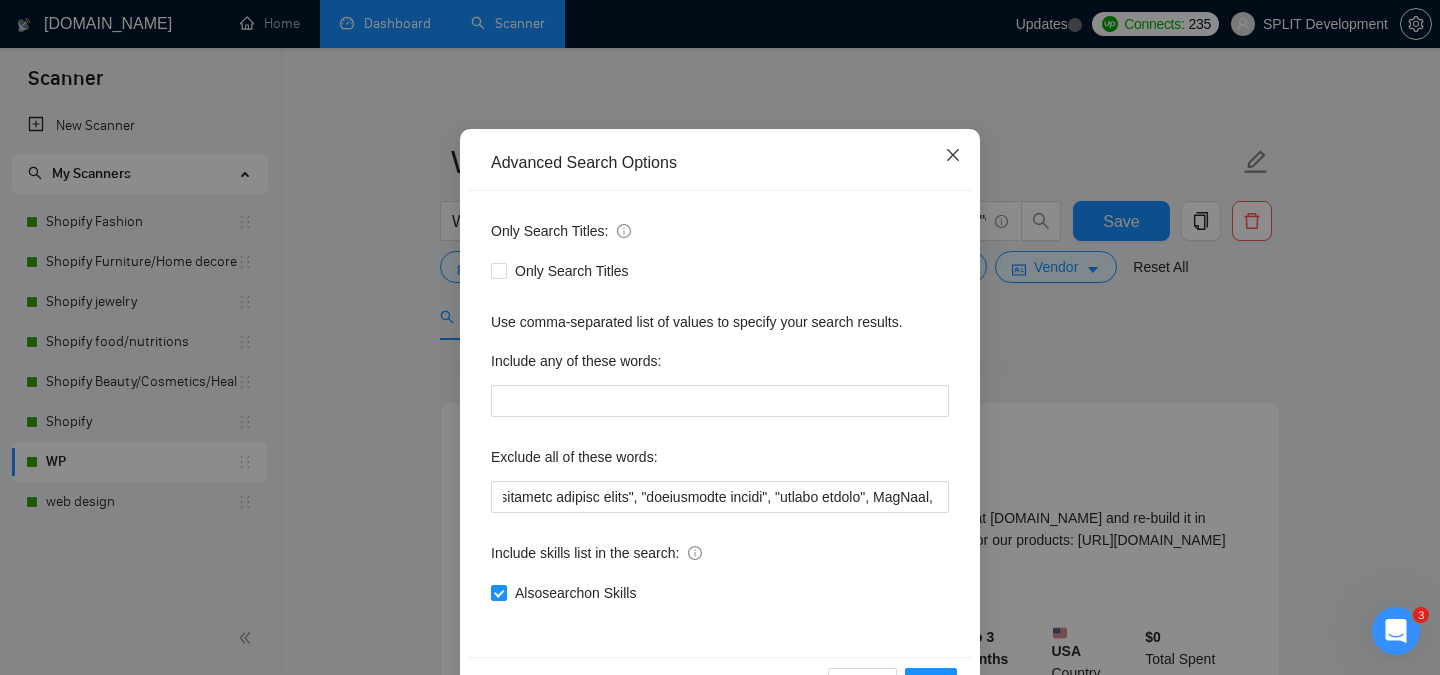 click 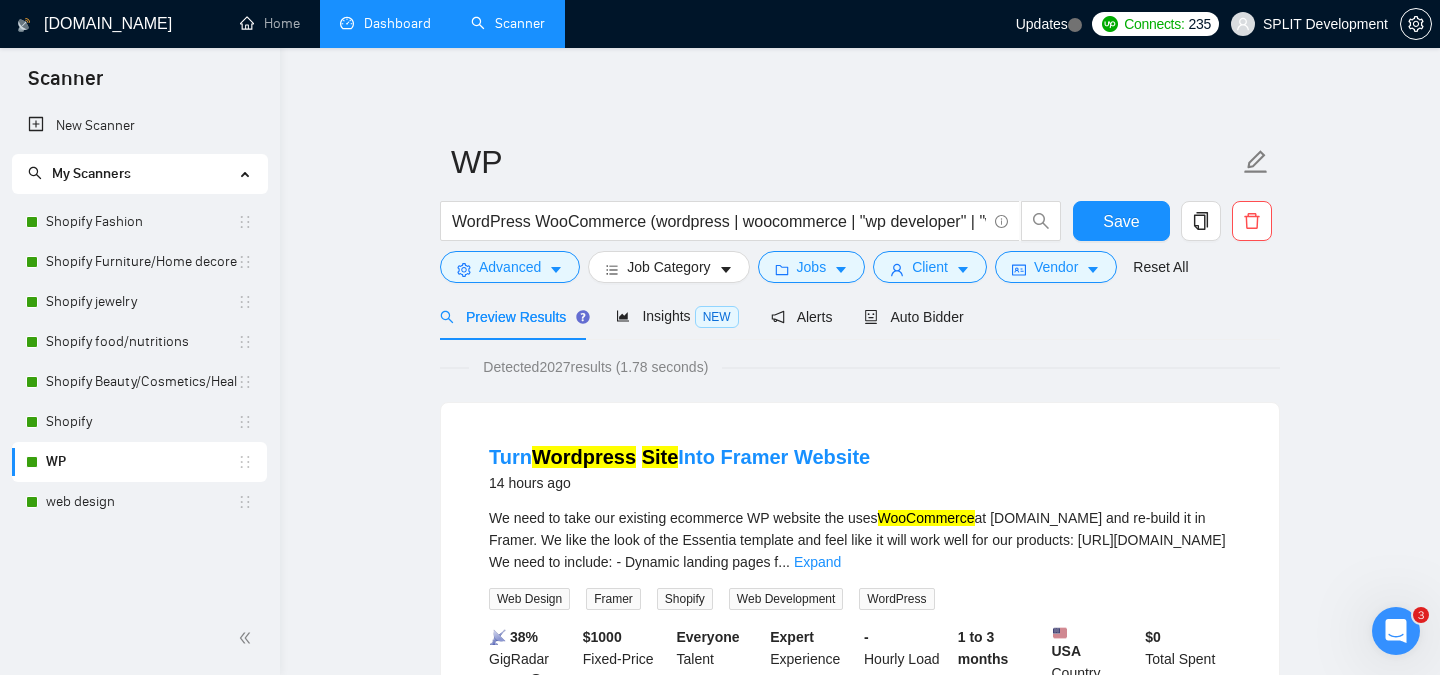 scroll, scrollTop: 57, scrollLeft: 0, axis: vertical 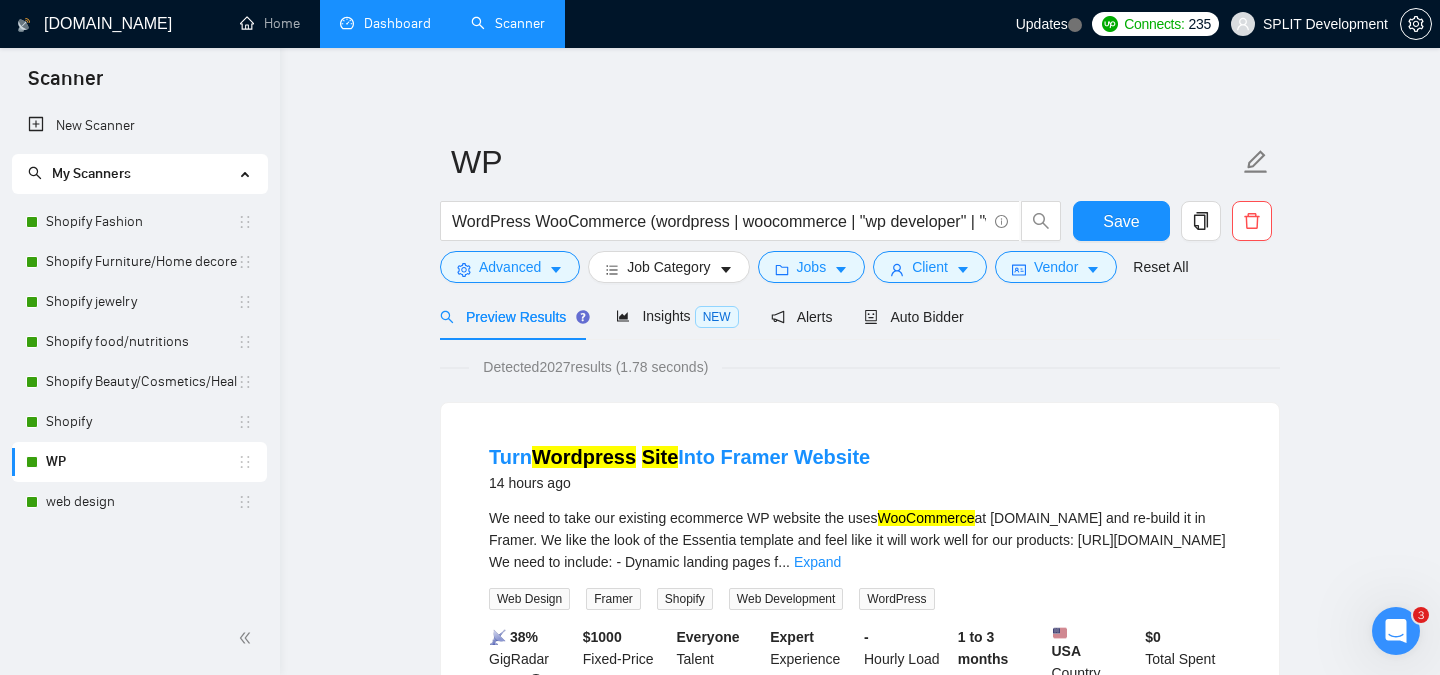 click on "WP WordPress WooCommerce (wordpress | woocommerce | "wp developer" | "wordpress developer" | "woocommerce developer" | "wp theme" | "woocommerce theme" | "custom theme" | "theme customization" | "website development" | "ecommerce website" | "wordpress ecommerce" | "online store" | "digital storefront" | "product catalog" | "store development" | "shopping experience" | "store setup" | "web developer" | "custom wordpress" | "woocommerce customization" | "woocommerce integration" | "landing page" | "web design" | "wordpress design" | "custom website" | "wordpress site" | "cms development" | "website builder" | "page builder" | "divi" | "oxygen builder" | "acf" | "mobile optimization" | "website template" | "product showcase" | "woocommerce site" | "woocommerce store" | "wordpress template" | "woocommerce website" | "premium website" | "high-end design" | "luxury brand" | "large-scale project" | "corporate website" | "bespoke design" | "enterprise website" | "professional design" | "figma to elementor") Save" at bounding box center (860, 2412) 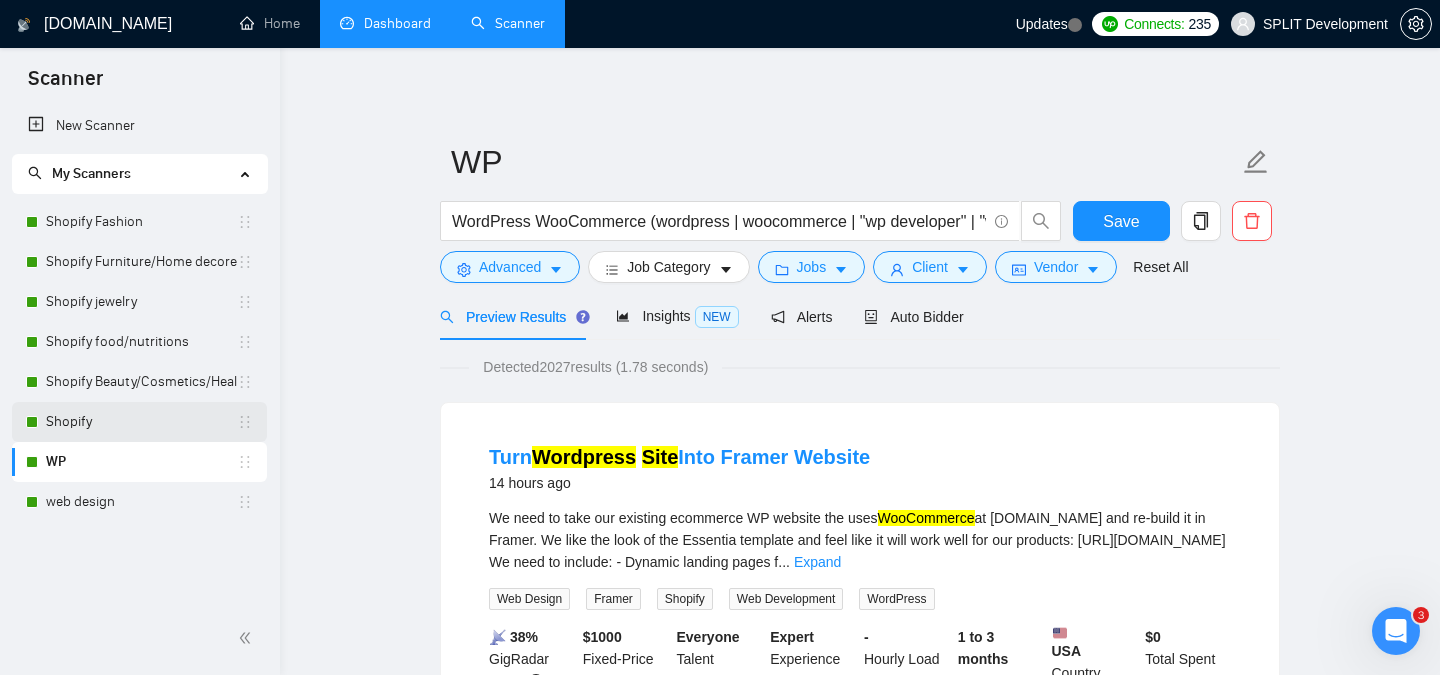 click on "Shopify" at bounding box center (141, 422) 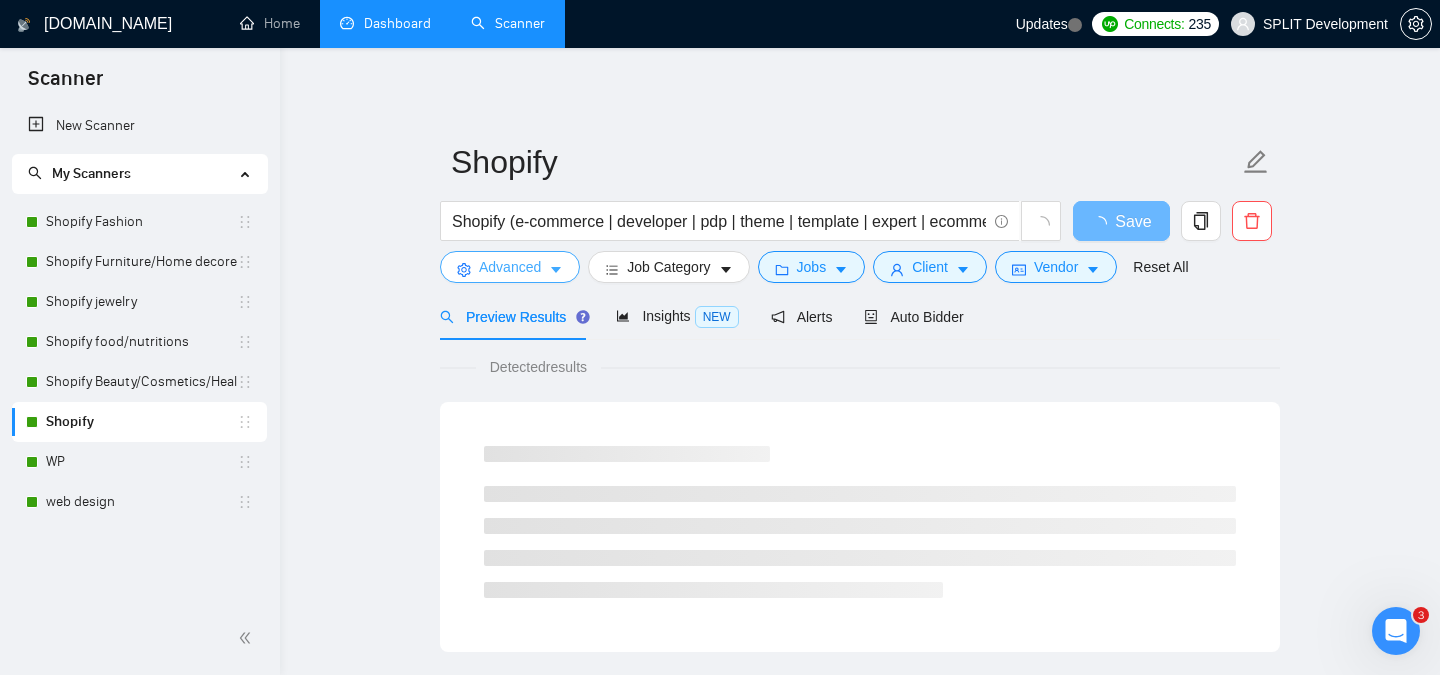 click on "Advanced" at bounding box center [510, 267] 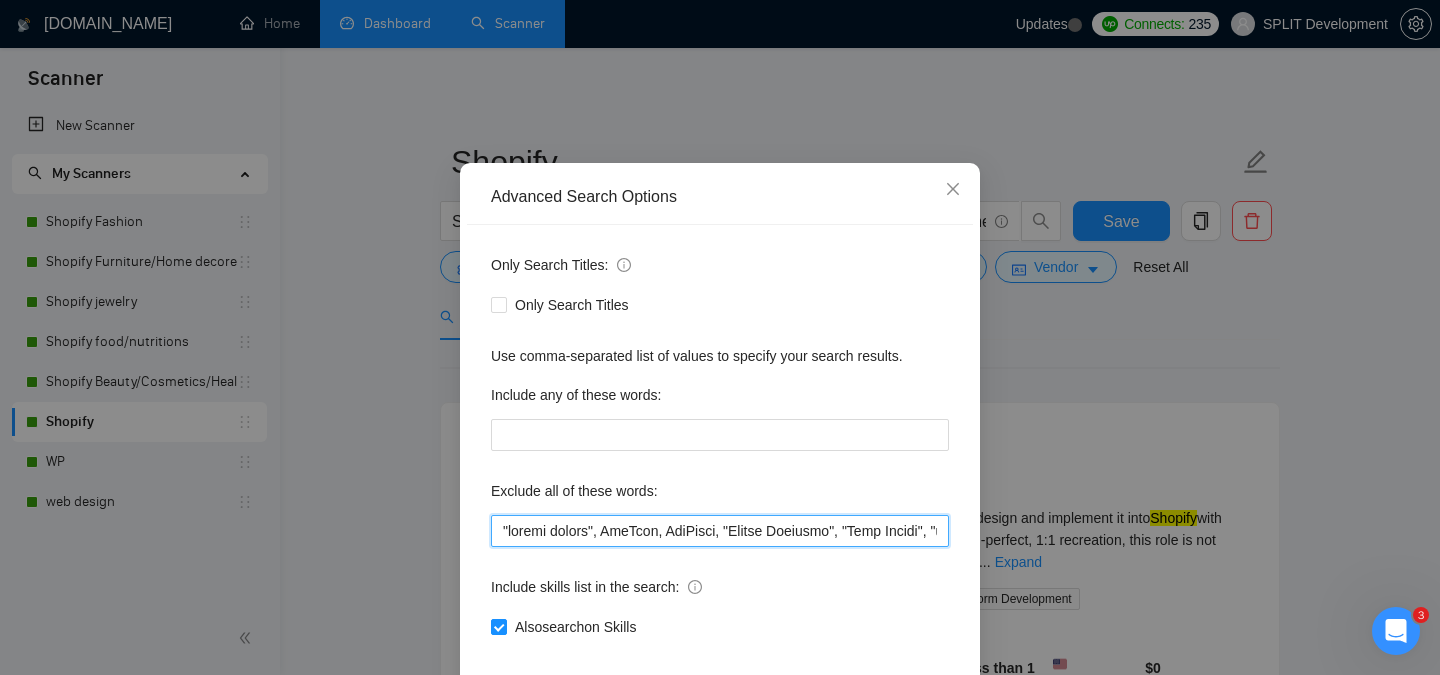 click at bounding box center (720, 531) 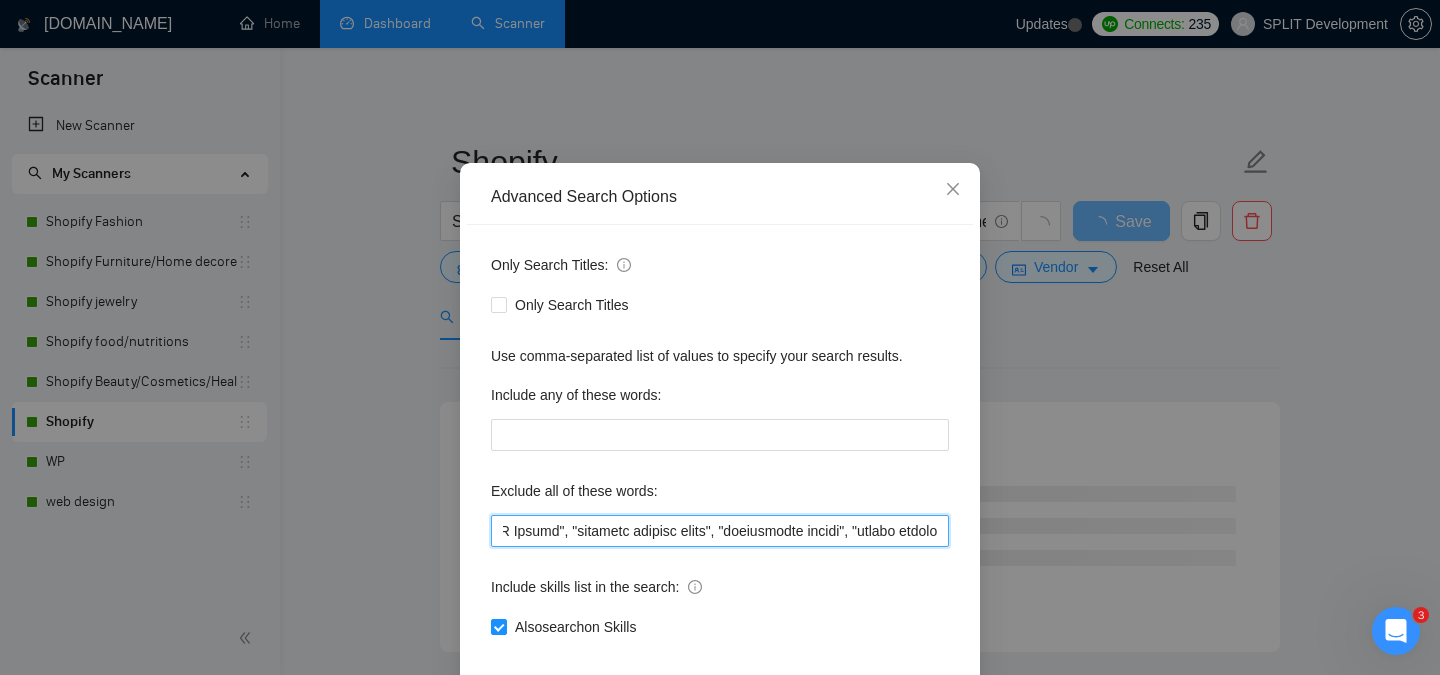 scroll, scrollTop: 0, scrollLeft: 0, axis: both 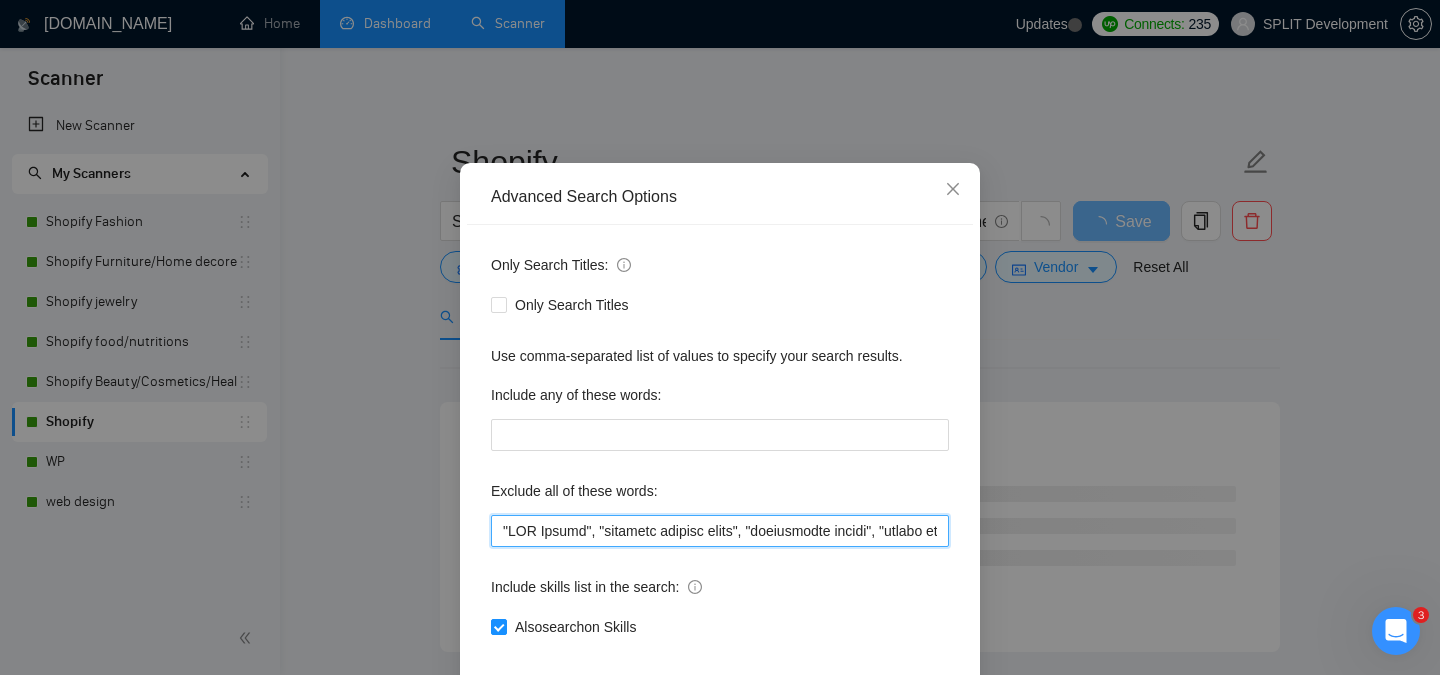 click at bounding box center (720, 531) 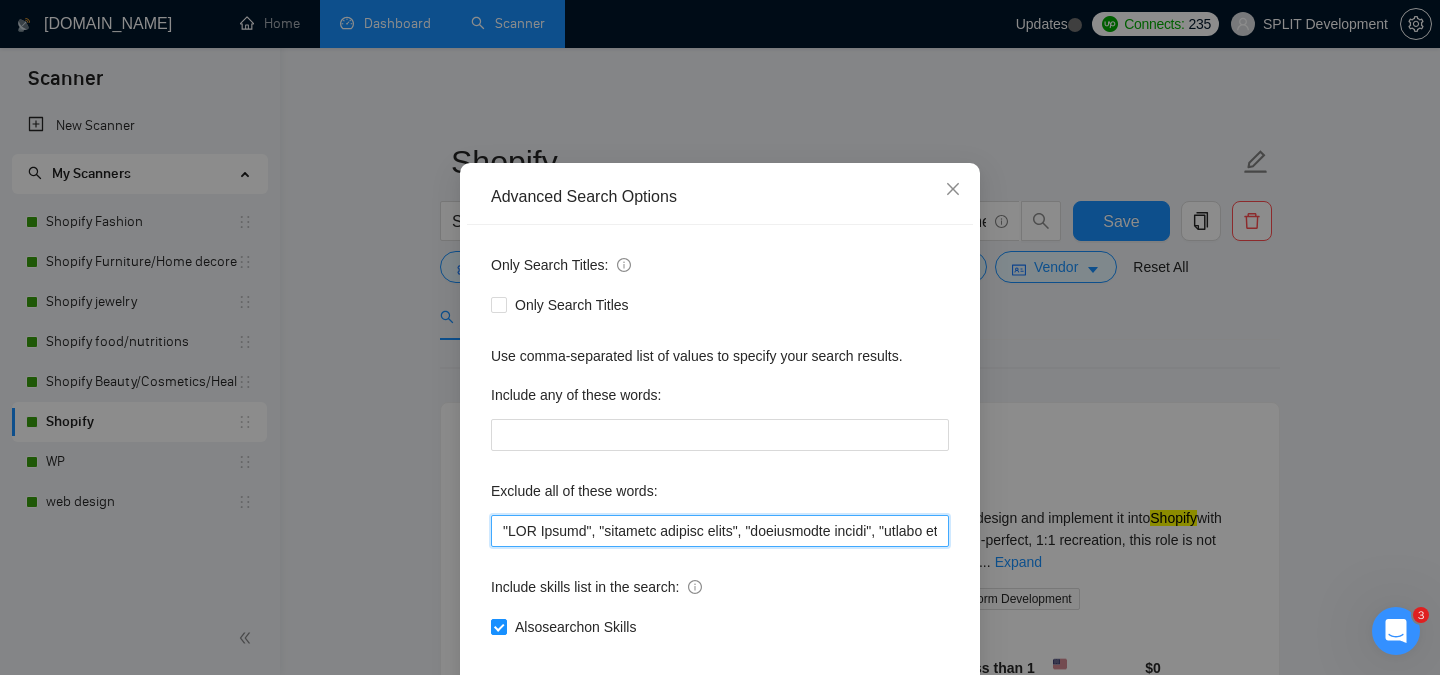 paste on "Conversion Optimization Big Commerce developer BigCommerce developer" 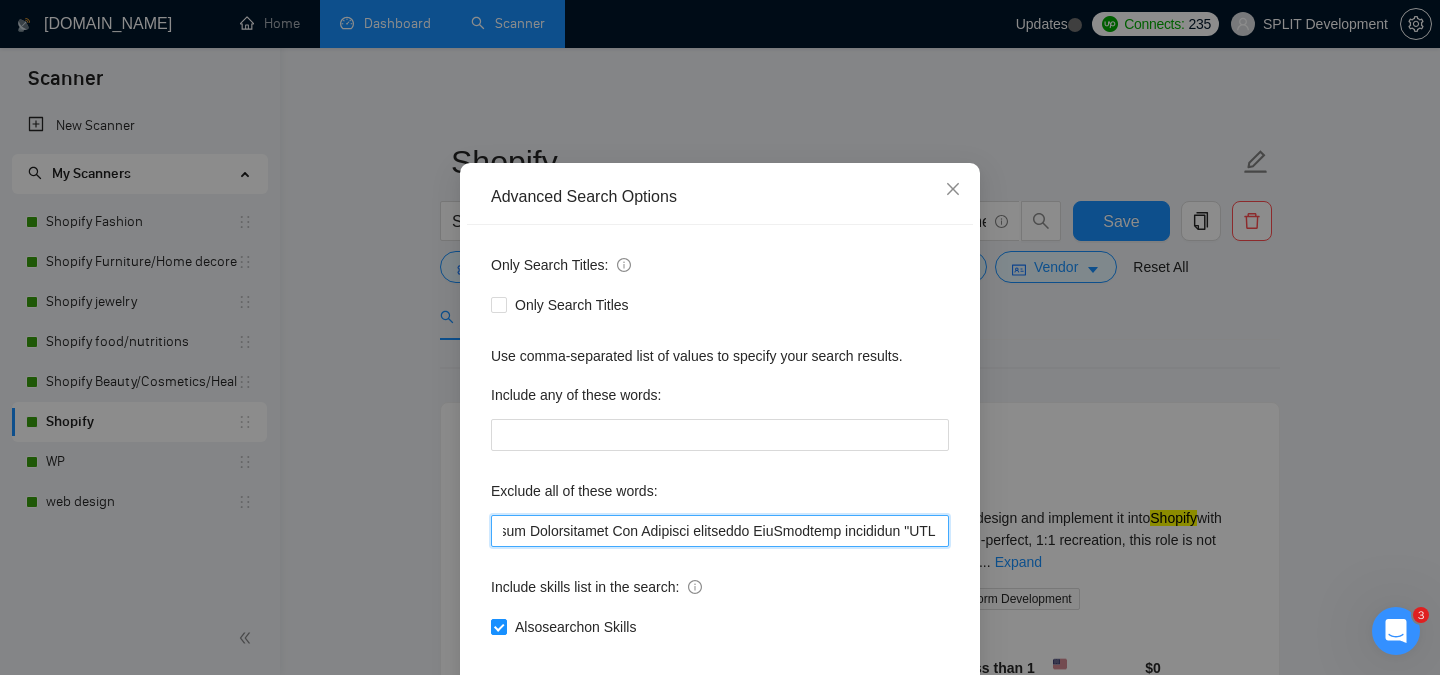 scroll, scrollTop: 0, scrollLeft: 0, axis: both 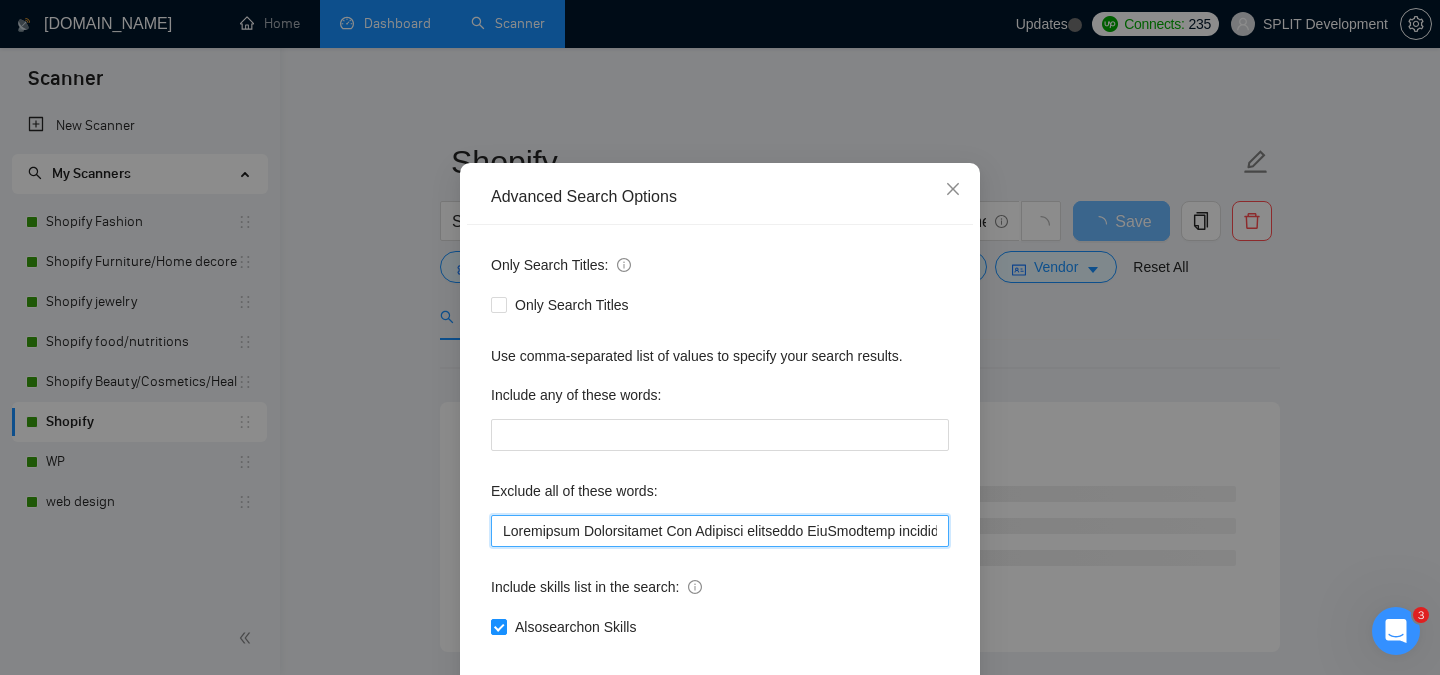click at bounding box center [720, 531] 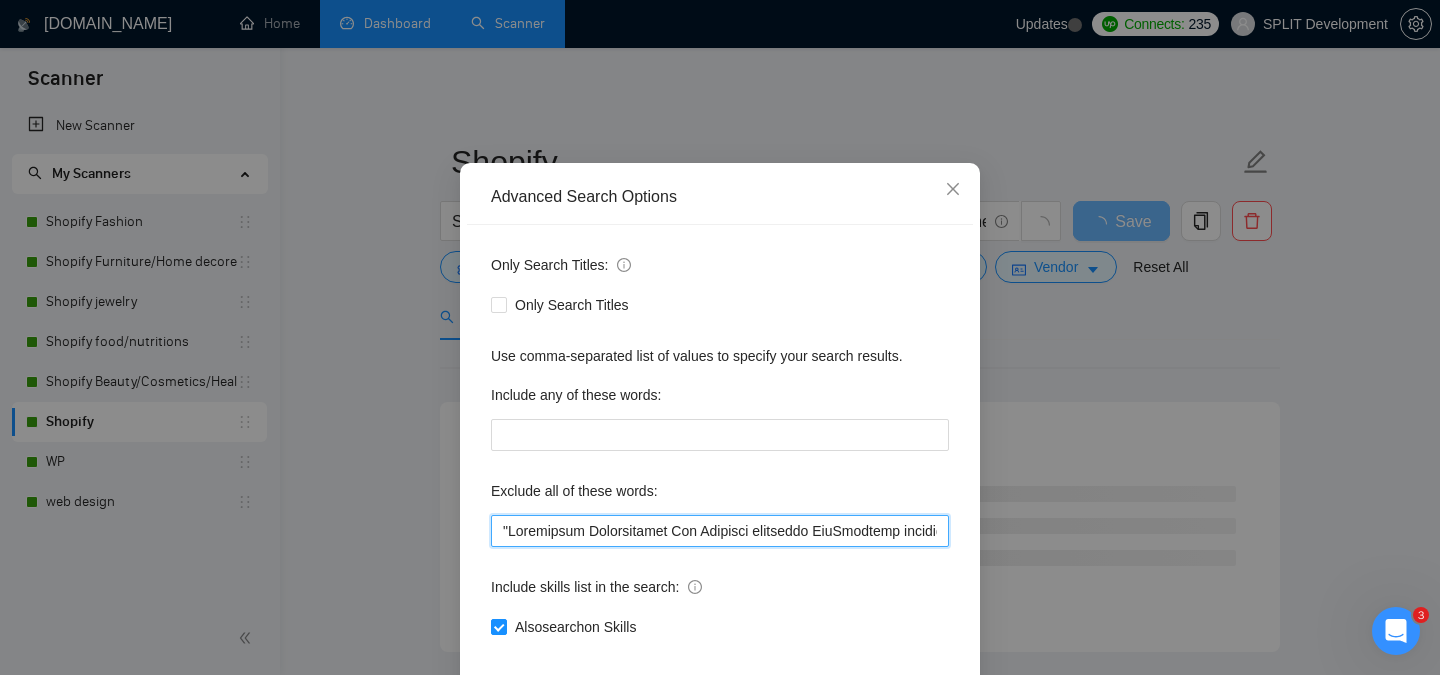 click at bounding box center [720, 531] 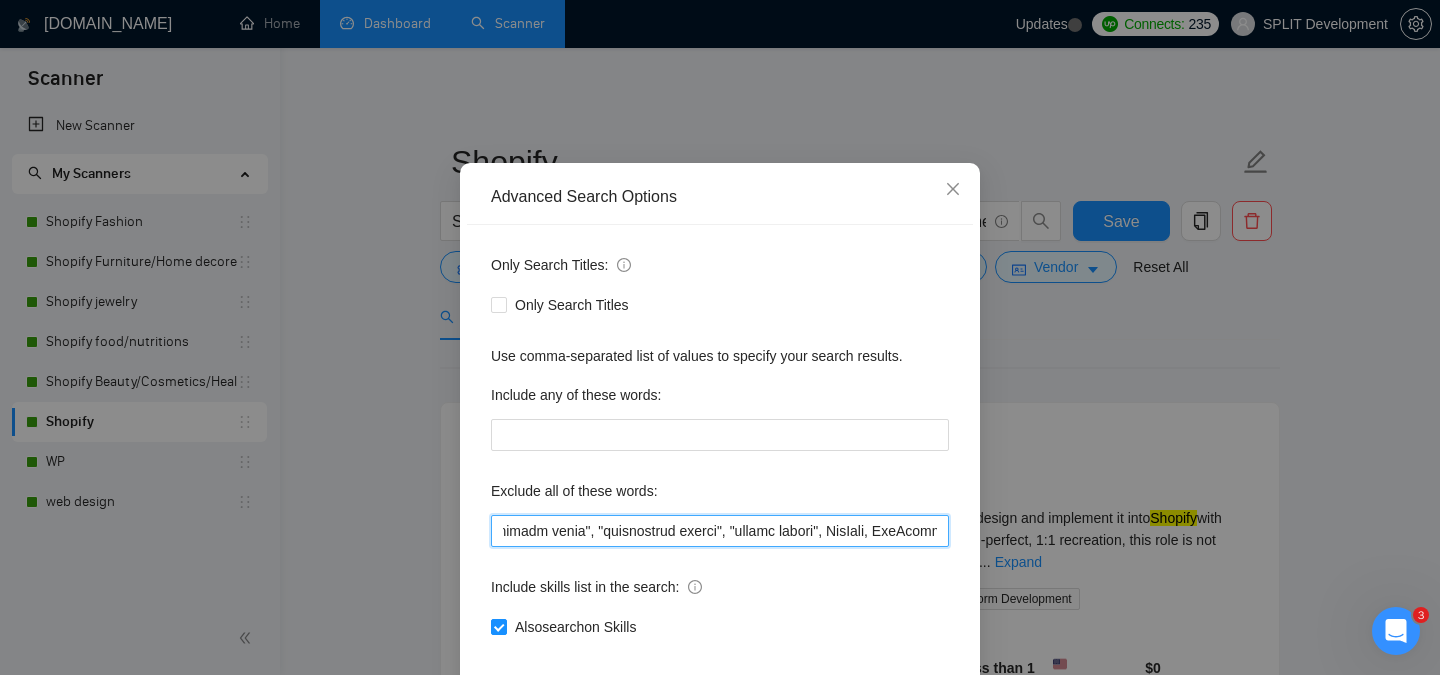 scroll, scrollTop: 0, scrollLeft: 664, axis: horizontal 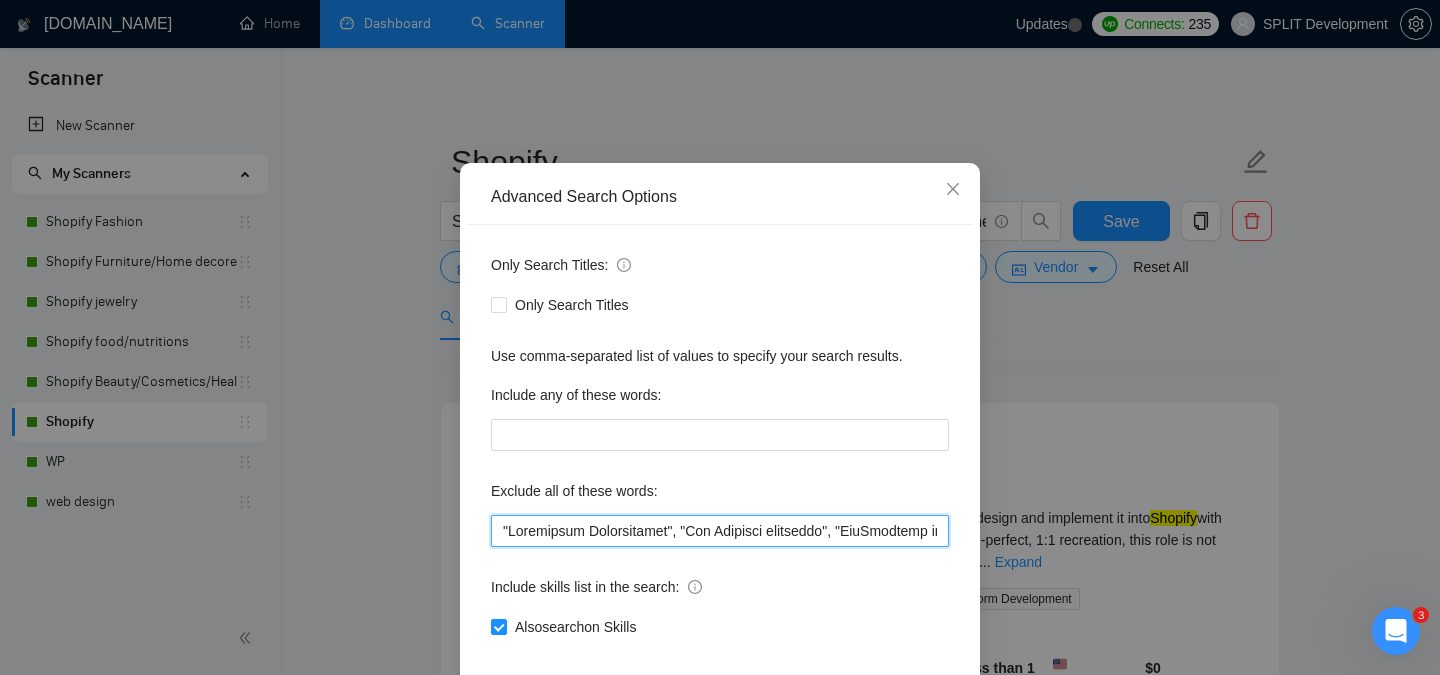drag, startPoint x: 788, startPoint y: 588, endPoint x: 411, endPoint y: 591, distance: 377.01193 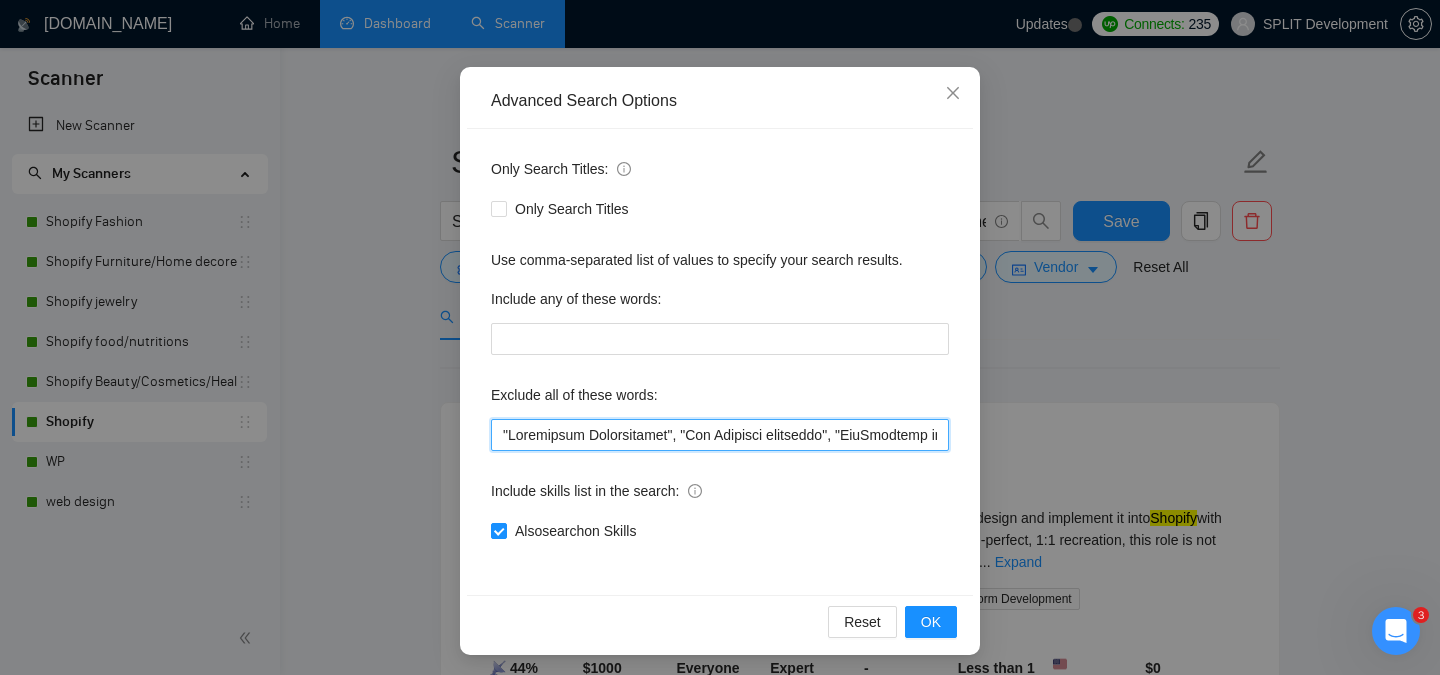 scroll, scrollTop: 157, scrollLeft: 0, axis: vertical 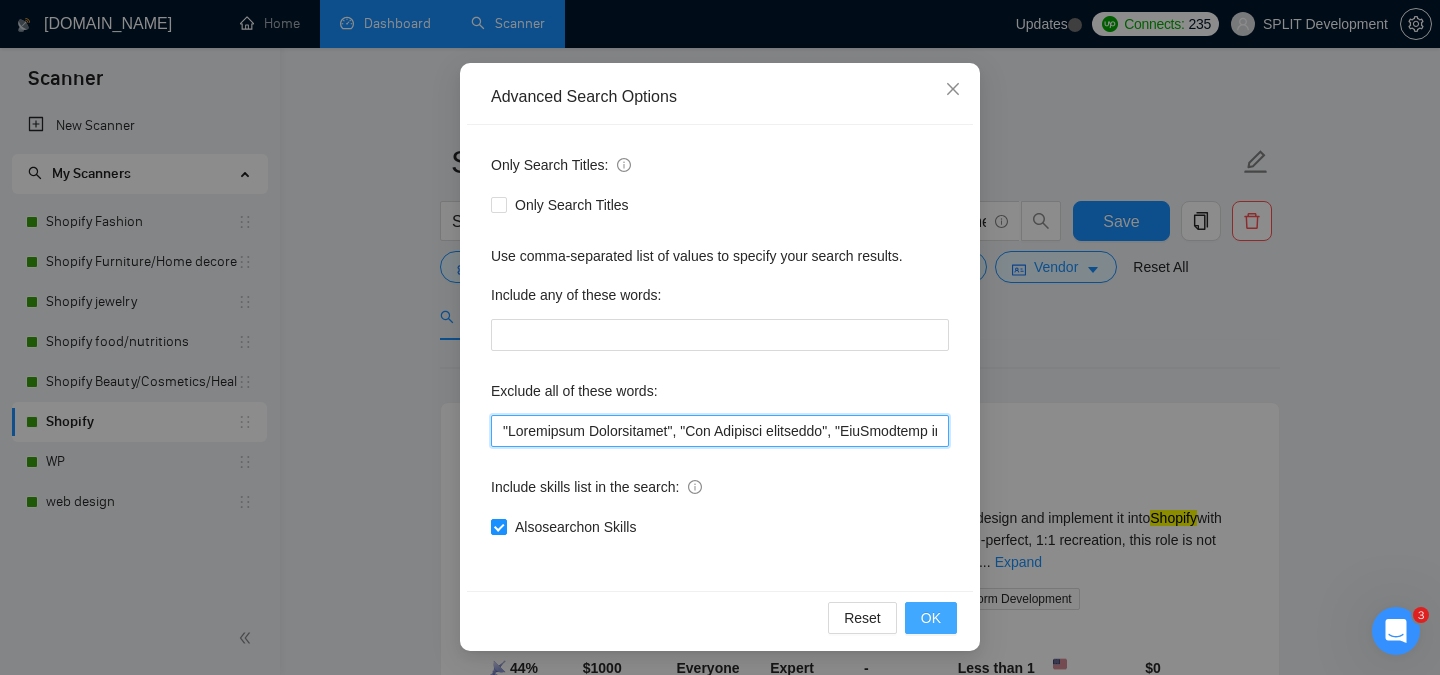 type on ""Conversion Optimization", "Big Commerce developer", "BigCommerce developer", "SEO Expert", "optimize loading speed", "performance tuning", "funnel design", GemPage, GemPages, "Funnel Designer", "Ecom Funnel", "ecommerce funnels", "fast setup", "As soon as possible", "Google Sheets", Amazon, "Photo Editing", "Image Editing", "Photo Editor", "(CRO) Specialist", "Product lister", "Data/BI Analyst", "marketing Analyst", "(no agencies)", "Store manager", partner, "Business Partner", "Customer Support Specialist", "Email Support", "Business Manager", "no-code frameworks", "No-Code Developer", translator, translation, "Store Management", "Sales Growth", "growth expert", "Cart Flow Expert", "drop shipping", dropshipping, "Systems Administration", NetSuite, "Shopify Marketing", marketplace, "clean up", Accounting, "content creator", "React.js", "Next.js", simple, eBay, small, "Logo Design", "Graphic Design", "project manager", "Data Entry", WooCommerce, "Email Marketing", "content writer", "Video Design", "product..." 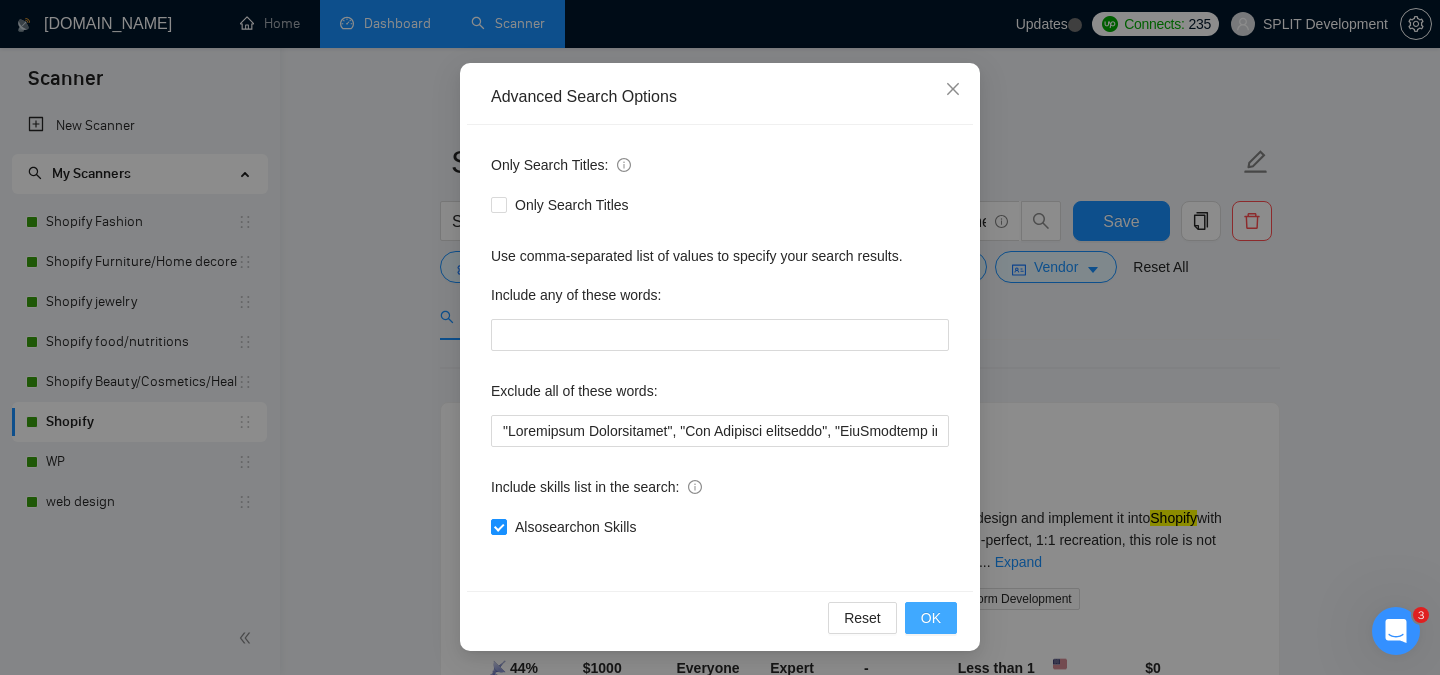 click on "OK" at bounding box center (931, 618) 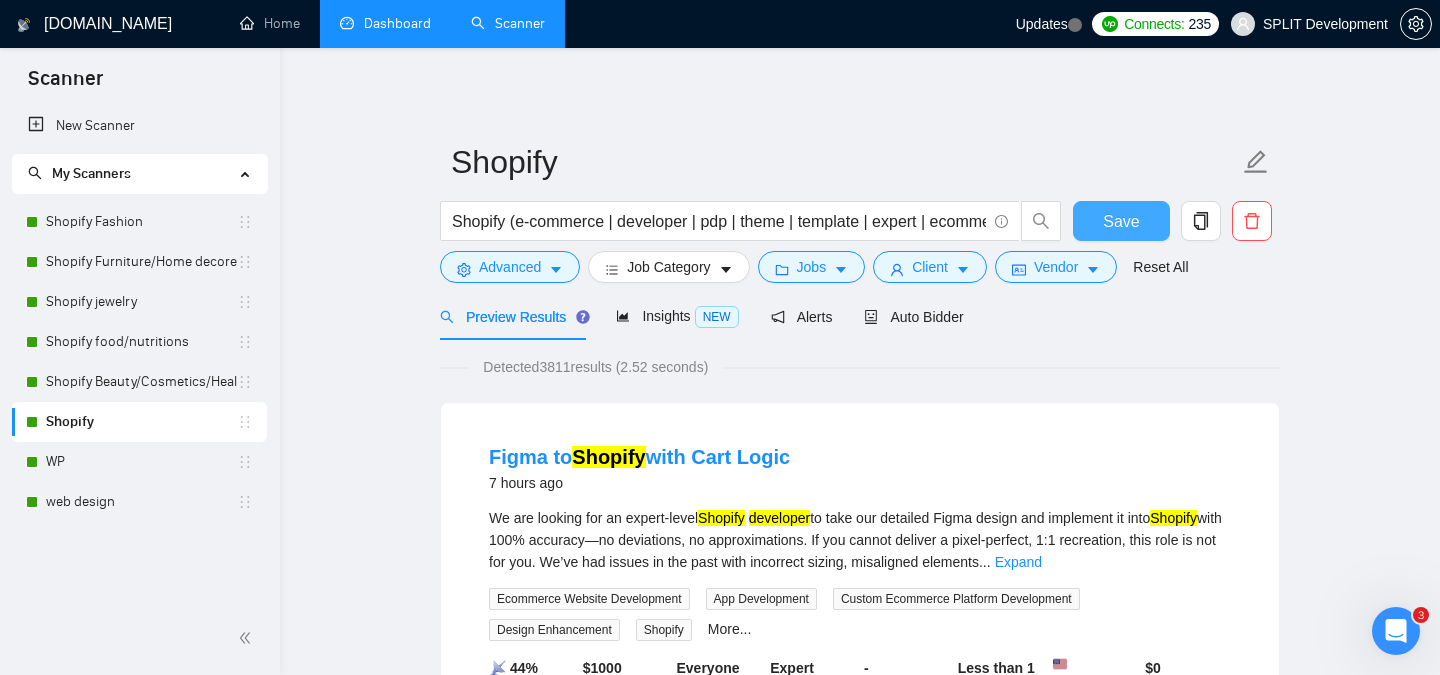 click on "Save" at bounding box center (1121, 221) 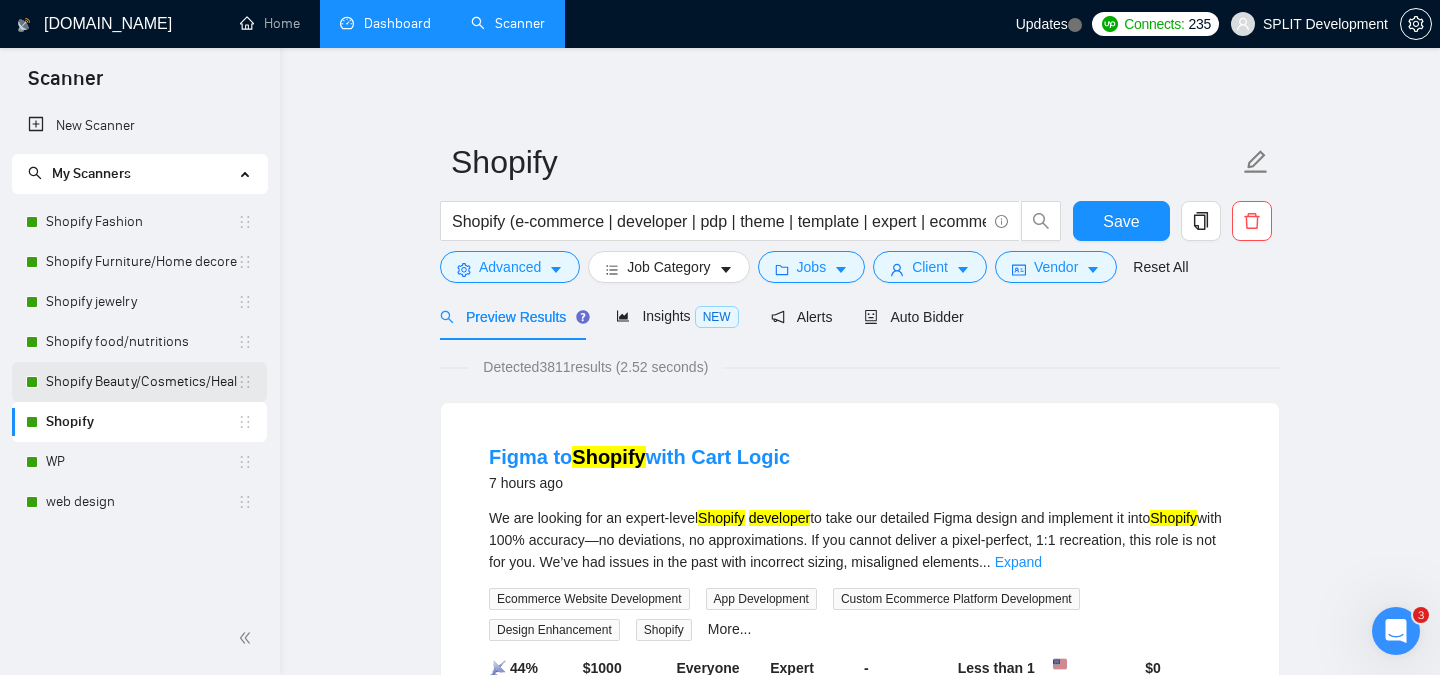 click on "Shopify Beauty/Cosmetics/Health" at bounding box center (141, 382) 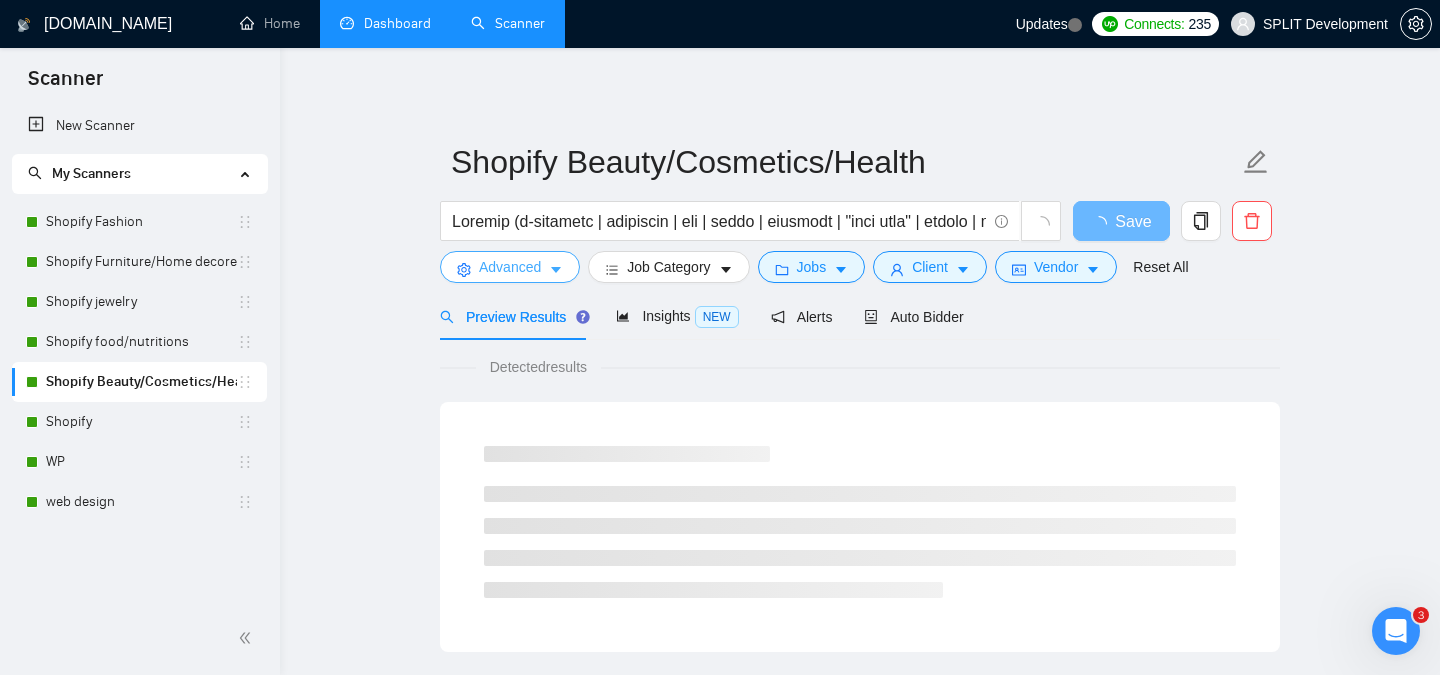 click on "Advanced" at bounding box center [510, 267] 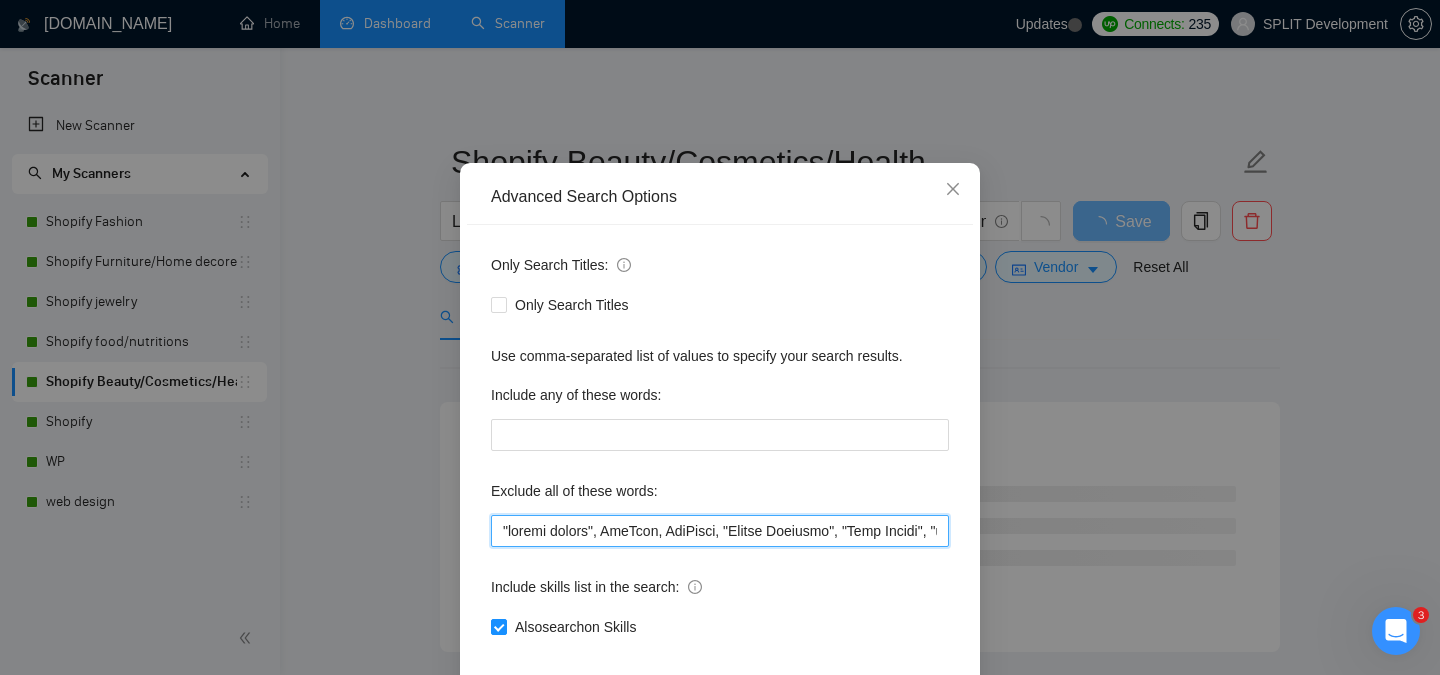 click at bounding box center [720, 531] 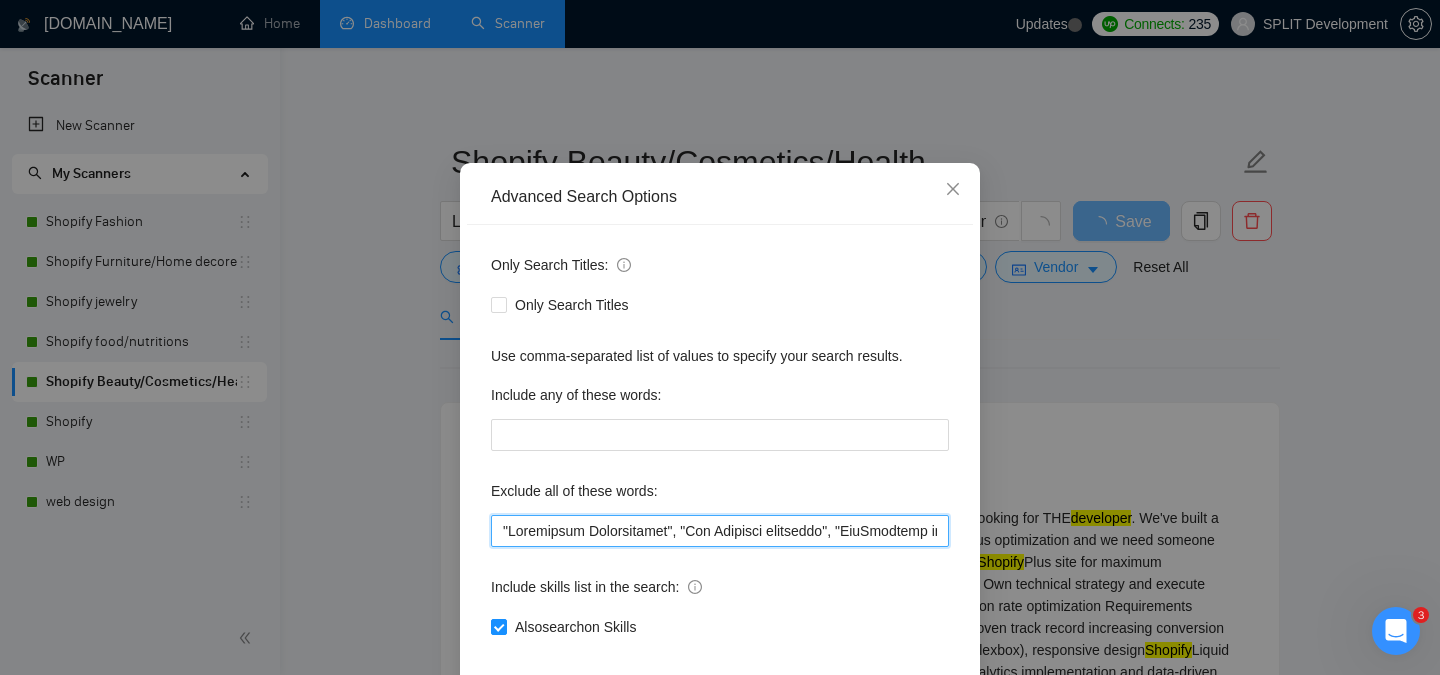 scroll, scrollTop: 0, scrollLeft: 514, axis: horizontal 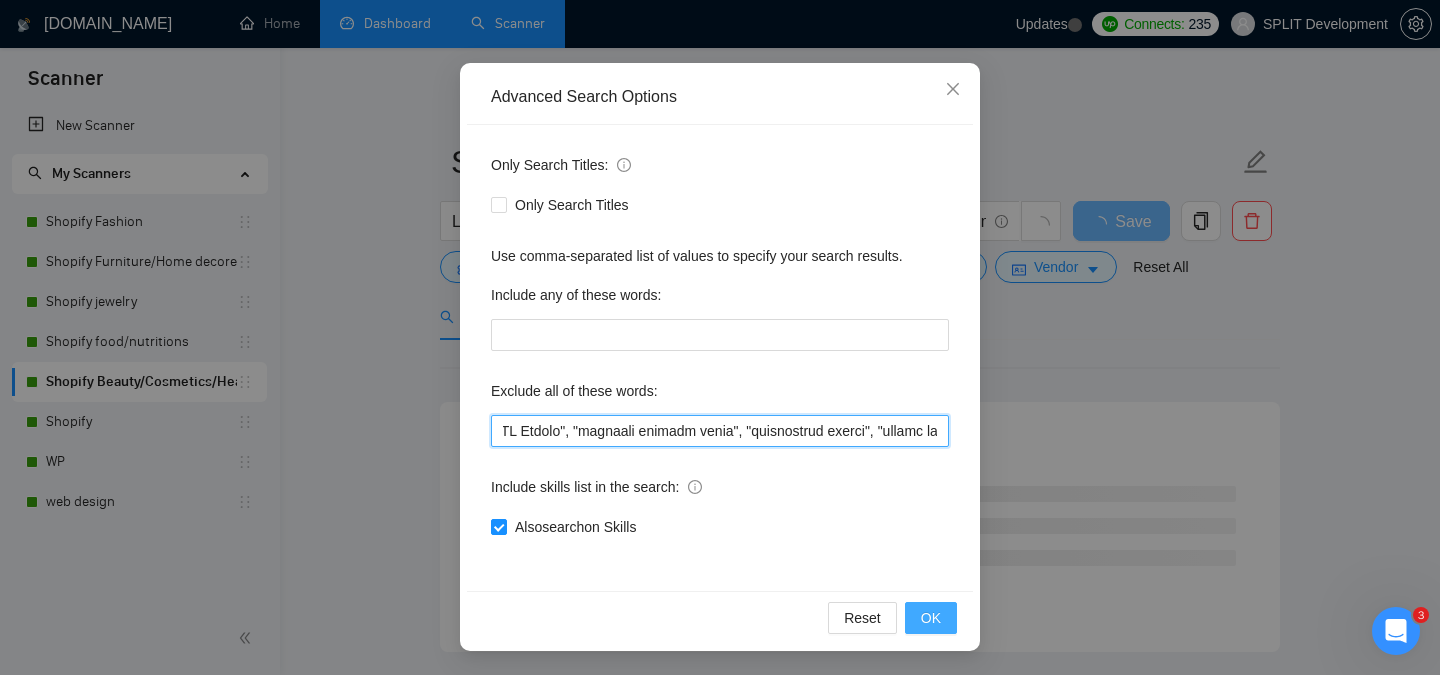 type on ""Conversion Optimization", "Big Commerce developer", "BigCommerce developer", "SEO Expert", "optimize loading speed", "performance tuning", "funnel design", GemPage, GemPages, "Funnel Designer", "Ecom Funnel", "ecommerce funnels", "fast setup", "As soon as possible", "Google Sheets", Amazon, "Photo Editing", "Image Editing", "Photo Editor", "Product lister", "Data/BI Analyst", "marketing Analyst", "(no agencies)", "Store manager", partner, "Business Partner", "Customer Support Specialist", "Email Support", "Business Manager", "no-code frameworks", "No-Code Developer", translator, translation, "Store Management", "Sales Growth", "growth expert", "Cart Flow Expert", "drop shipping", dropshipping, "Systems Administration", NetSuite, "Shopify Marketing", marketplace, "clean up", Accounting, "content creator", "React.js", "Next.js", simple, eBay, small, "Logo Design", "Graphic Design", "project manager", "Data Entry", WooCommerce, "Email Marketing", "content writer", "Video Design", "product listing", n8n, "AI ..." 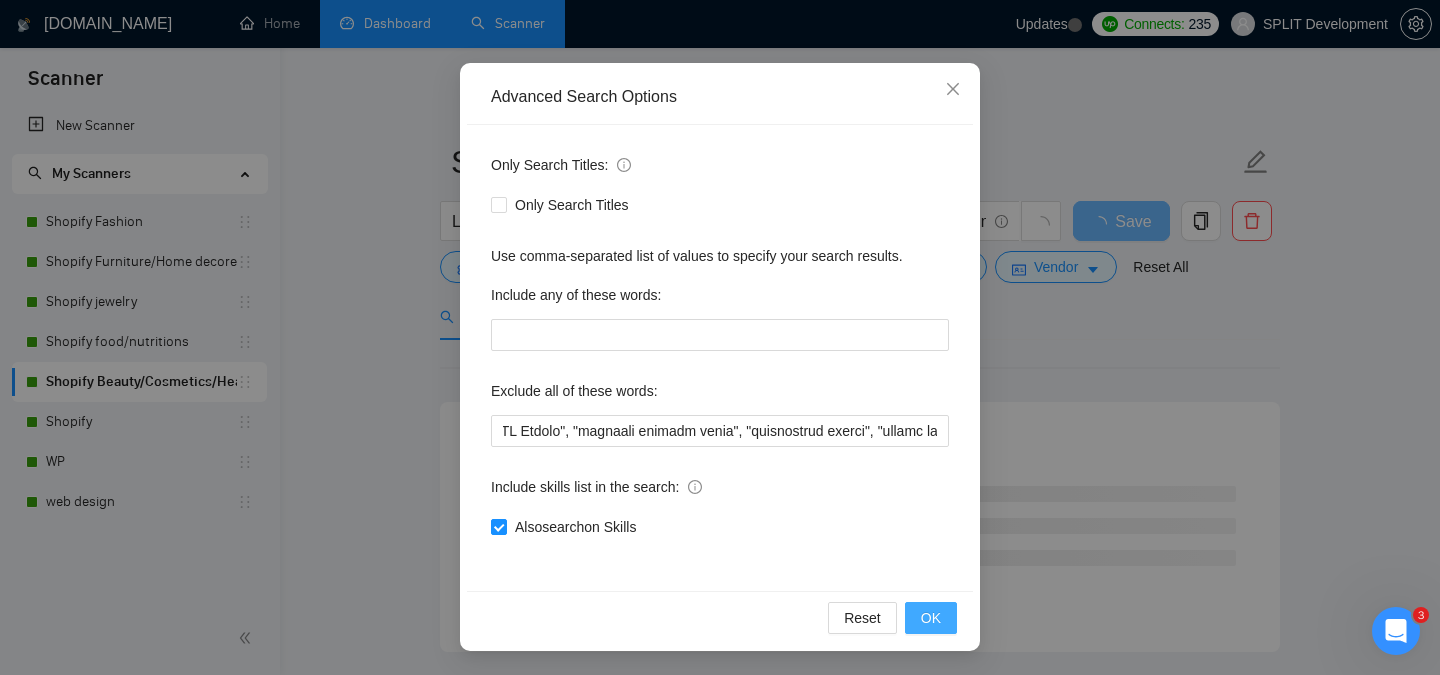 click on "OK" at bounding box center [931, 618] 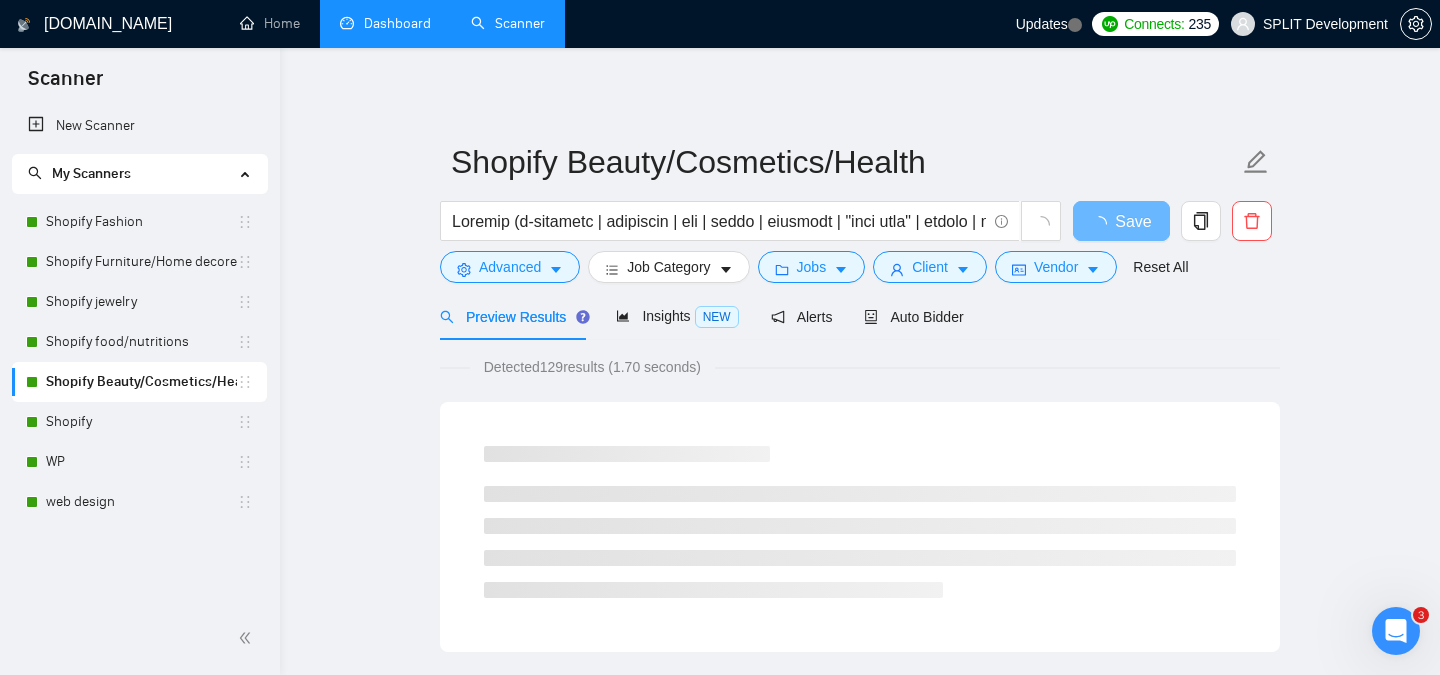 scroll, scrollTop: 57, scrollLeft: 0, axis: vertical 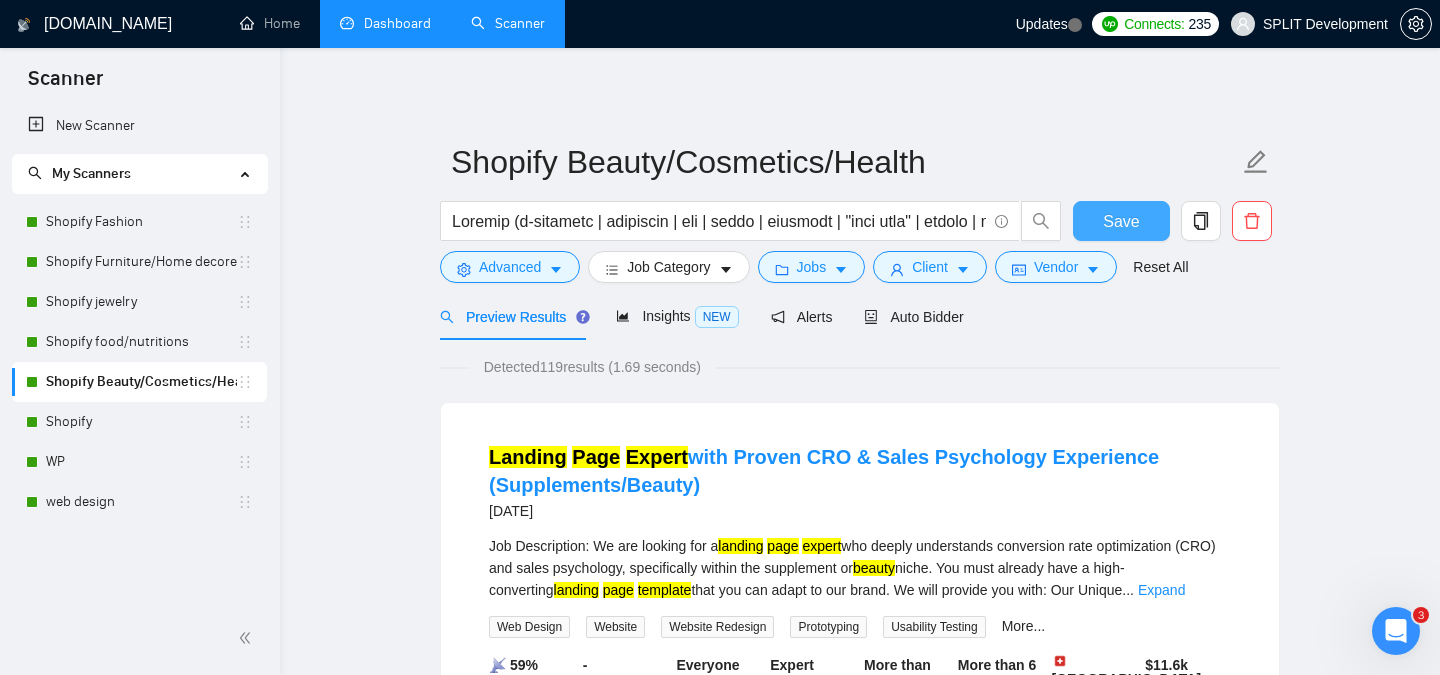 click on "Save" at bounding box center [1121, 221] 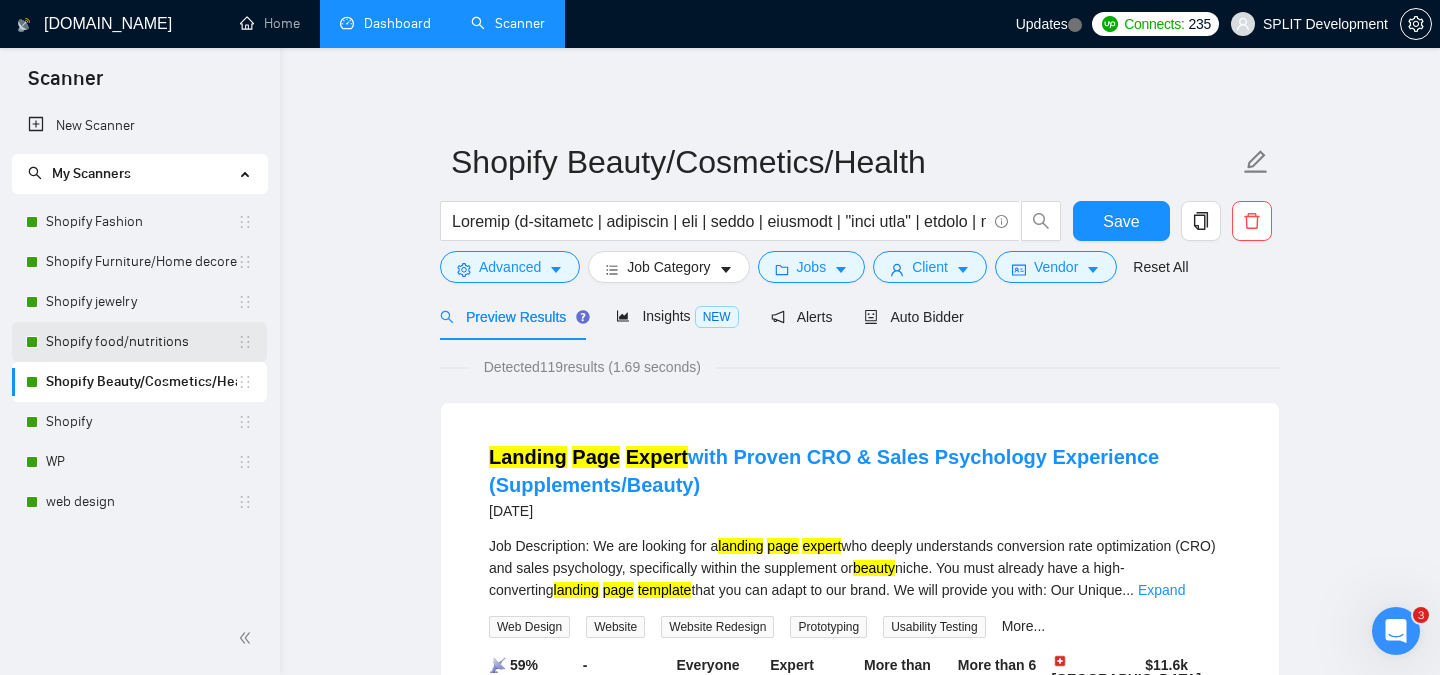 click on "Shopify food/nutritions" at bounding box center (141, 342) 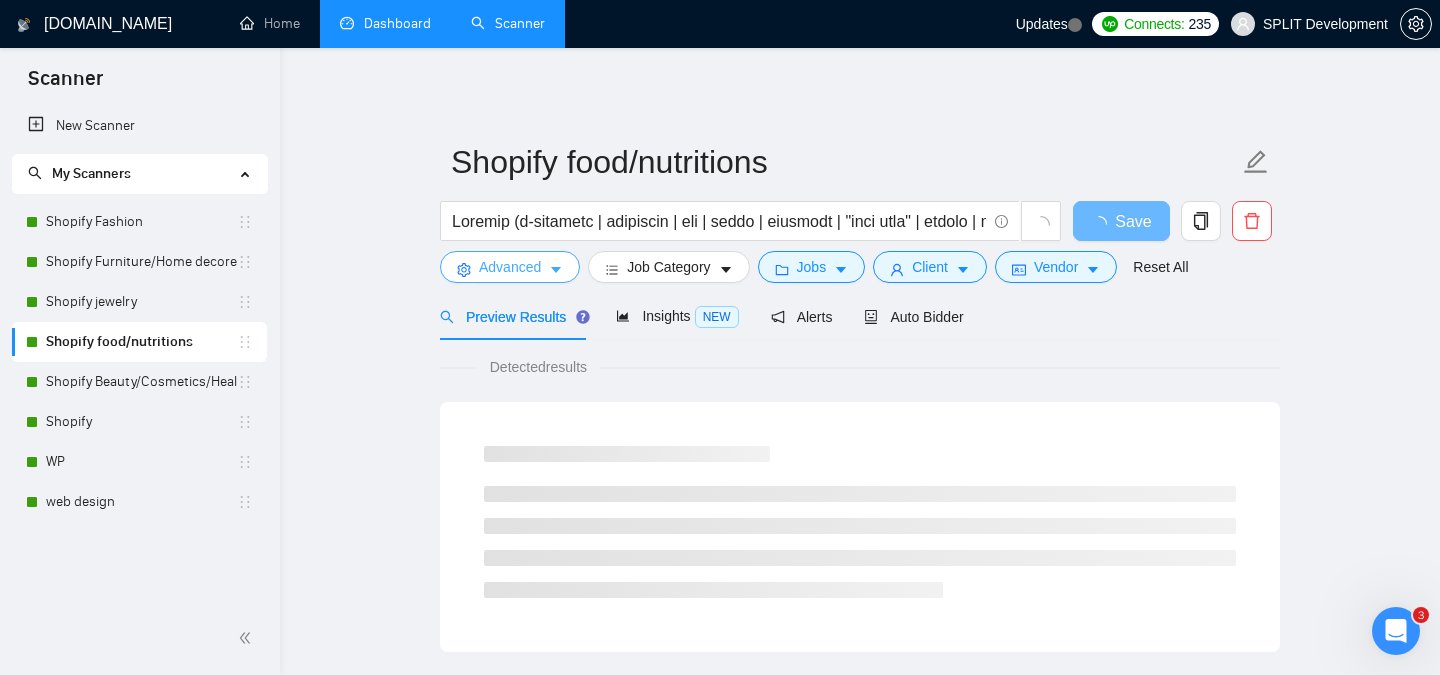 click on "Advanced" at bounding box center (510, 267) 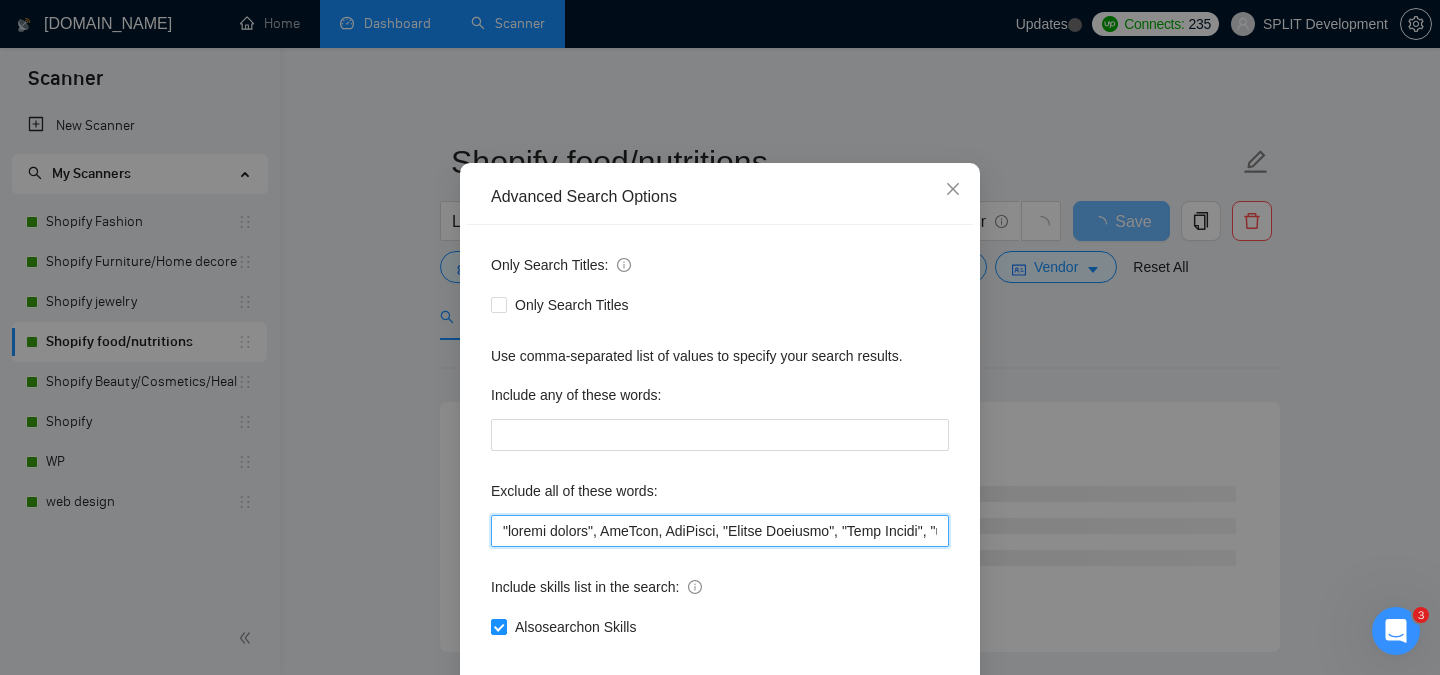 click at bounding box center [720, 531] 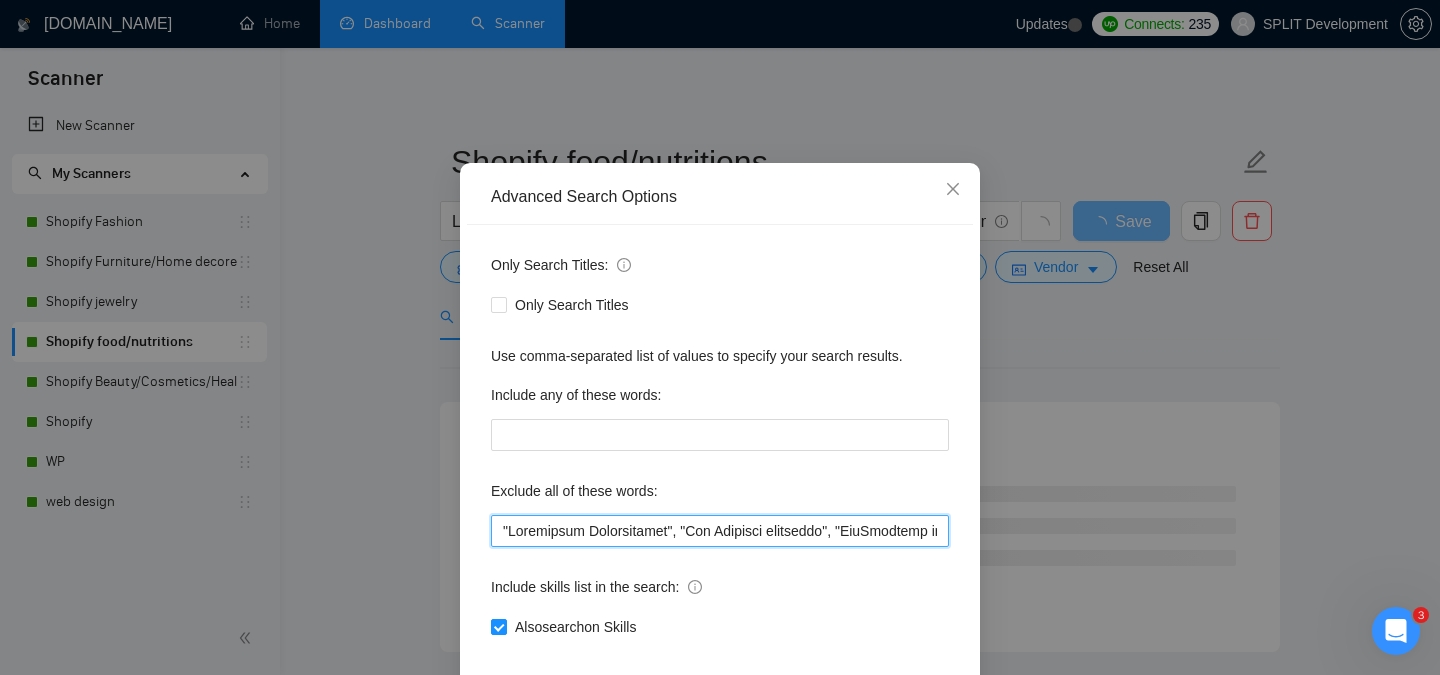 scroll, scrollTop: 0, scrollLeft: 514, axis: horizontal 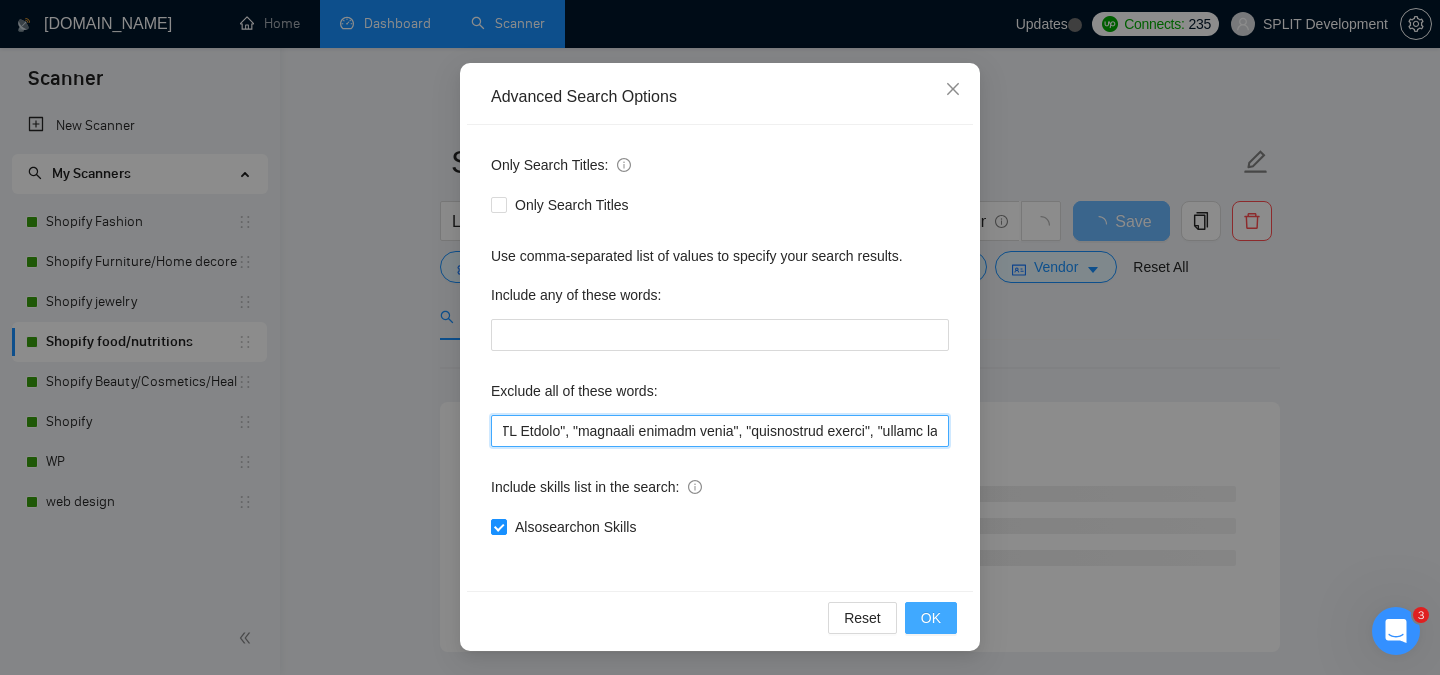 type on ""Conversion Optimization", "Big Commerce developer", "BigCommerce developer", "SEO Expert", "optimize loading speed", "performance tuning", "funnel design", GemPage, GemPages, "Funnel Designer", "Ecom Funnel", "ecommerce funnels", "fast setup", "As soon as possible", "Google Sheets", Amazon, "Photo Editing", "Image Editing", "Photo Editor", "Product lister", "Data/BI Analyst", "marketing Analyst", "(no agencies)", "Store manager", partner, "Business Partner", "Customer Support Specialist", "Email Support", "Business Manager", "no-code frameworks", "No-Code Developer", translator, translation, "Store Management", "Sales Growth", "growth expert", "Cart Flow Expert", "drop shipping", dropshipping, "Systems Administration", NetSuite, "Shopify Marketing", marketplace, "clean up", Accounting, "content creator", "React.js", "Next.js", simple, eBay, small, "Logo Design", "Graphic Design", "project manager", "Data Entry", WooCommerce, "Email Marketing", "content writer", "Video Design", "product listing", n8n, "AI ..." 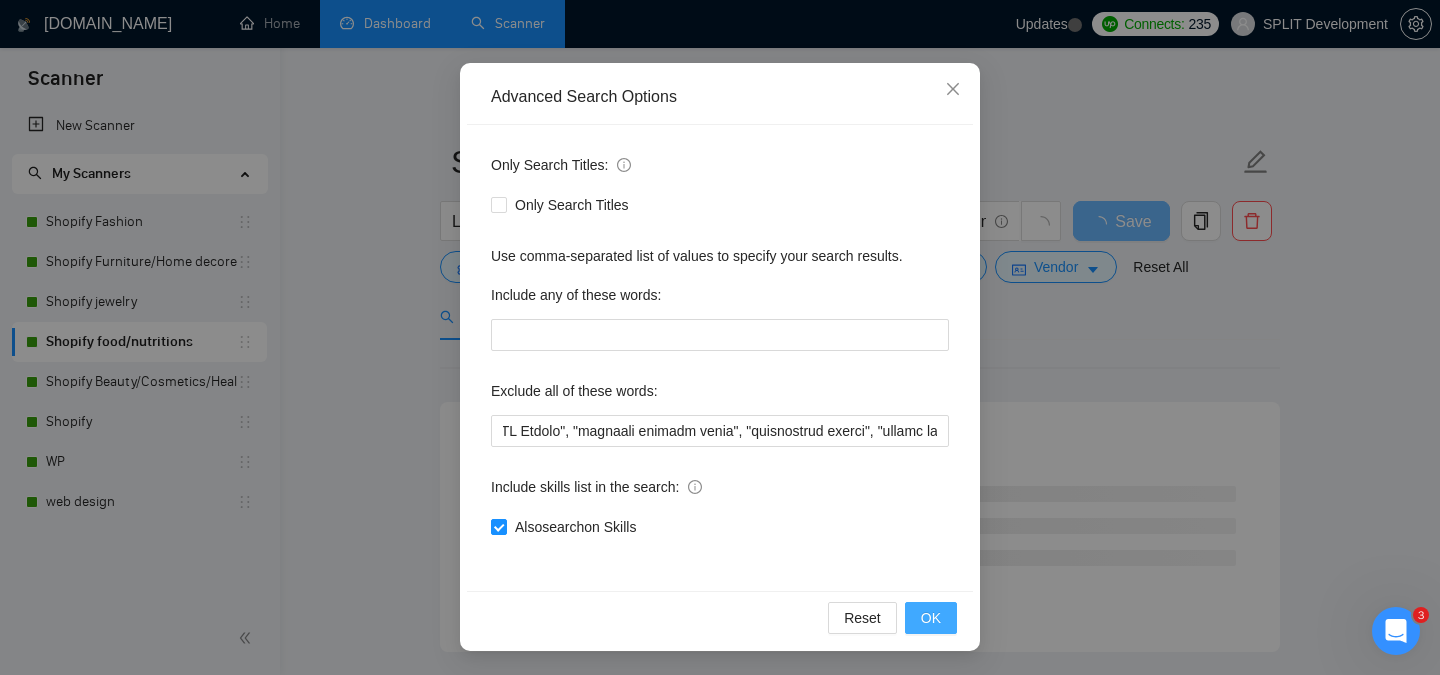 click on "OK" at bounding box center [931, 618] 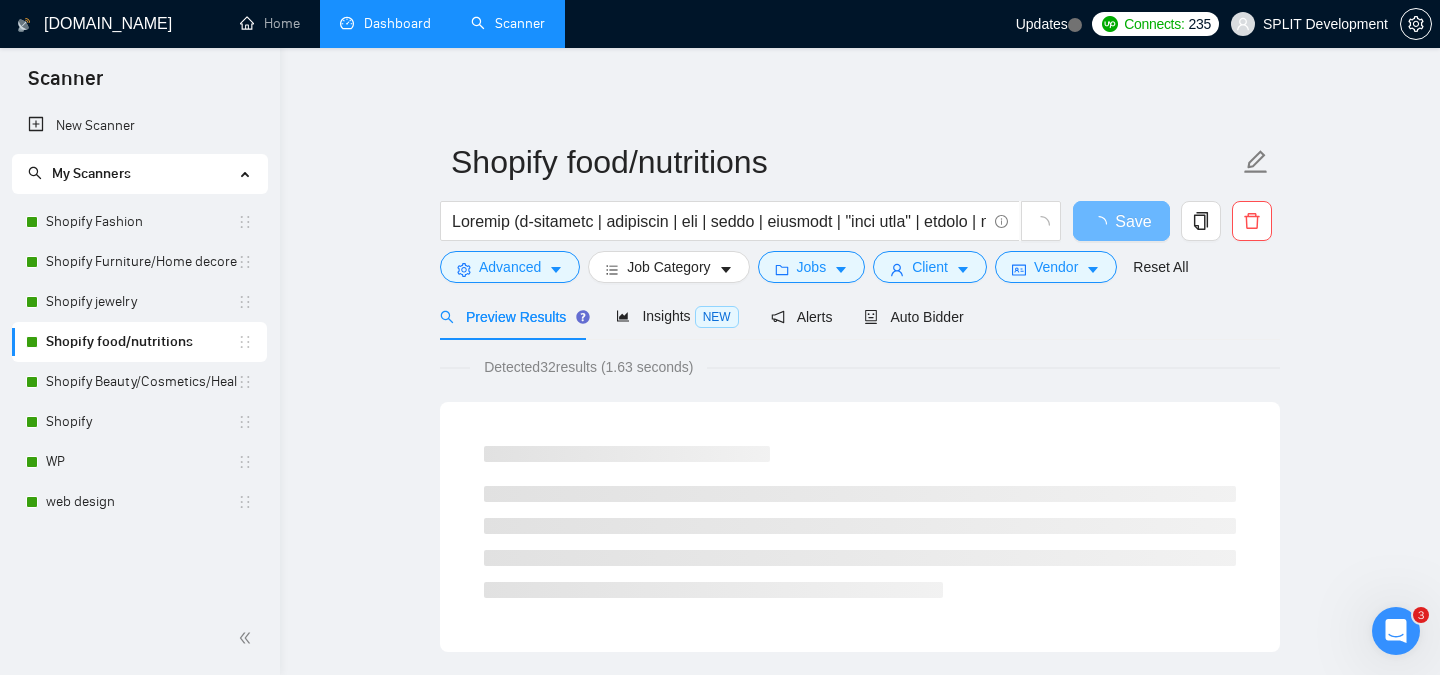 scroll, scrollTop: 57, scrollLeft: 0, axis: vertical 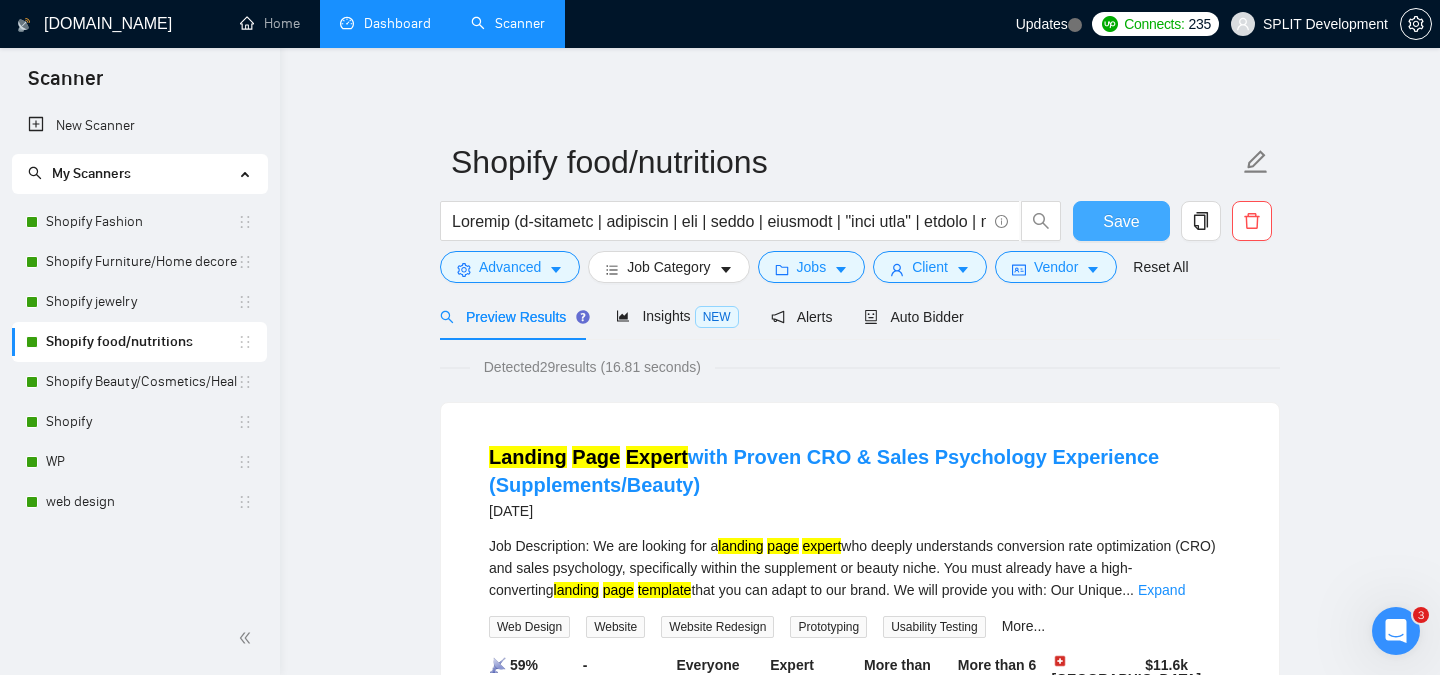 click on "Save" at bounding box center (1121, 221) 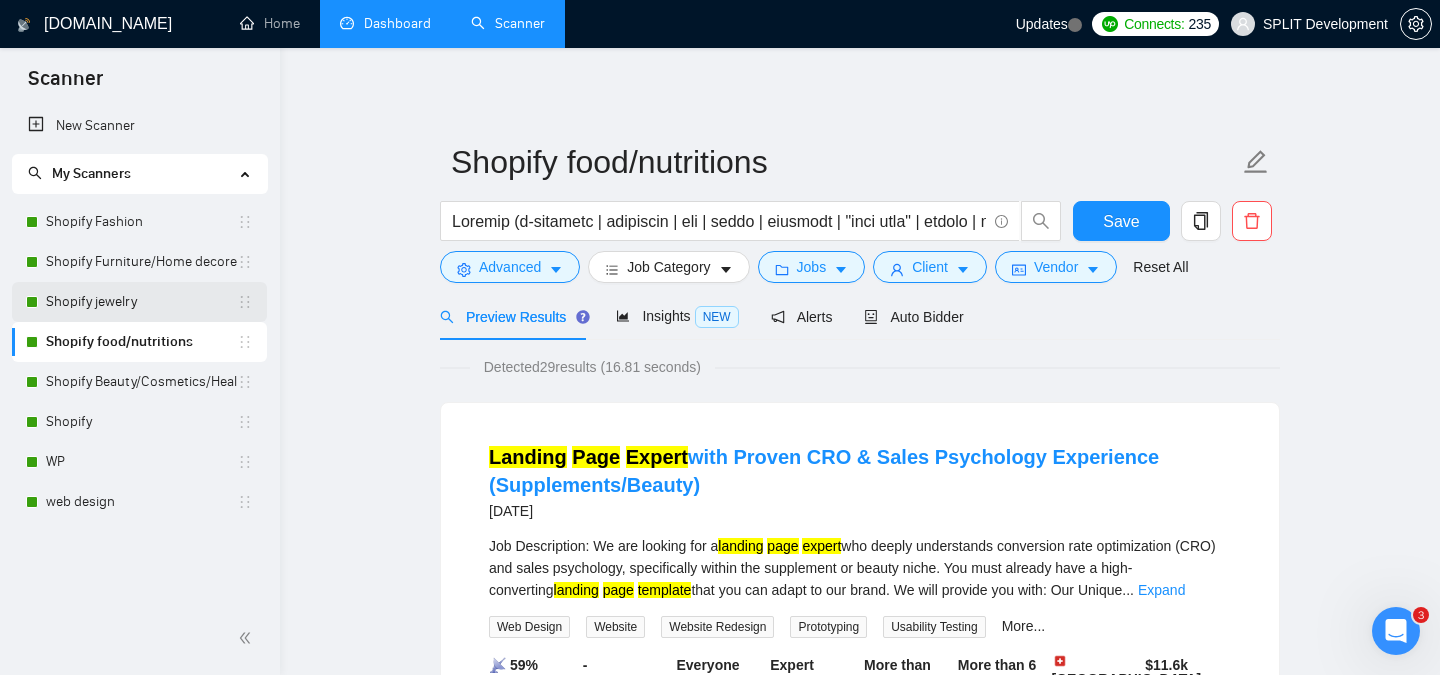 click on "Shopify jewelry" at bounding box center (141, 302) 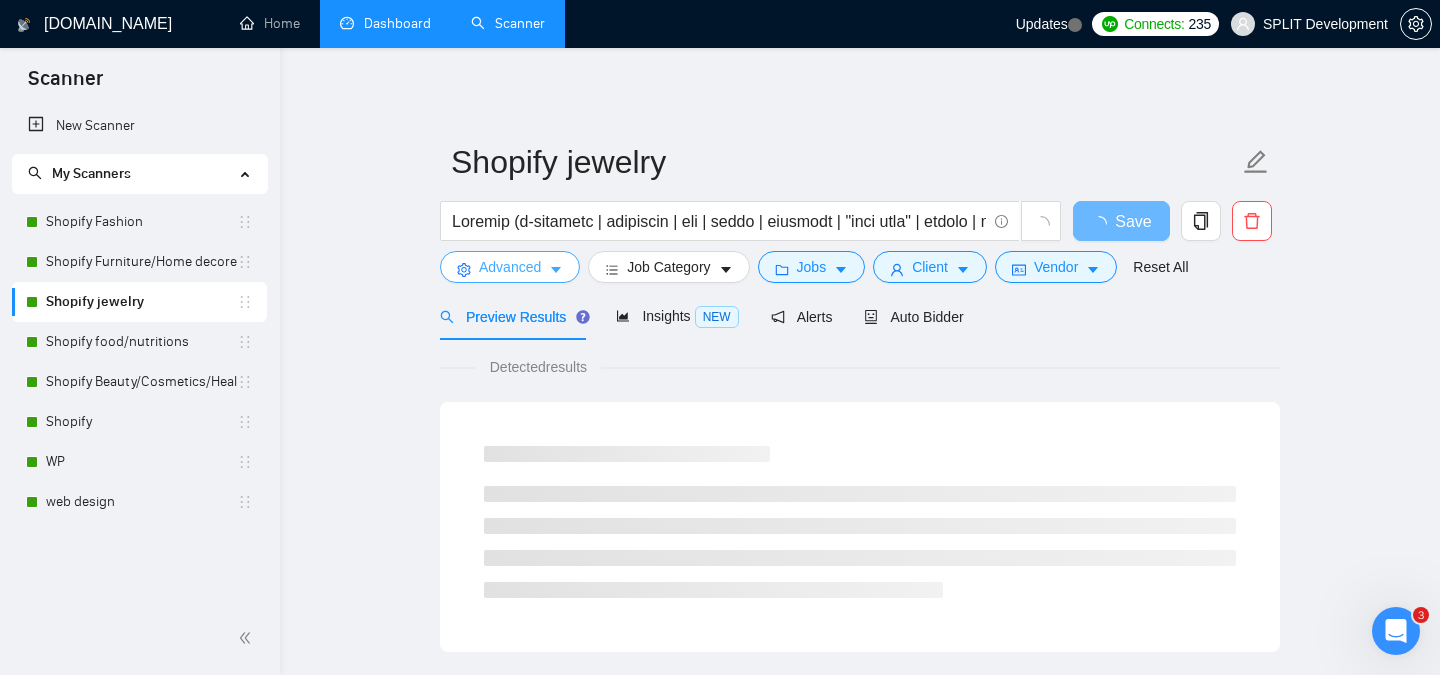 click on "Advanced" at bounding box center (510, 267) 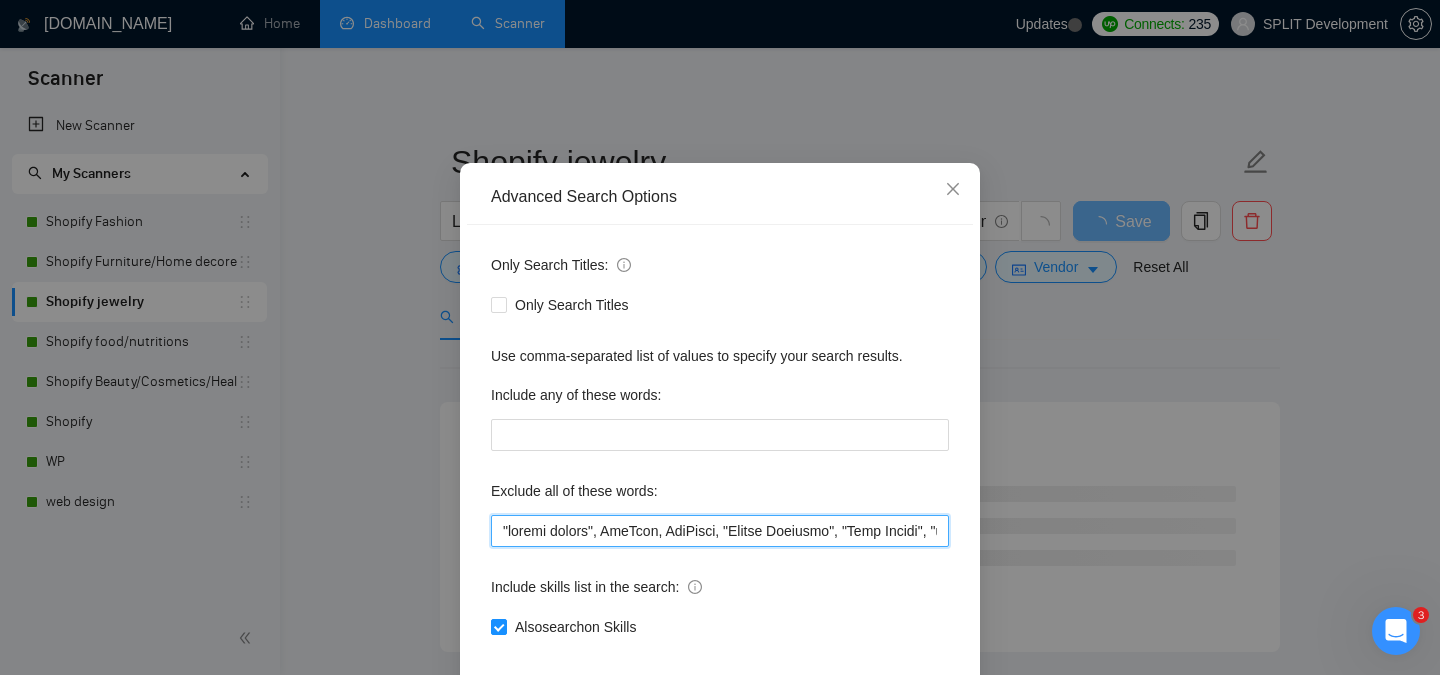 click at bounding box center (720, 531) 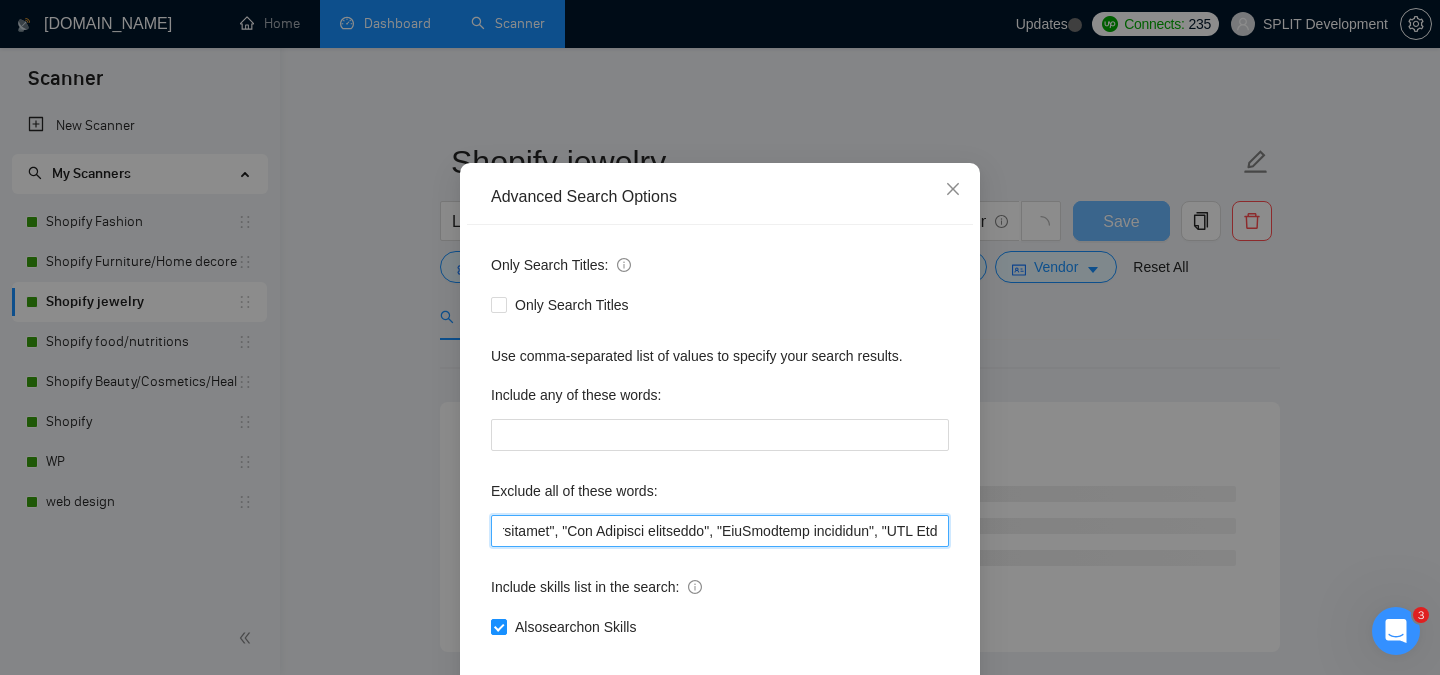 scroll, scrollTop: 0, scrollLeft: 0, axis: both 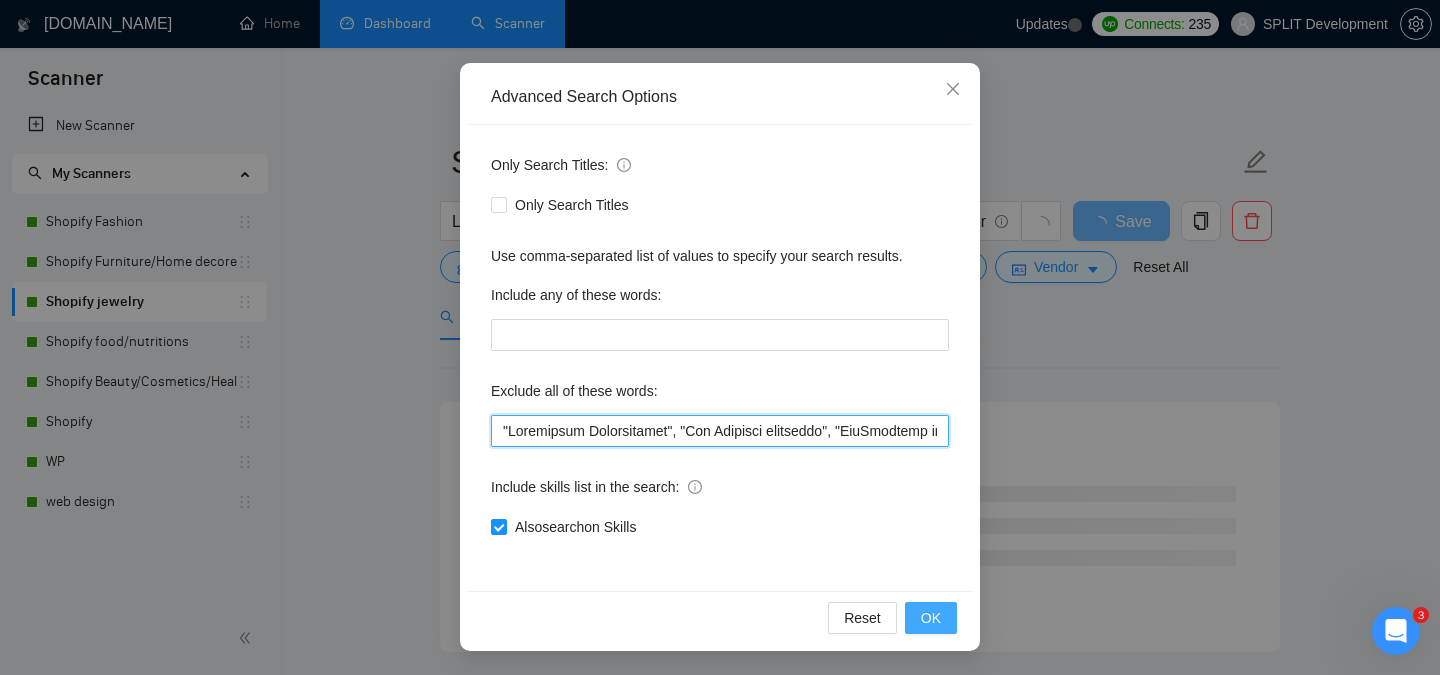 type on ""Conversion Optimization", "Big Commerce developer", "BigCommerce developer", "SEO Expert", "optimize loading speed", "performance tuning", "funnel design", GemPage, GemPages, "Funnel Designer", "Ecom Funnel", "ecommerce funnels", "fast setup", "As soon as possible", "Google Sheets", Amazon, "Photo Editing", "Image Editing", "Photo Editor", "Product lister", "Data/BI Analyst", "marketing Analyst", "(no agencies)", "Store manager", partner, "Business Partner", "Customer Support Specialist", "Email Support", "Business Manager", "no-code frameworks", "No-Code Developer", translator, translation, "Store Management", "Sales Growth", "growth expert", "Cart Flow Expert", "drop shipping", dropshipping, "Systems Administration", NetSuite, "Shopify Marketing", marketplace, "clean up", Accounting, "content creator", "React.js", "Next.js", simple, eBay, small, "Logo Design", "Graphic Design", "project manager", "Data Entry", WooCommerce, "Email Marketing", "content writer", "Video Design", "product listing", n8n, "AI ..." 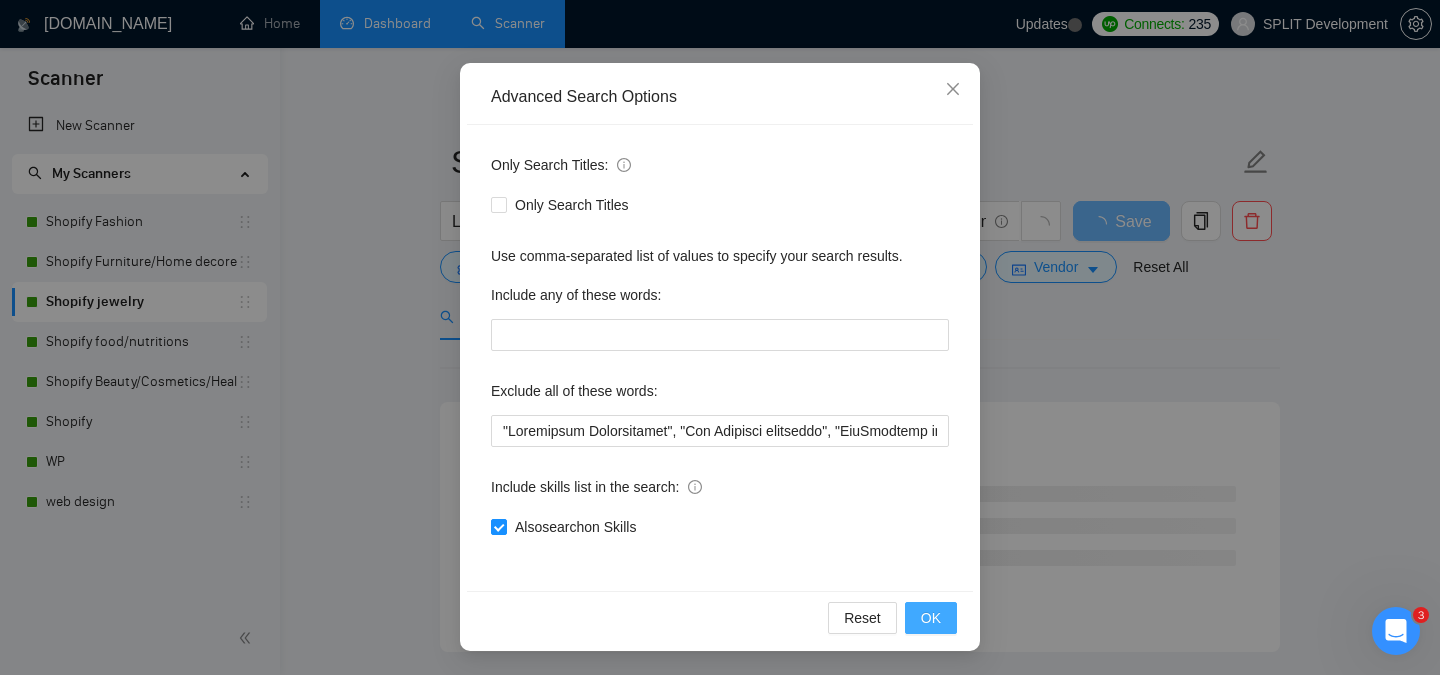 click on "OK" at bounding box center [931, 618] 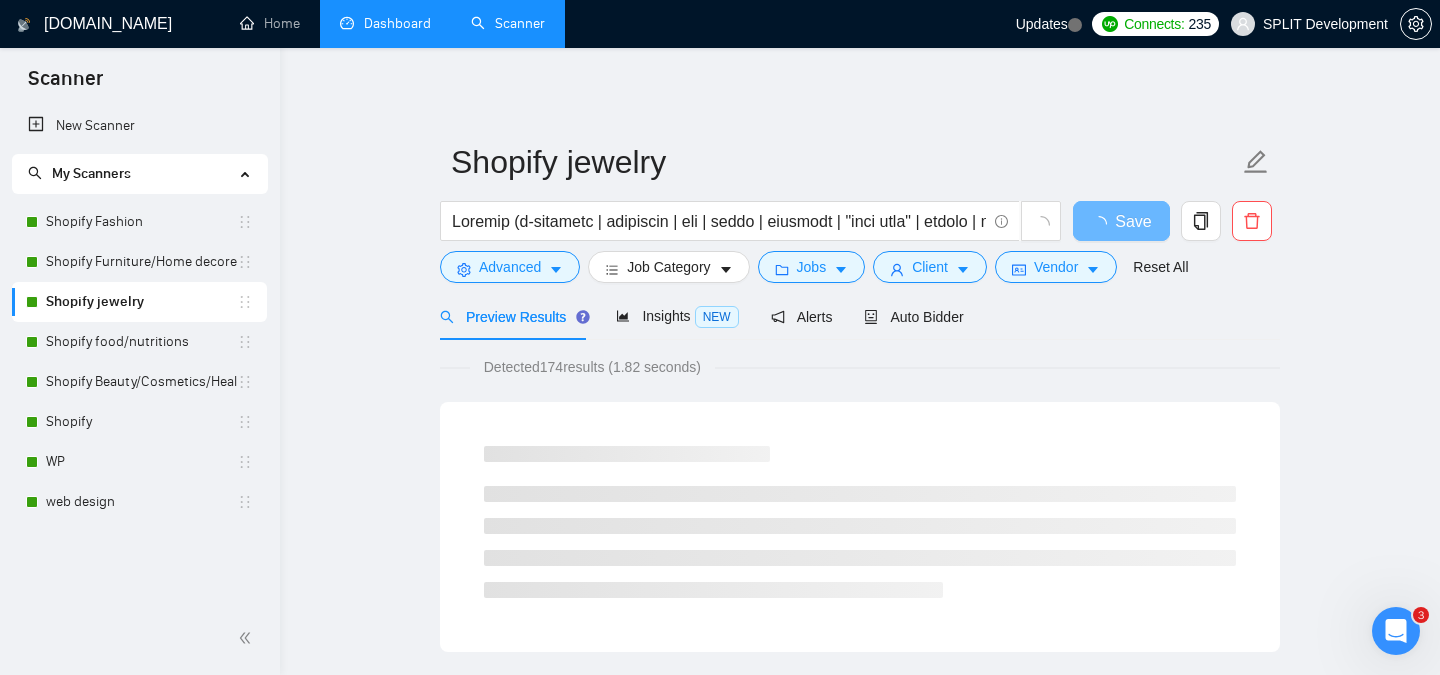 scroll, scrollTop: 57, scrollLeft: 0, axis: vertical 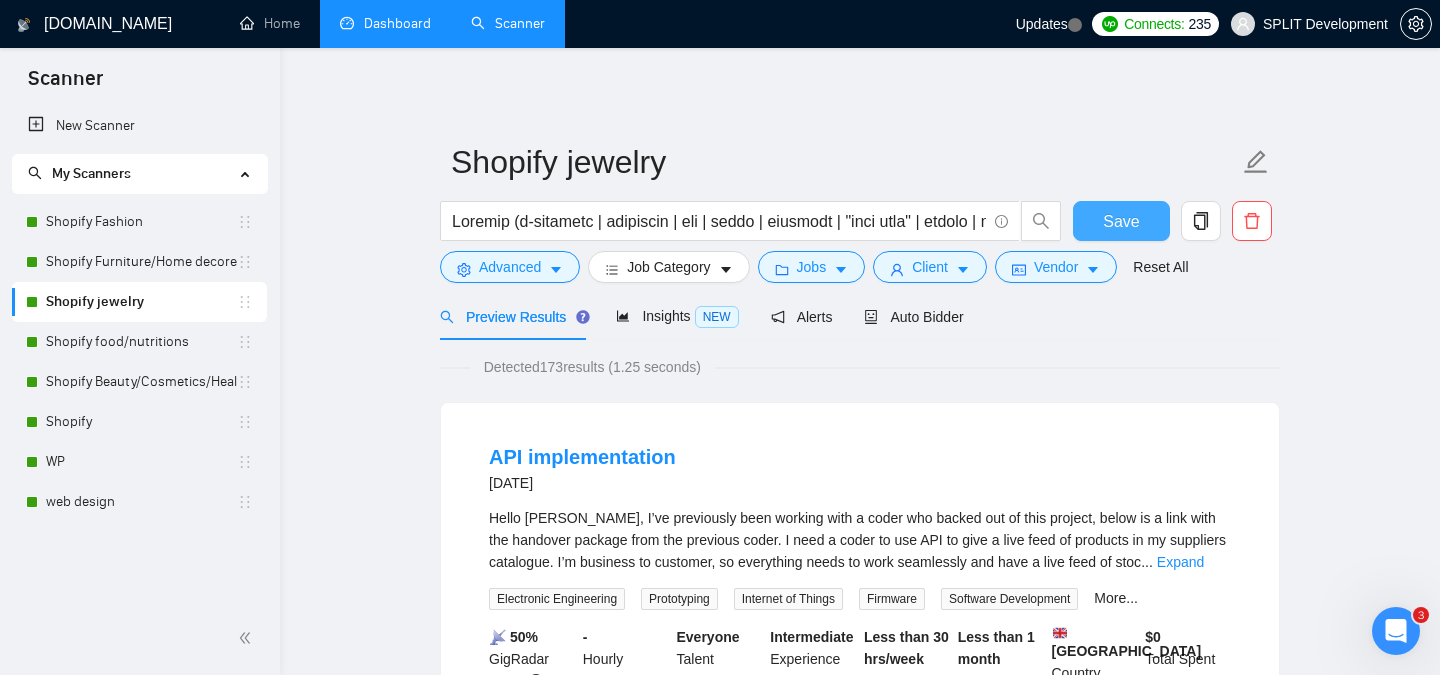 click on "Save" at bounding box center (1121, 221) 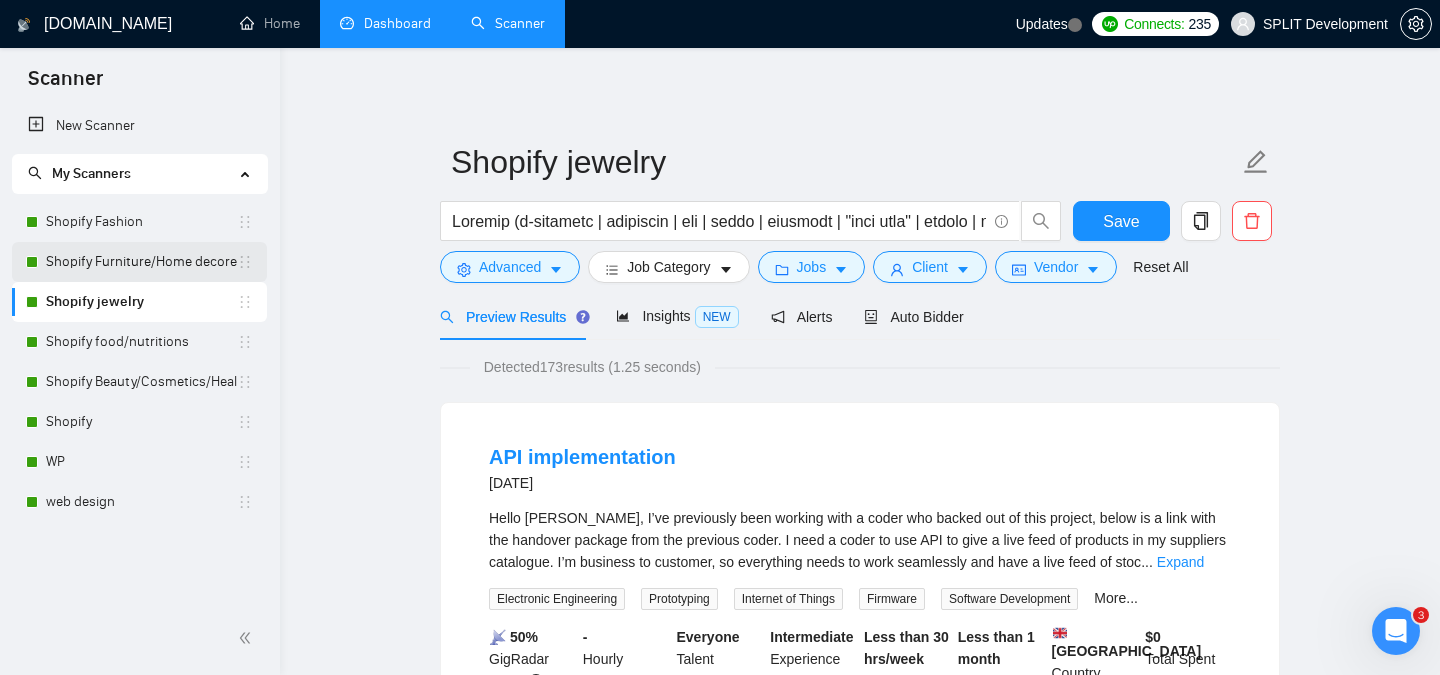 click on "Shopify Furniture/Home decore" at bounding box center (141, 262) 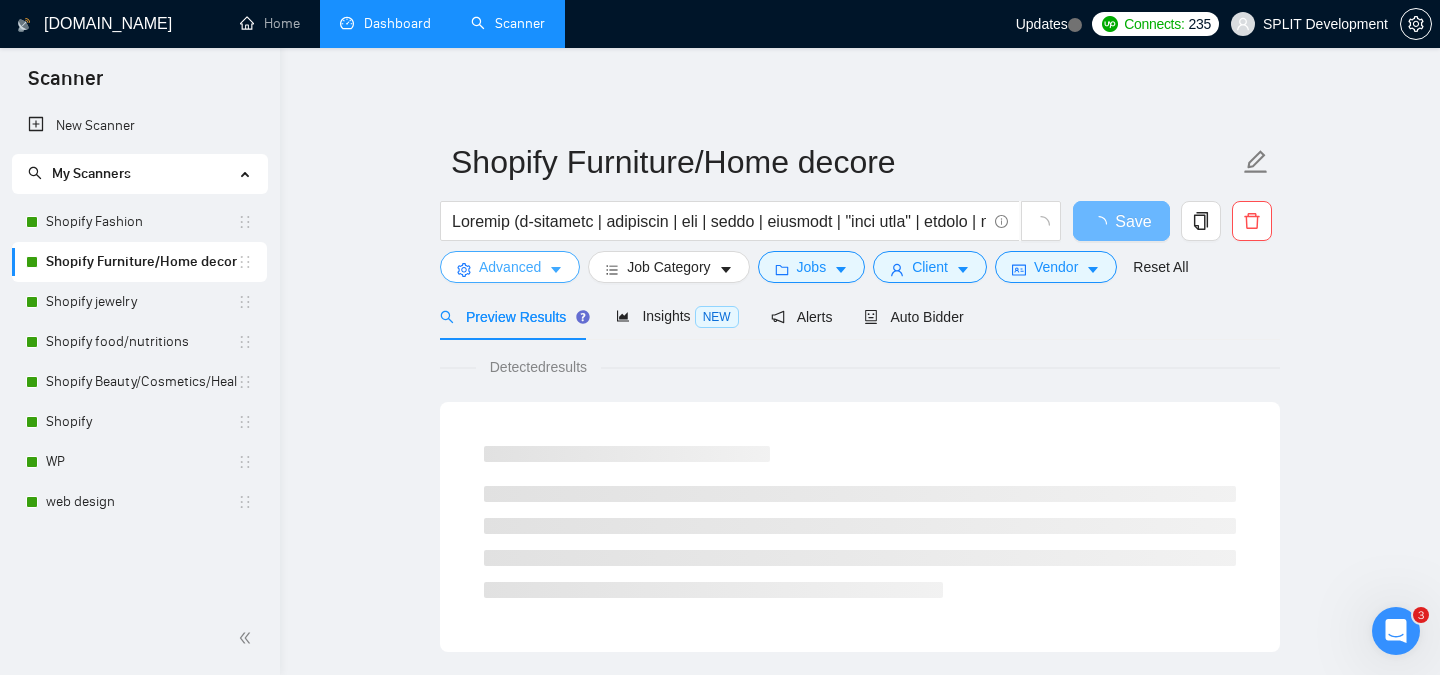 click on "Advanced" at bounding box center [510, 267] 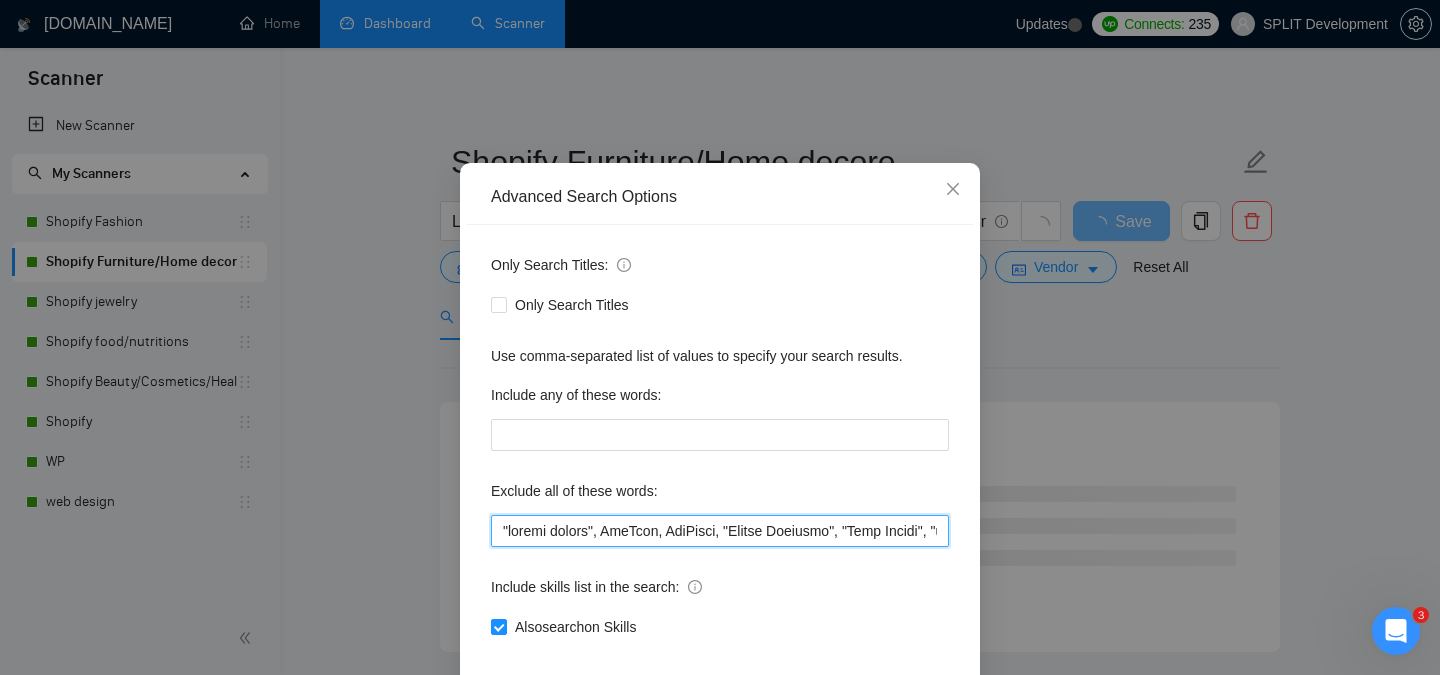 click at bounding box center [720, 531] 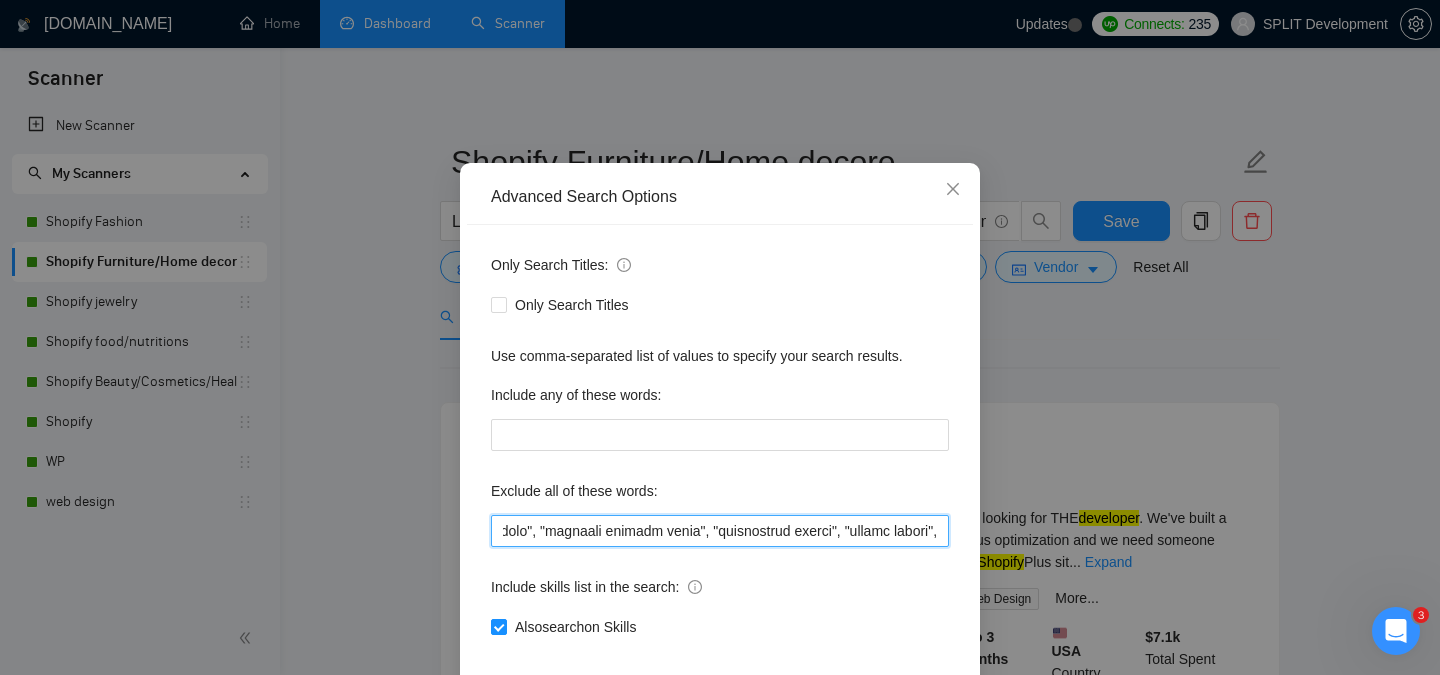 scroll, scrollTop: 0, scrollLeft: 554, axis: horizontal 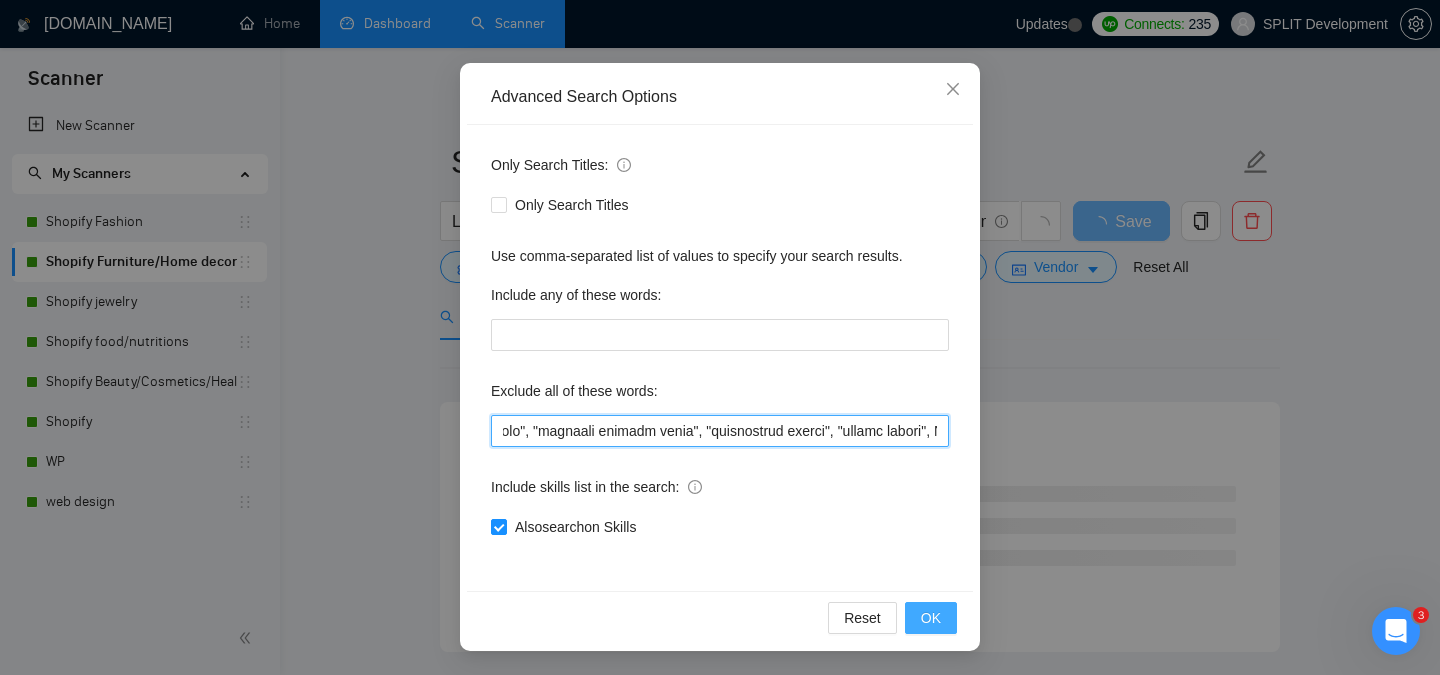 type on ""Conversion Optimization", "Big Commerce developer", "BigCommerce developer", "SEO Expert", "optimize loading speed", "performance tuning", "funnel design", GemPage, GemPages, "Funnel Designer", "Ecom Funnel", "ecommerce funnels", "fast setup", "As soon as possible", "Google Sheets", Amazon, "Photo Editing", "Image Editing", "Photo Editor", "Product lister", "Data/BI Analyst", "marketing Analyst", "(no agencies)", "Store manager", partner, "Business Partner", "Customer Support Specialist", "Email Support", "Business Manager", "no-code frameworks", "No-Code Developer", translator, translation, "Store Management", "Sales Growth", "growth expert", "Cart Flow Expert", "drop shipping", dropshipping, "Systems Administration", NetSuite, "Shopify Marketing", marketplace, "clean up", Accounting, "content creator", "React.js", "Next.js", simple, eBay, small, "Logo Design", "Graphic Design", "project manager", "Data Entry", WooCommerce, "Email Marketing", "content writer", "Video Design", "product listing", n8n, "AI ..." 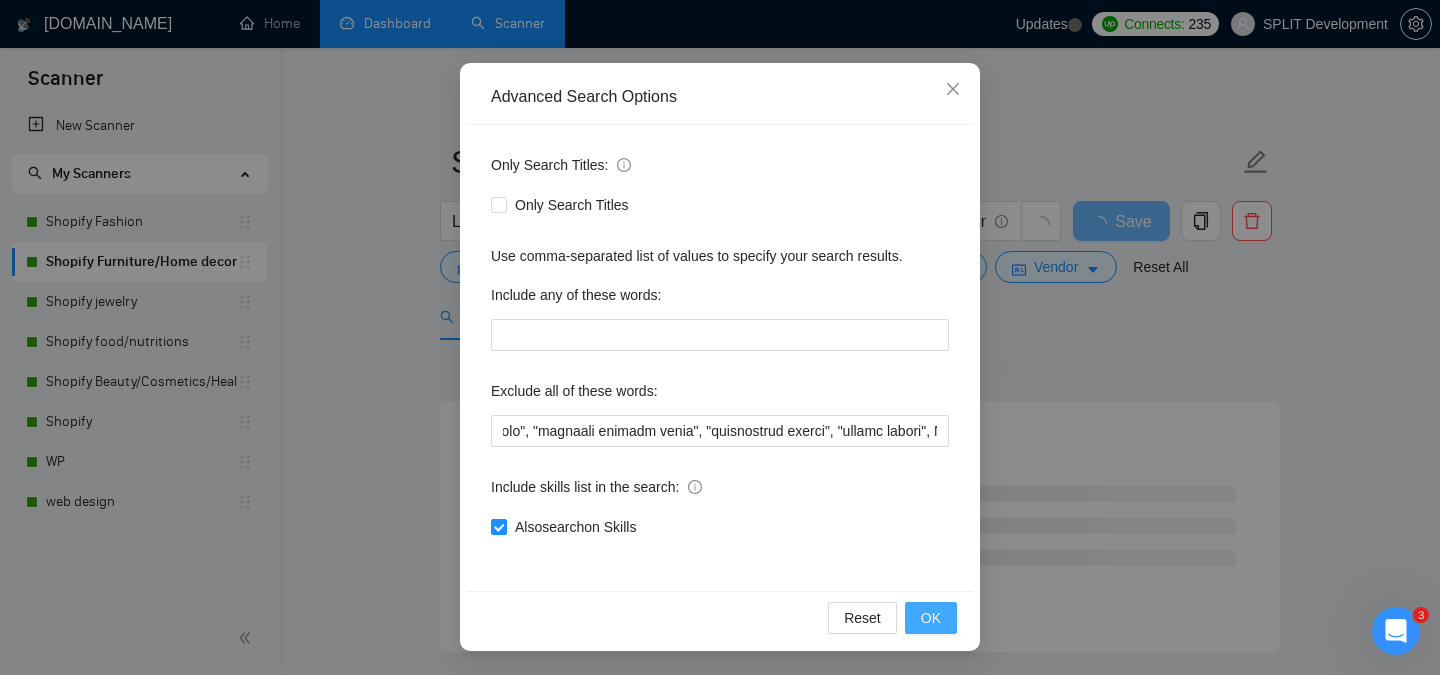 click on "OK" at bounding box center [931, 618] 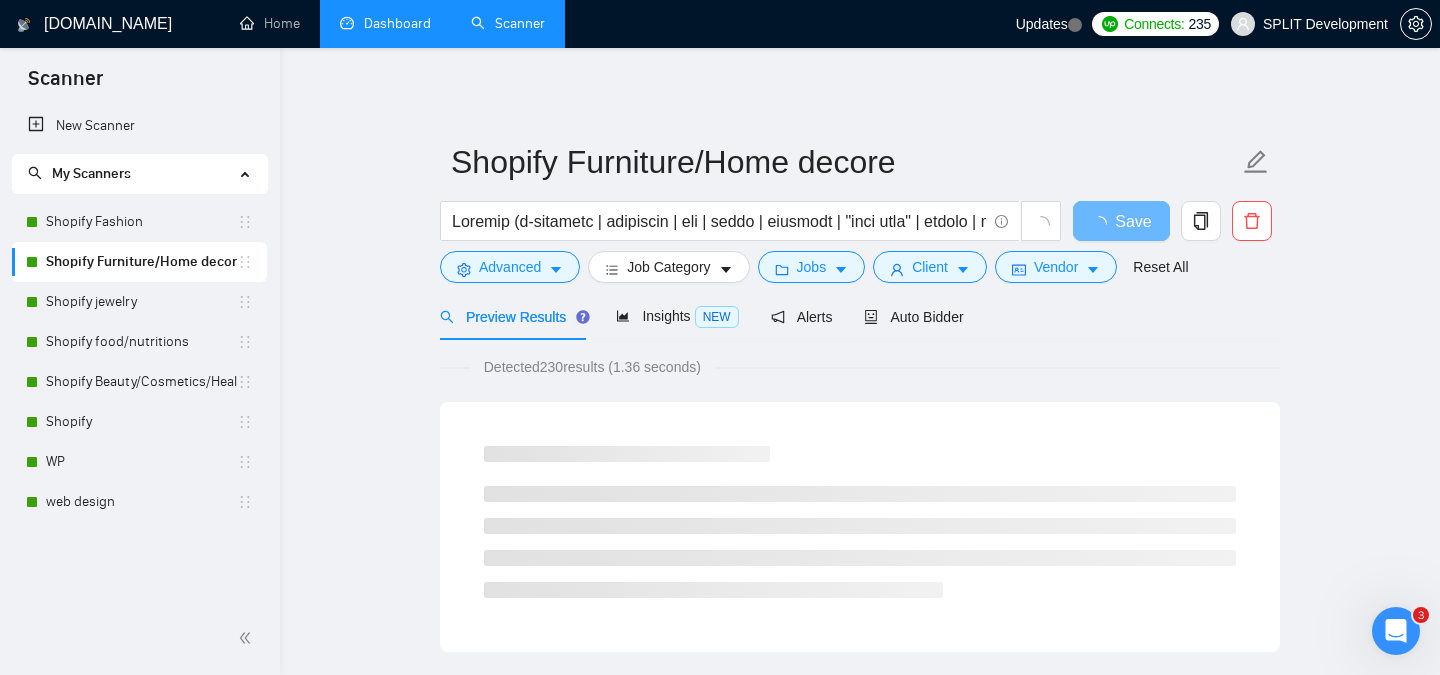 scroll, scrollTop: 57, scrollLeft: 0, axis: vertical 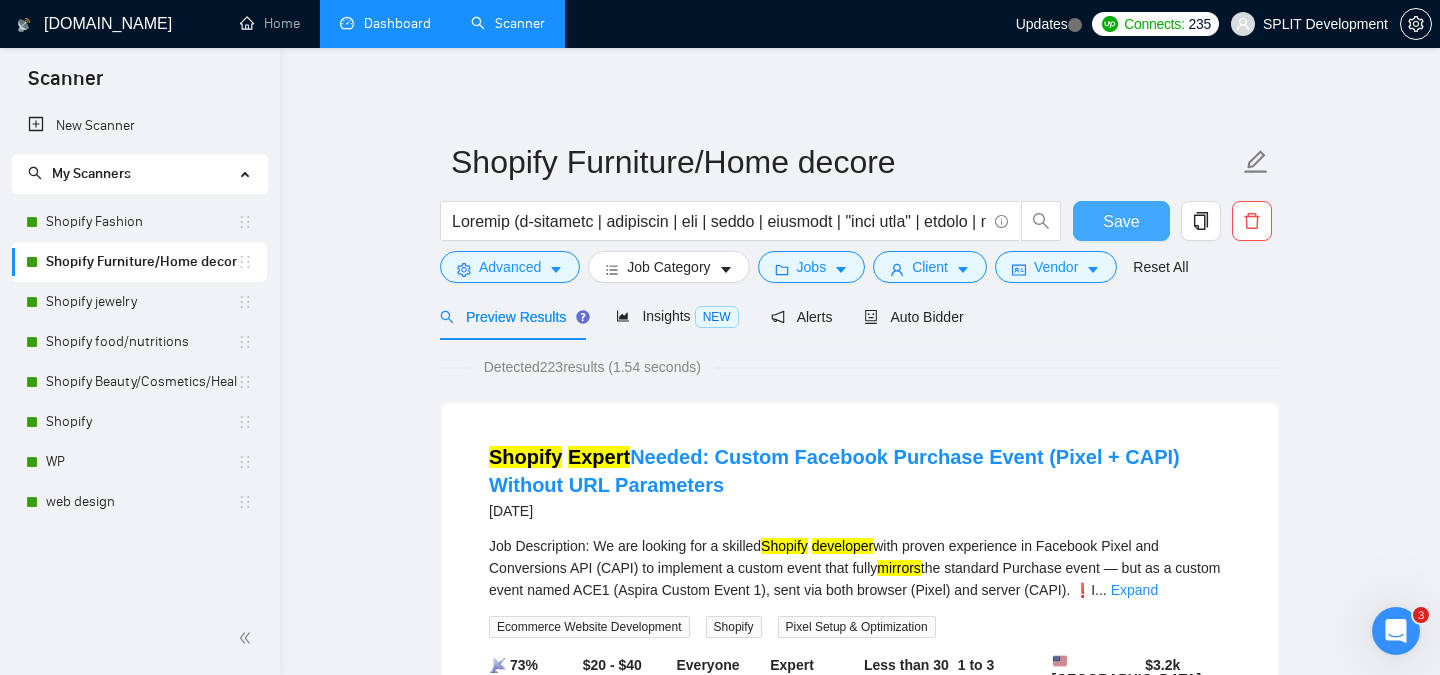 click on "Save" at bounding box center [1121, 221] 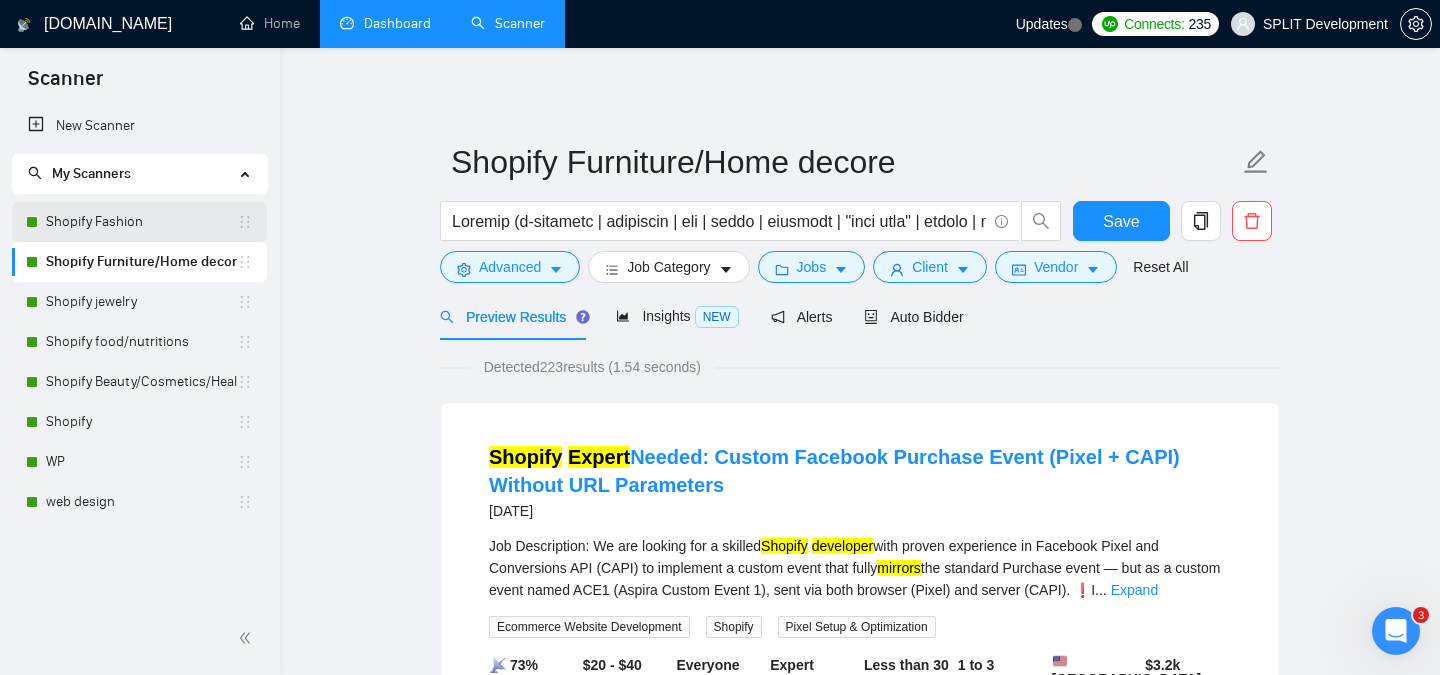 click on "Shopify Fashion" at bounding box center (141, 222) 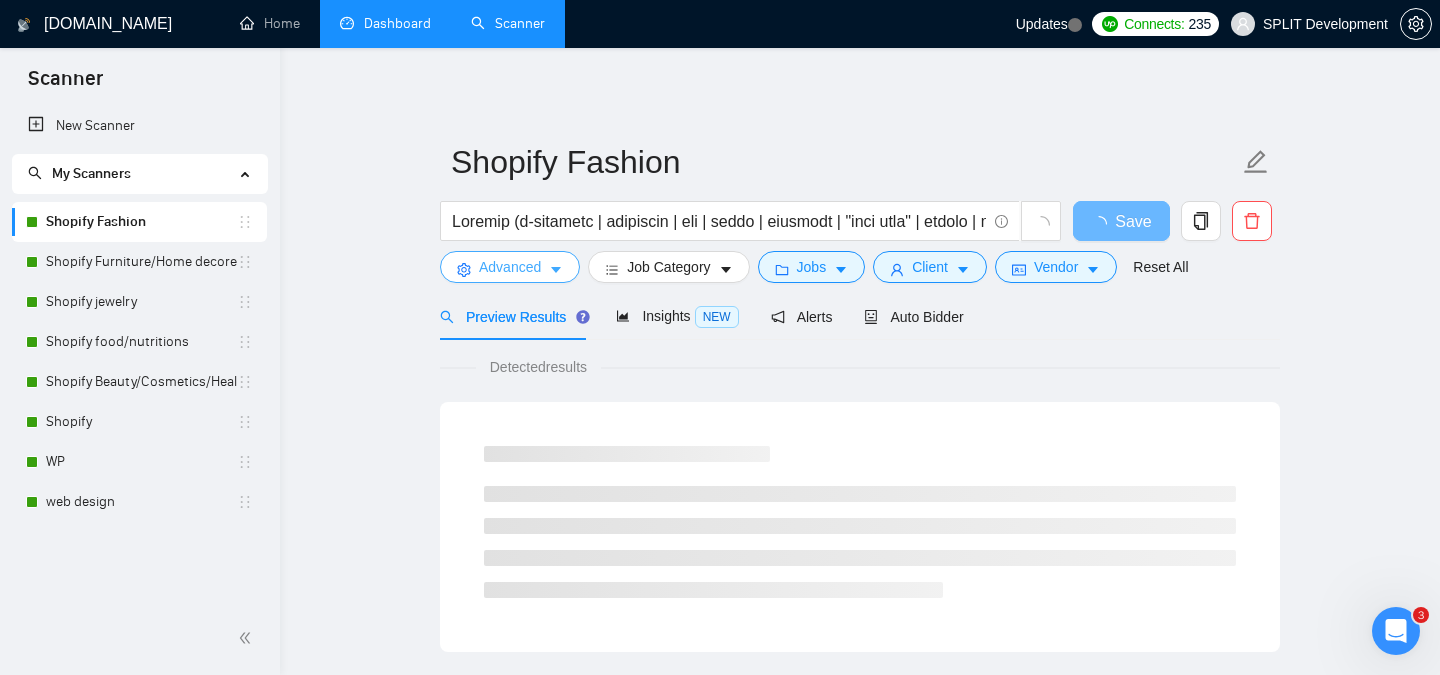 click on "Advanced" at bounding box center [510, 267] 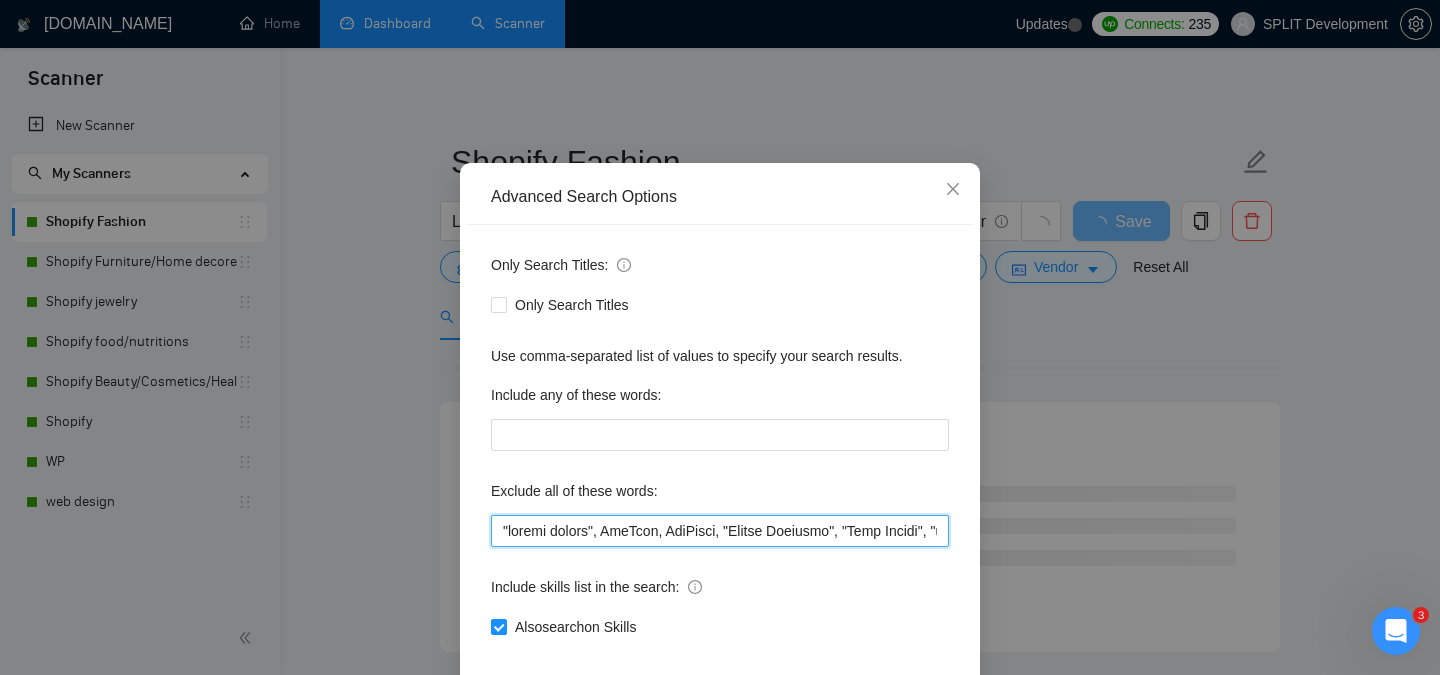 click at bounding box center (720, 531) 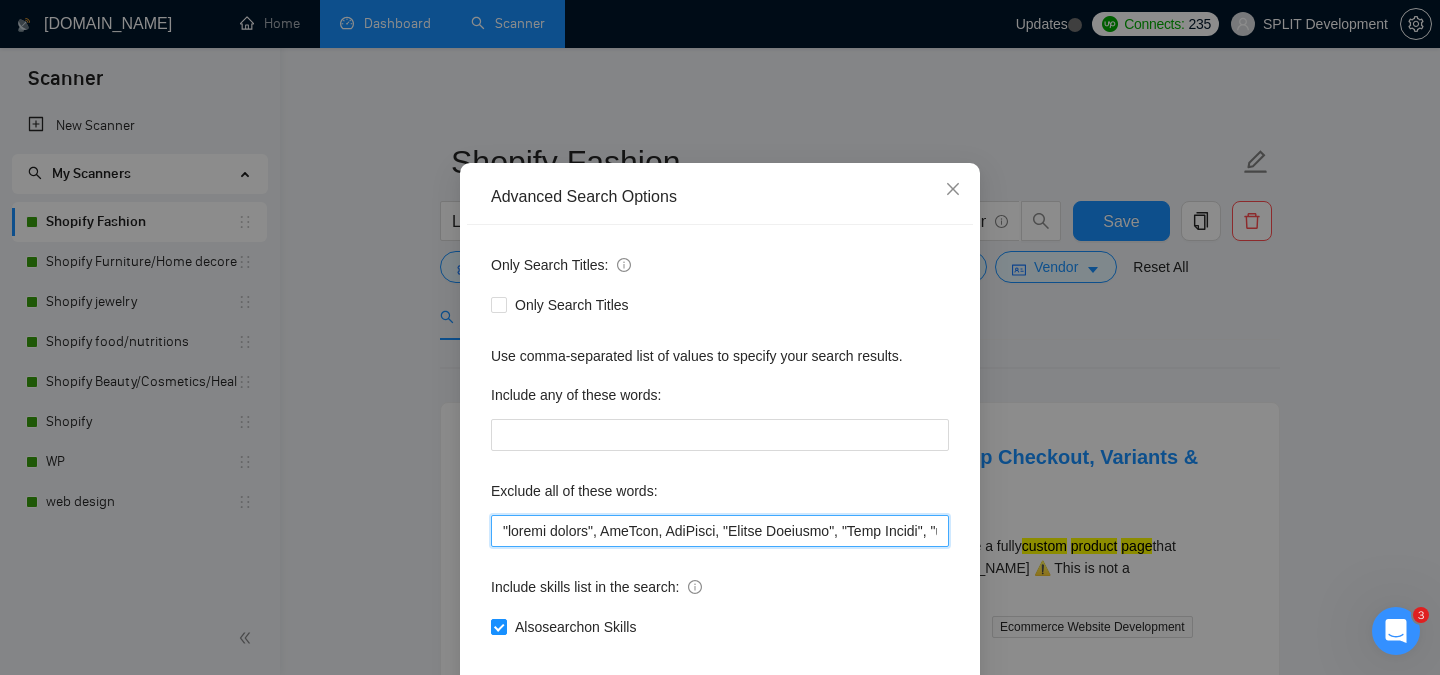 paste on ""Conversion Optimization", "Big Commerce developer", "BigCommerce developer", "SEO Expert", "optimize loading speed", "performance tuning"," 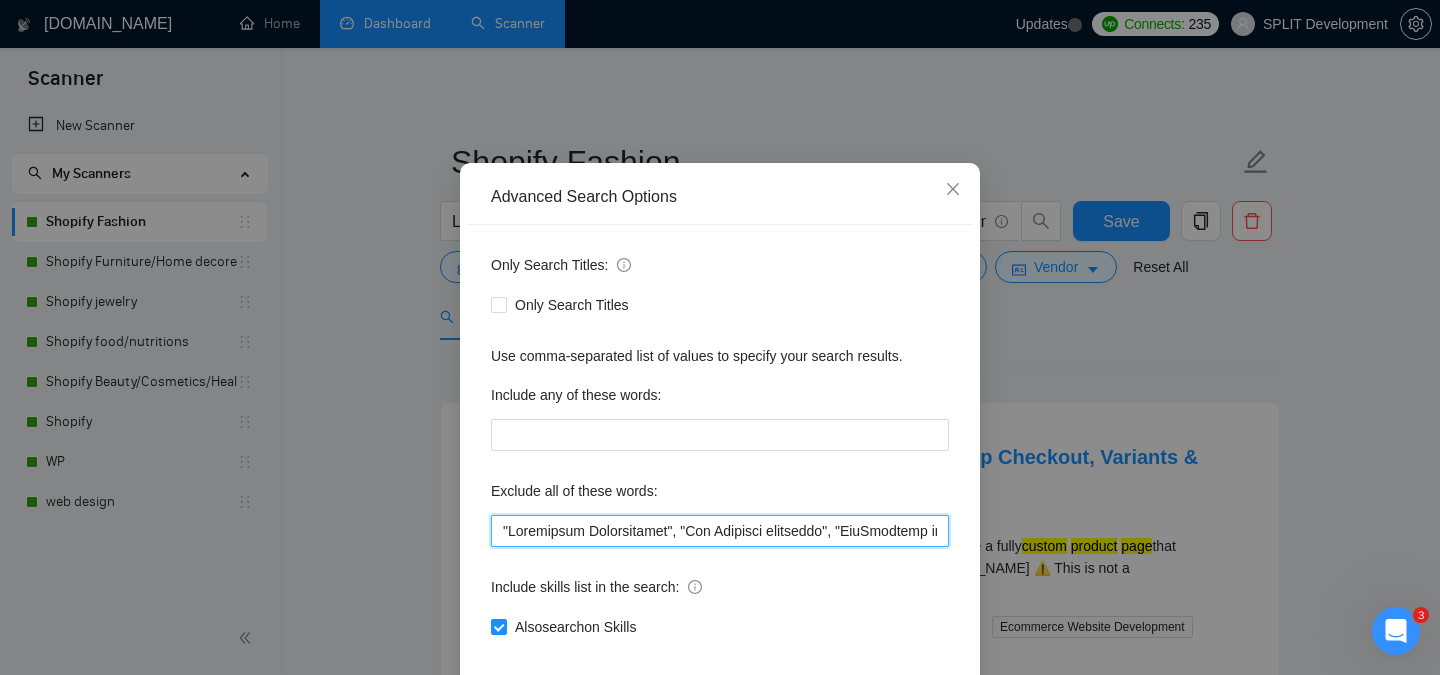 scroll, scrollTop: 0, scrollLeft: 514, axis: horizontal 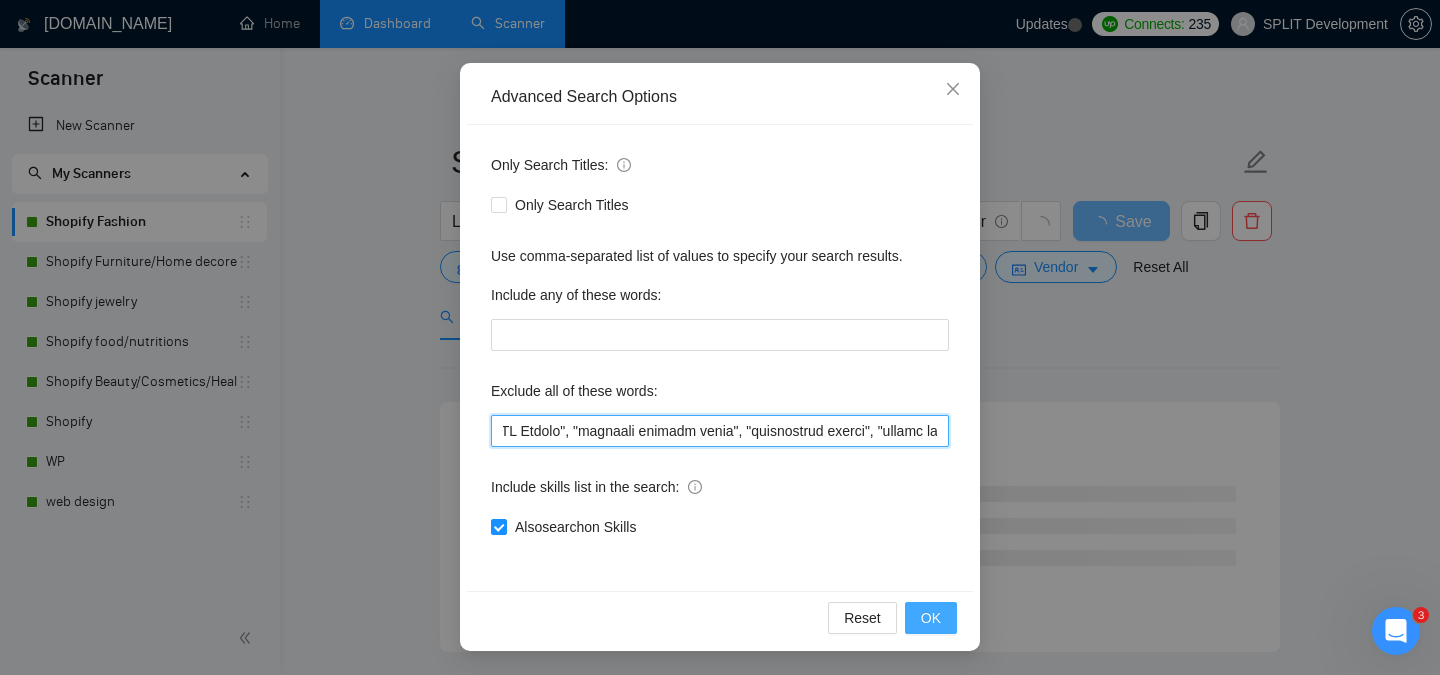 type on ""Conversion Optimization", "Big Commerce developer", "BigCommerce developer", "SEO Expert", "optimize loading speed", "performance tuning", "funnel design", GemPage, GemPages, "Funnel Designer", "Ecom Funnel", "ecommerce funnels", "fast setup", "As soon as possible", "Google Sheets", Amazon, "Photo Editing", "Image Editing", "Photo Editor", "Product lister", "Data/BI Analyst", "marketing Analyst", "(no agencies)", "Store manager", partner, "Business Partner", "Customer Support Specialist", "Email Support", "Business Manager", "no-code frameworks", "No-Code Developer", translator, translation, "Store Management", "Sales Growth", "growth expert", "Cart Flow Expert", "drop shipping", dropshipping, "Systems Administration", NetSuite, "Shopify Marketing", marketplace, "clean up", Accounting, "content creator", "React.js", "Next.js", simple, eBay, small, "Logo Design", "Graphic Design", "project manager", "Data Entry", WooCommerce, "Email Marketing", "content writer", "Video Design", "product listing", n8n, "AI ..." 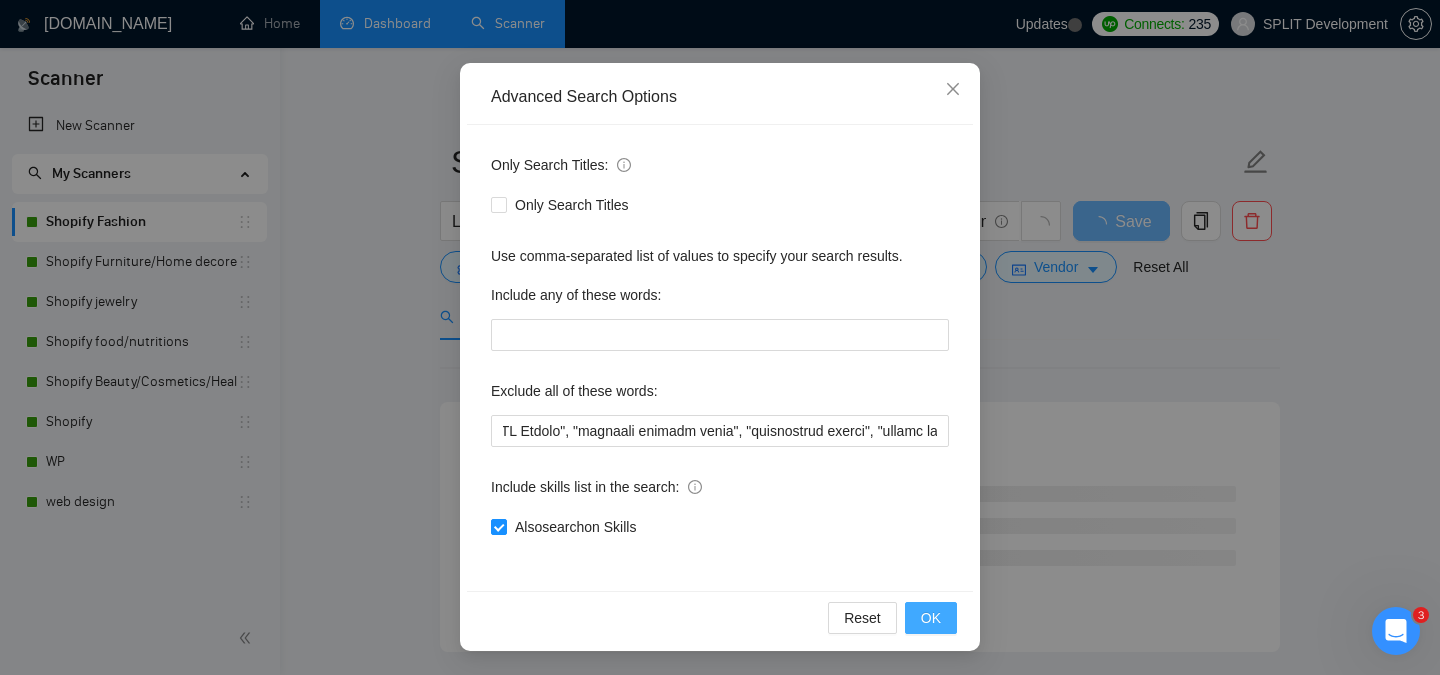 click on "OK" at bounding box center (931, 618) 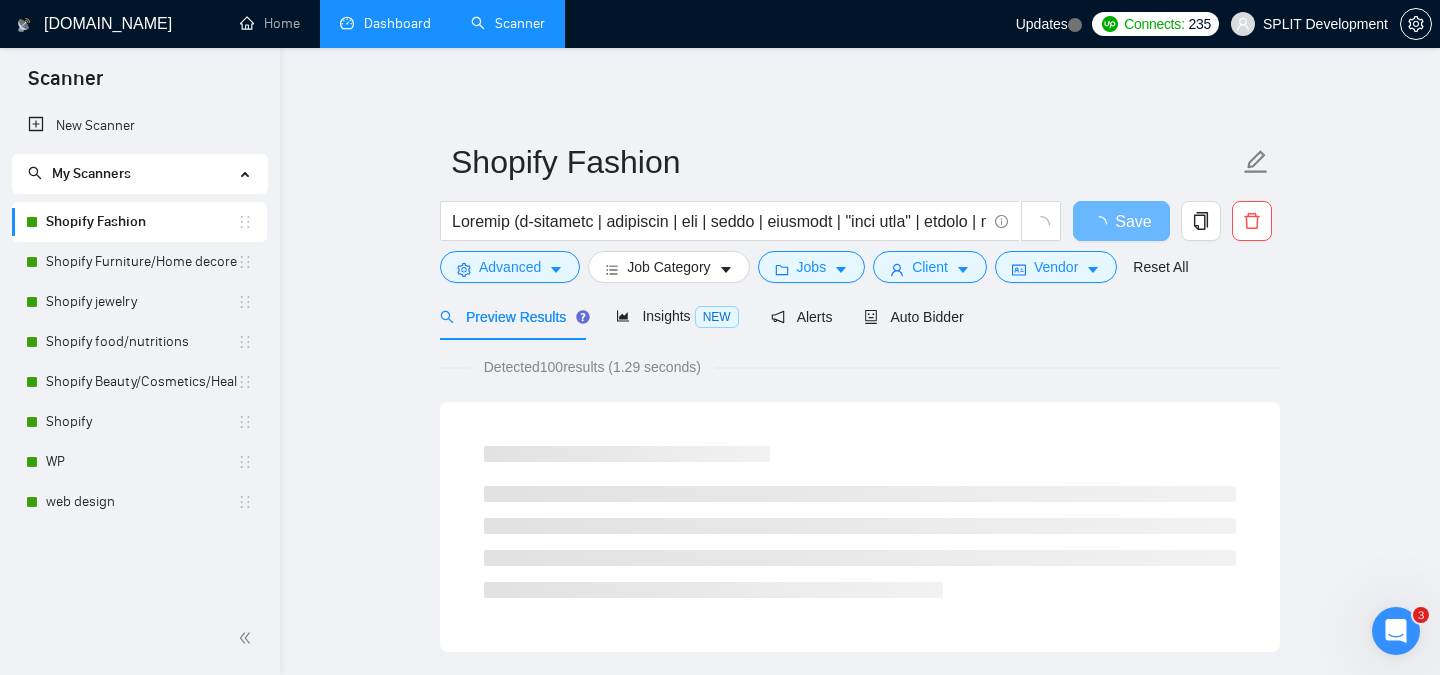 scroll, scrollTop: 0, scrollLeft: 0, axis: both 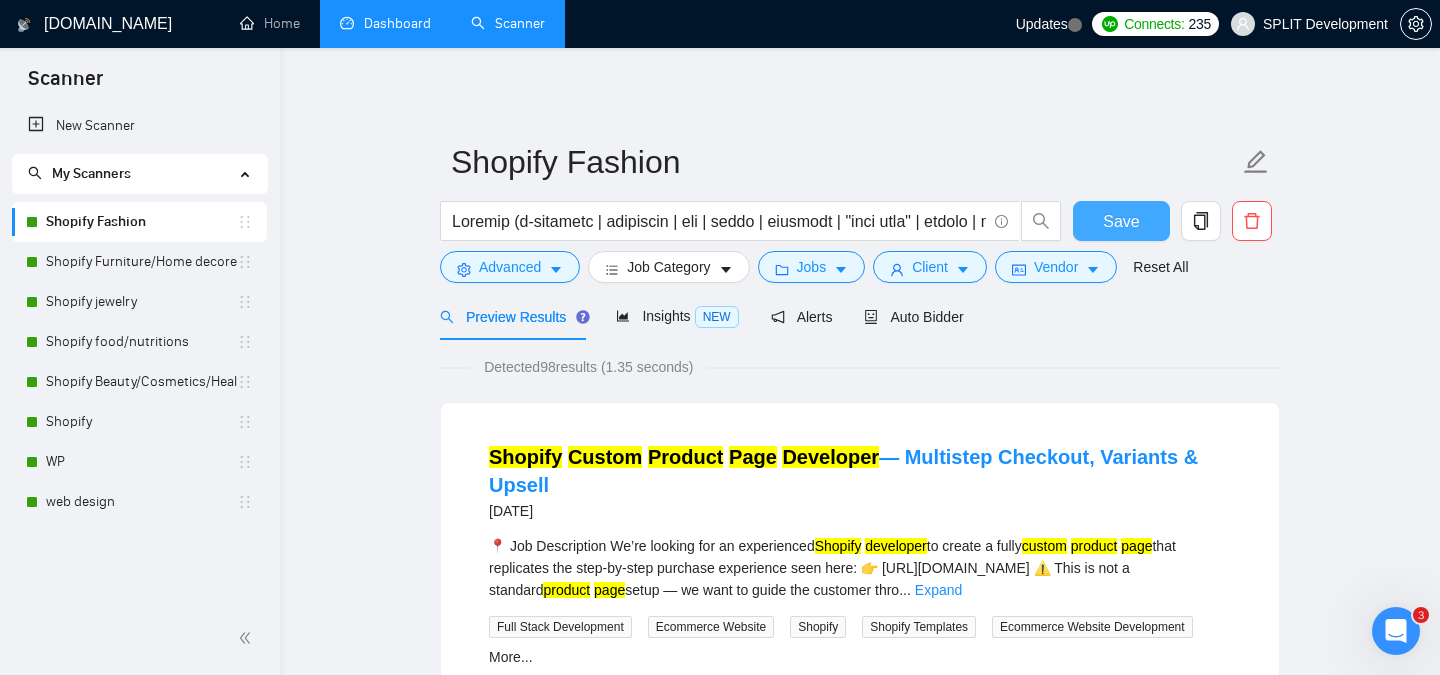click on "Save" at bounding box center [1121, 221] 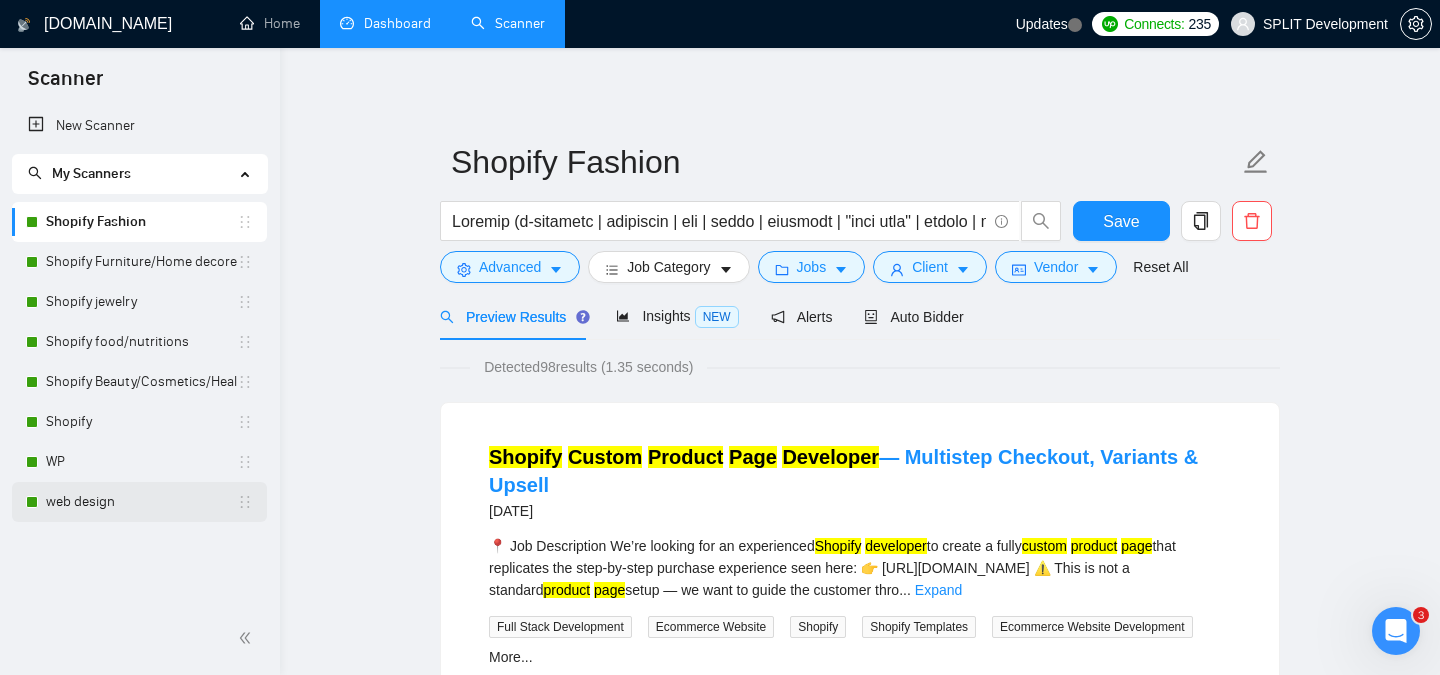 click on "web design" at bounding box center (141, 502) 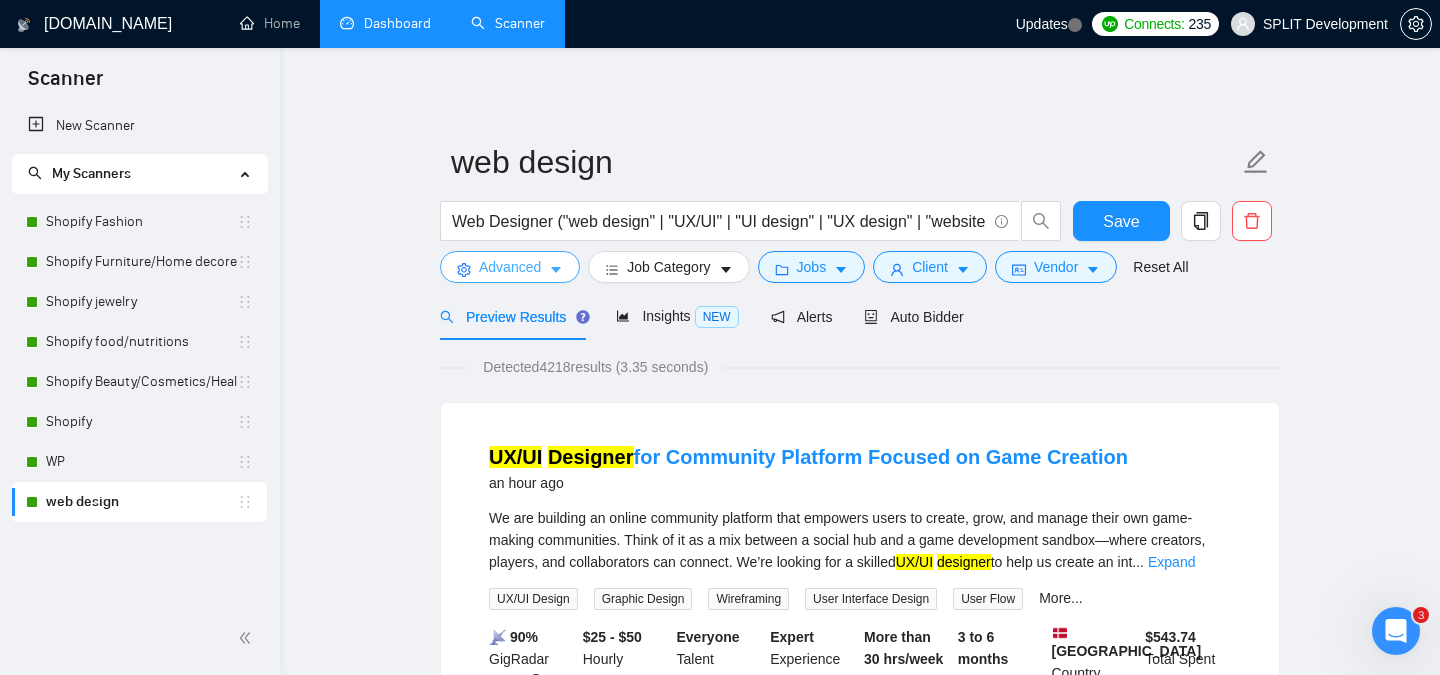 click 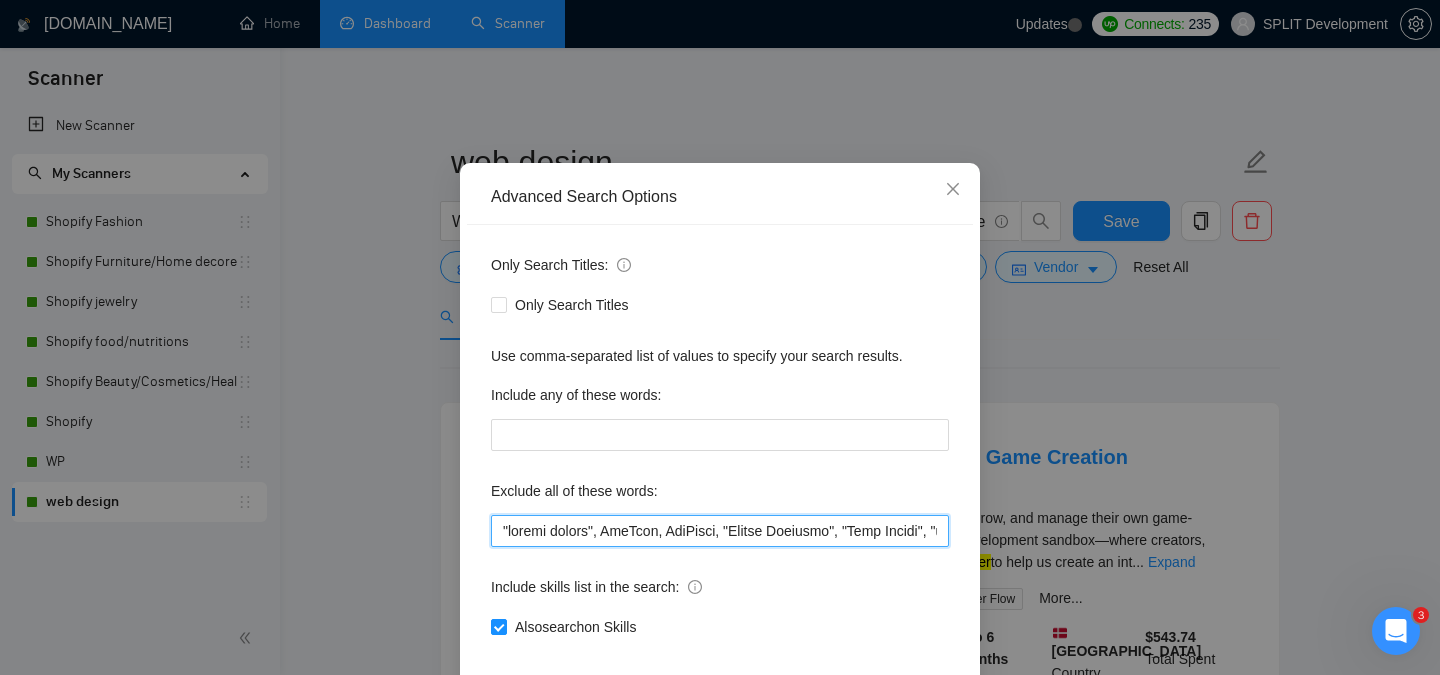 click at bounding box center [720, 531] 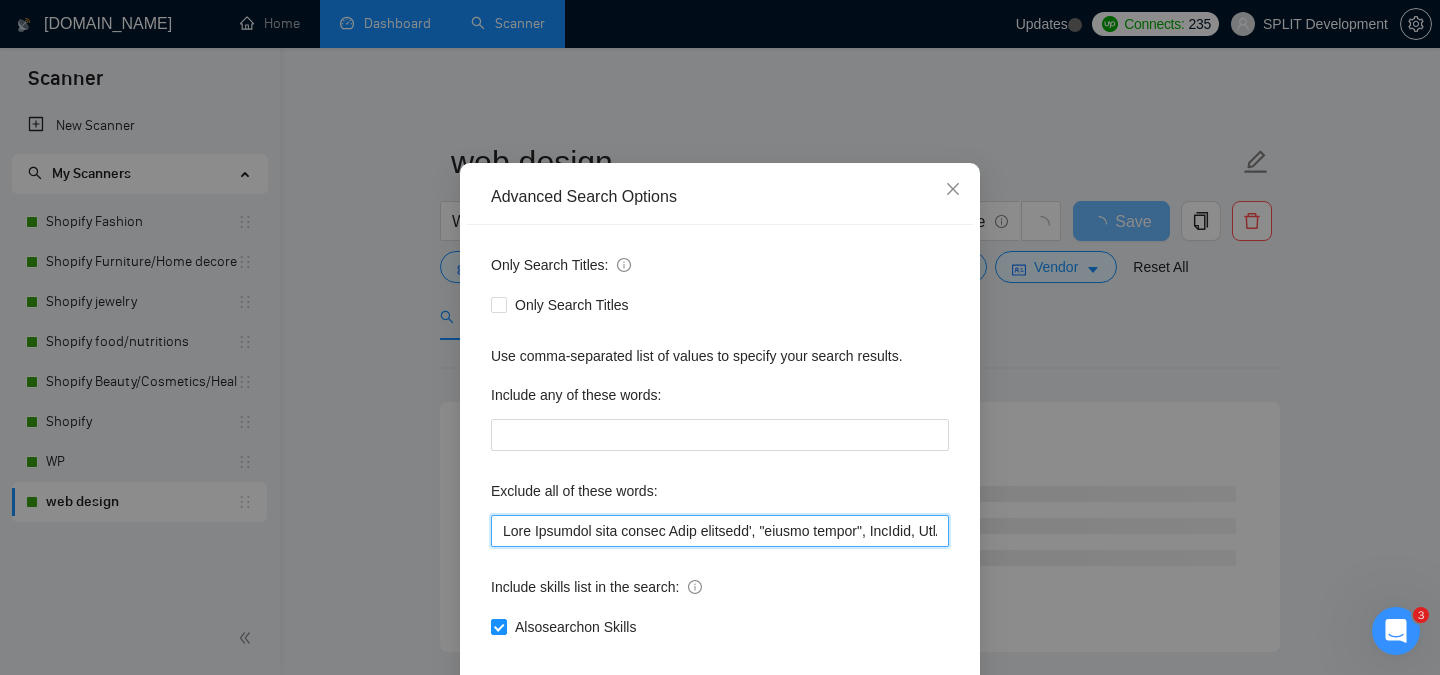 click at bounding box center (720, 531) 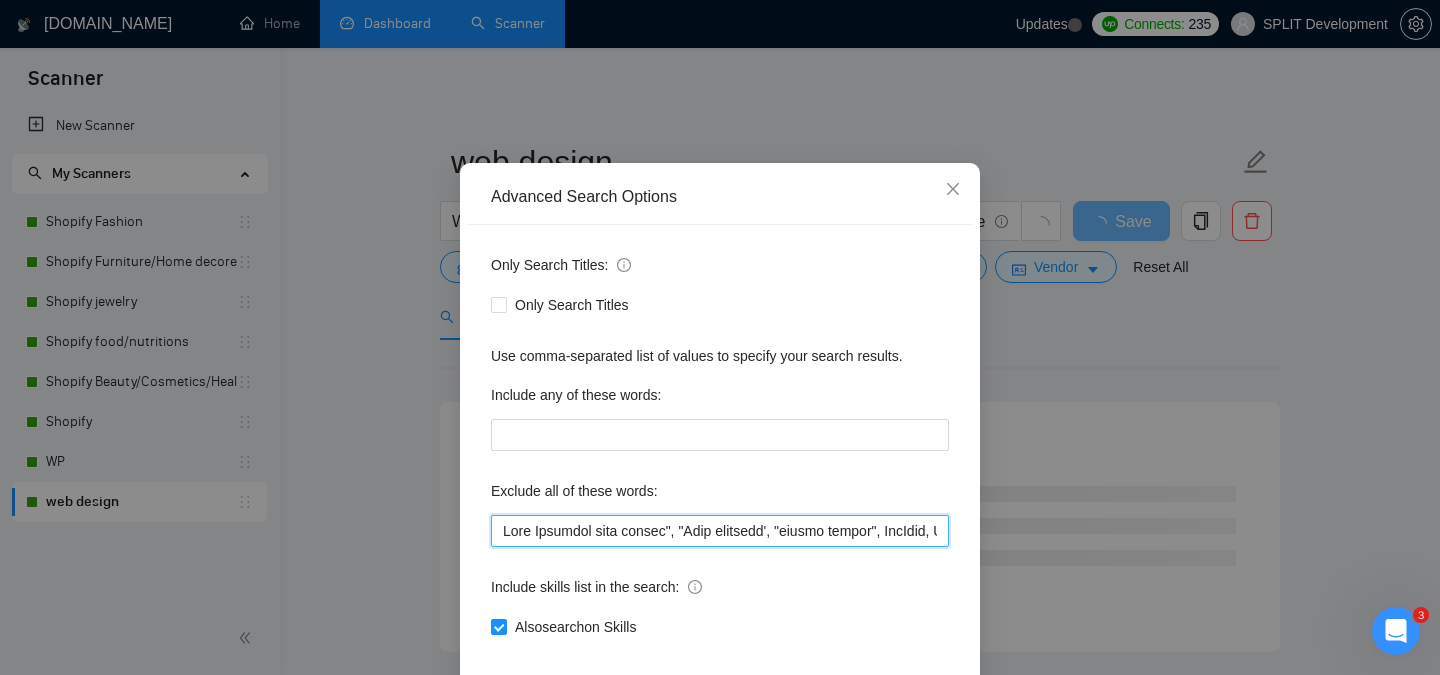 click at bounding box center (720, 531) 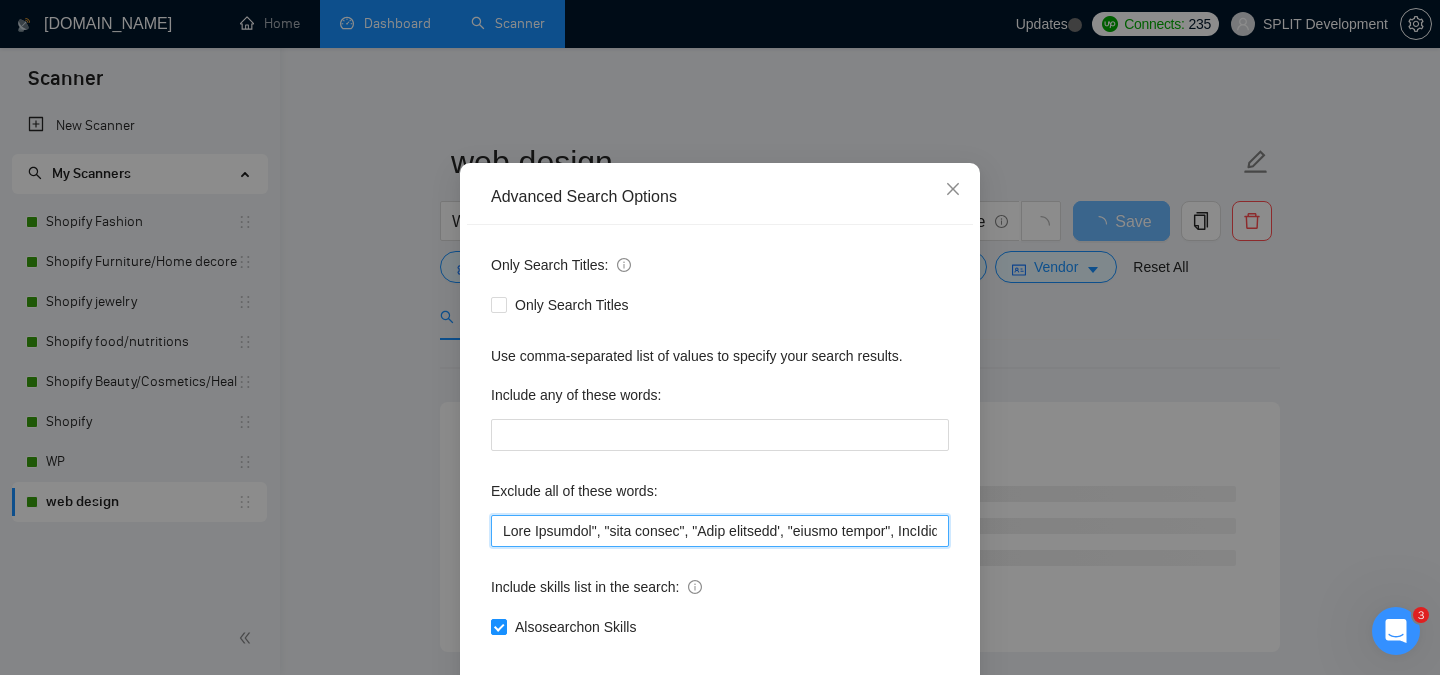 click at bounding box center (720, 531) 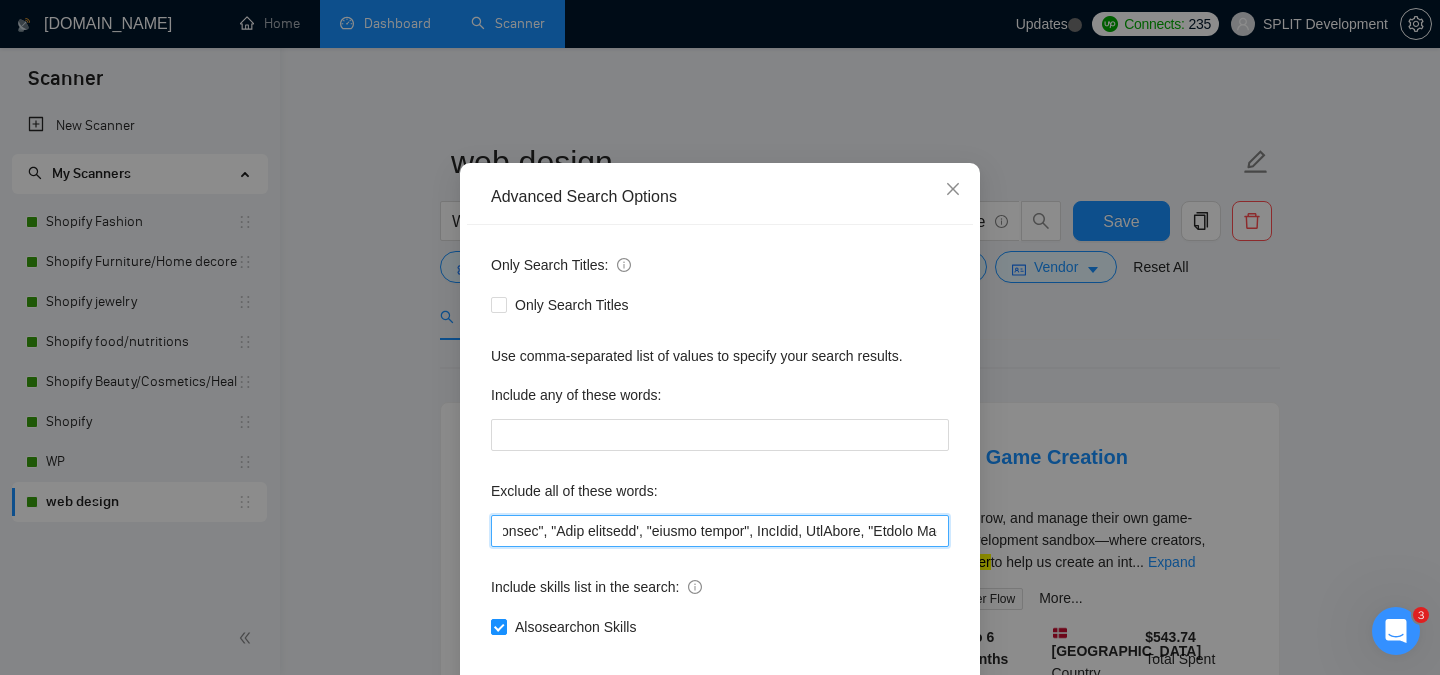 scroll, scrollTop: 0, scrollLeft: 151, axis: horizontal 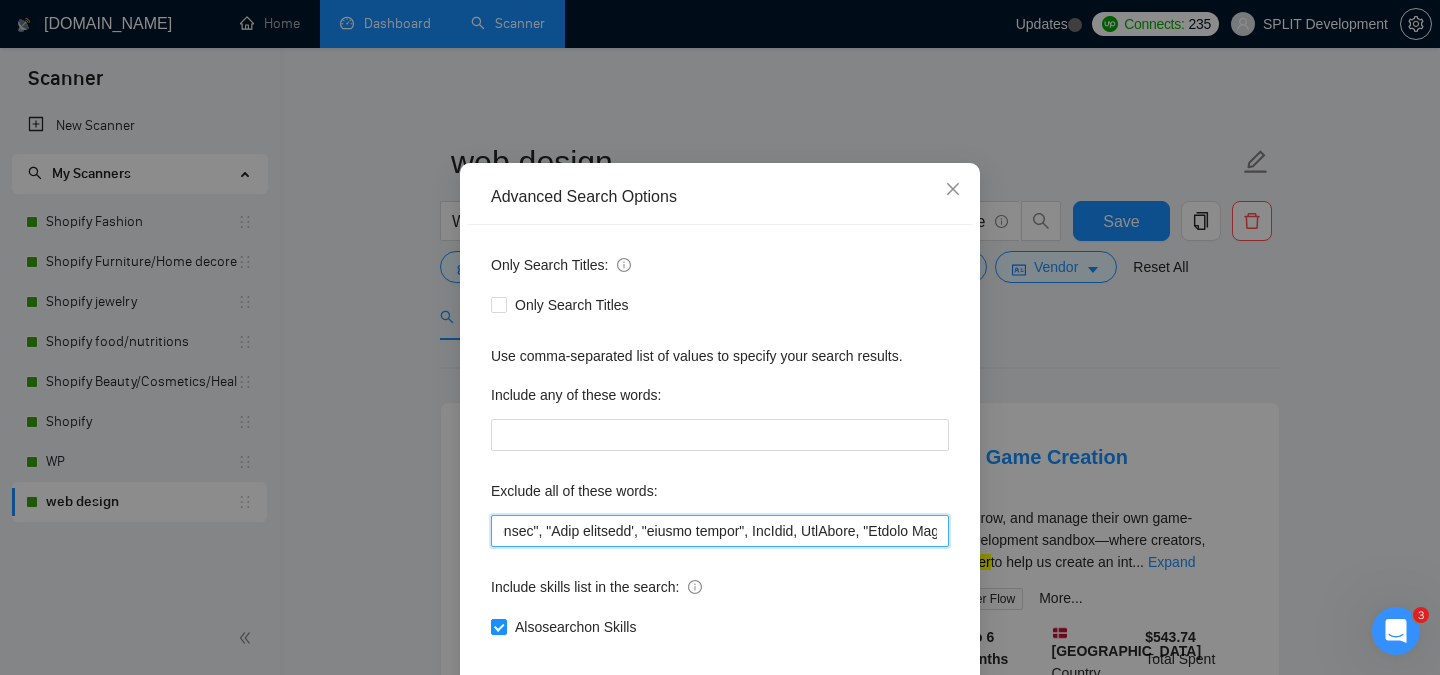 click at bounding box center [720, 531] 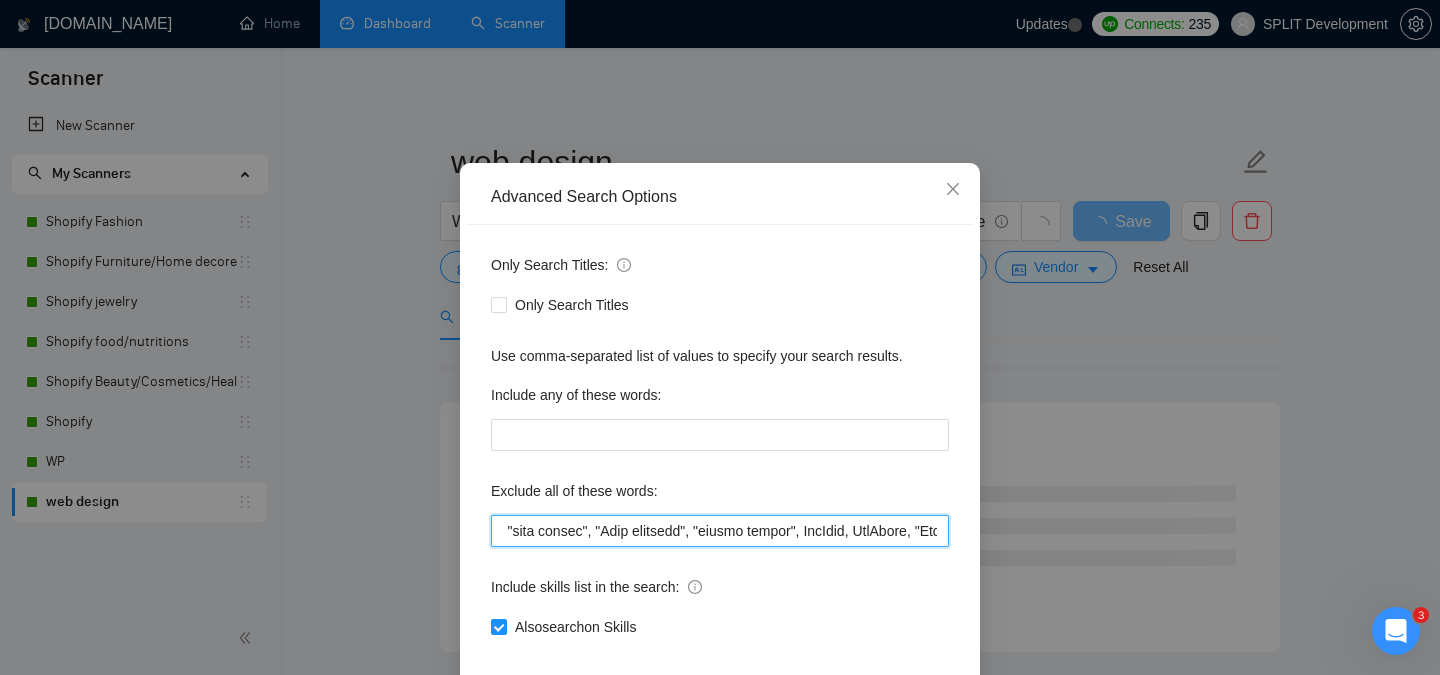 scroll, scrollTop: 0, scrollLeft: 0, axis: both 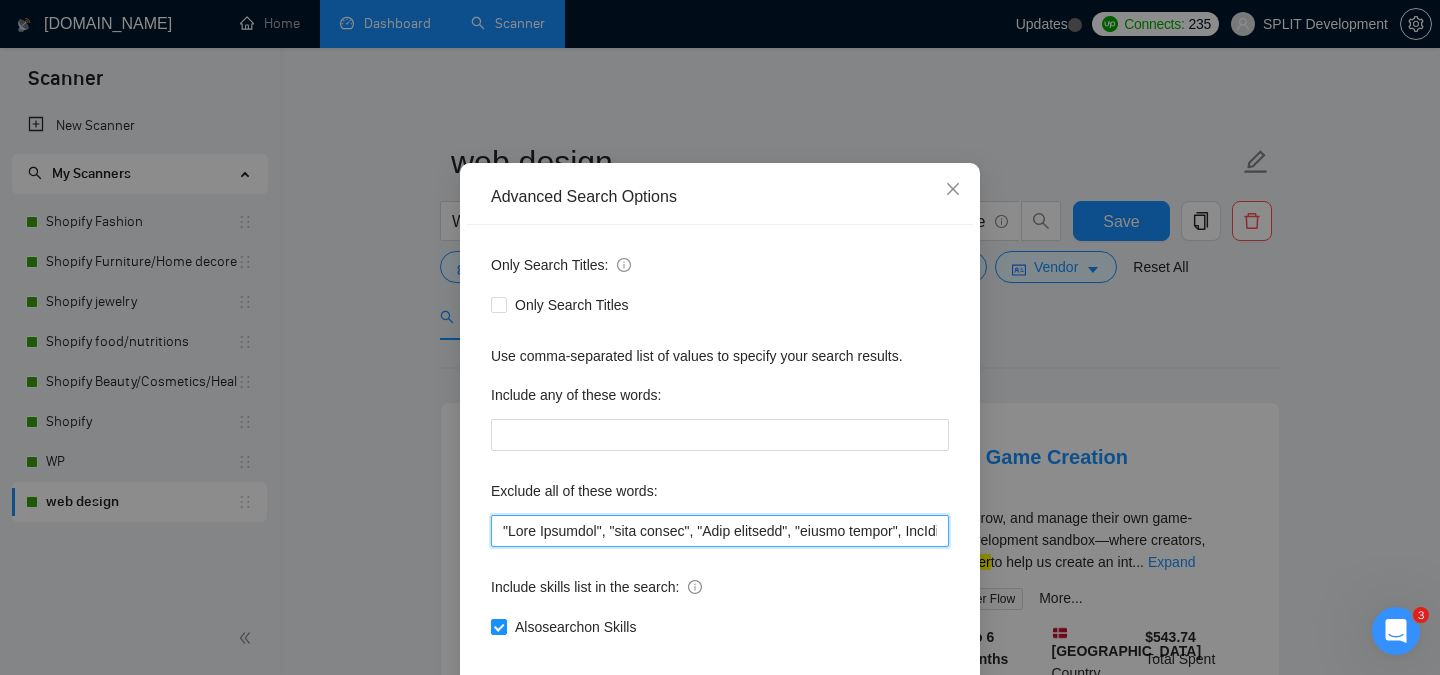 click at bounding box center [720, 531] 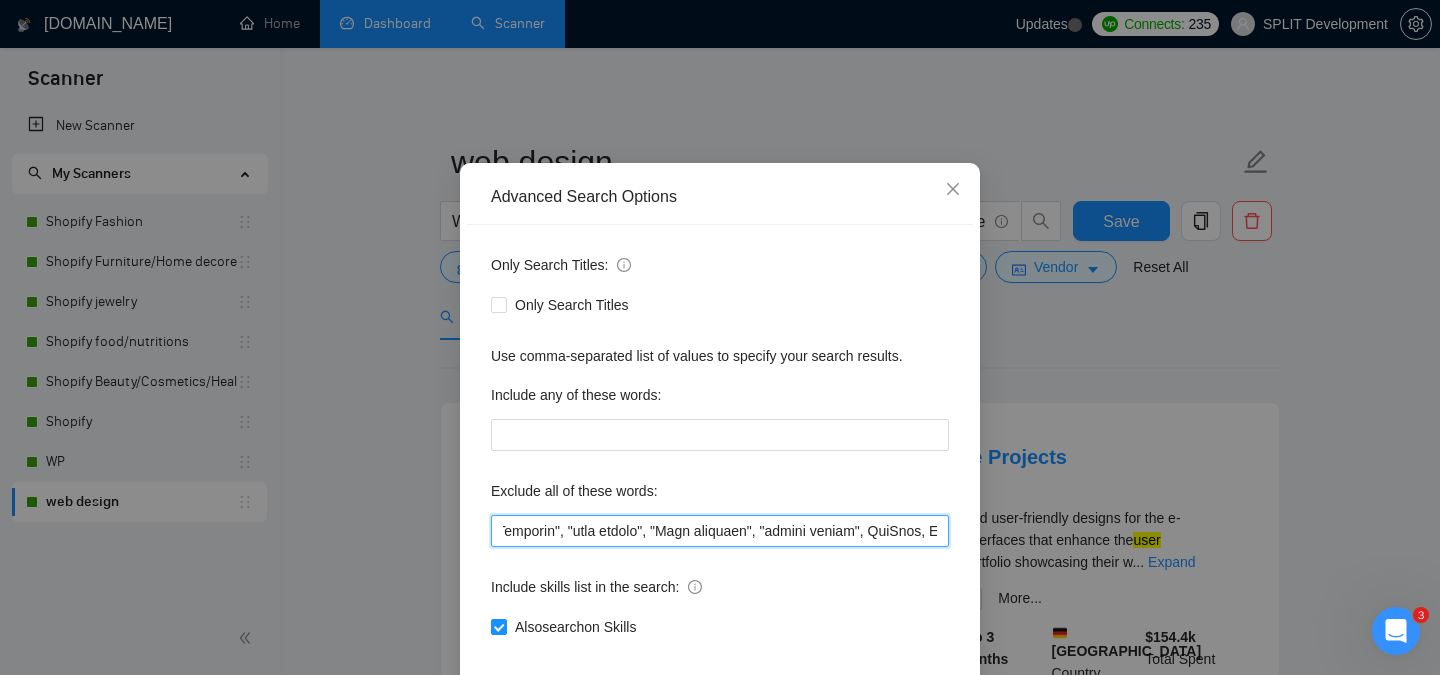 scroll, scrollTop: 0, scrollLeft: 0, axis: both 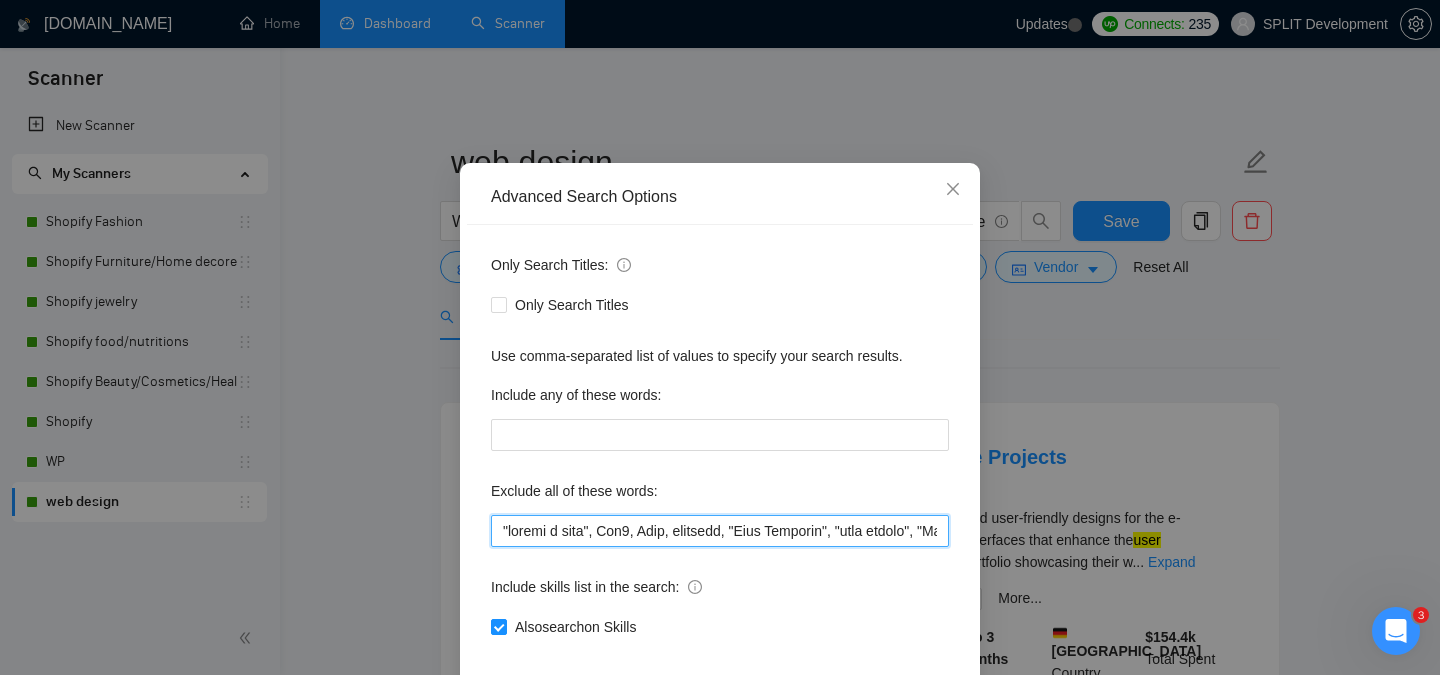 paste on "SEO Expert" 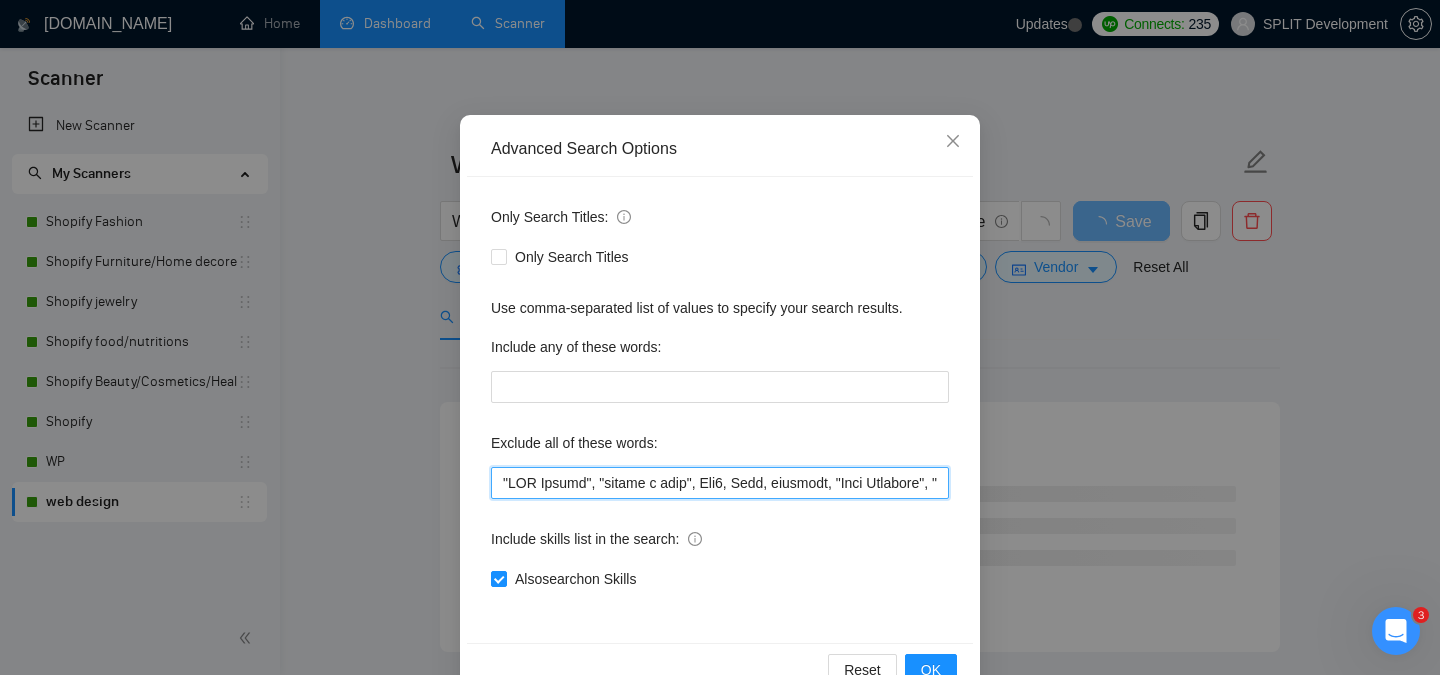 scroll, scrollTop: 157, scrollLeft: 0, axis: vertical 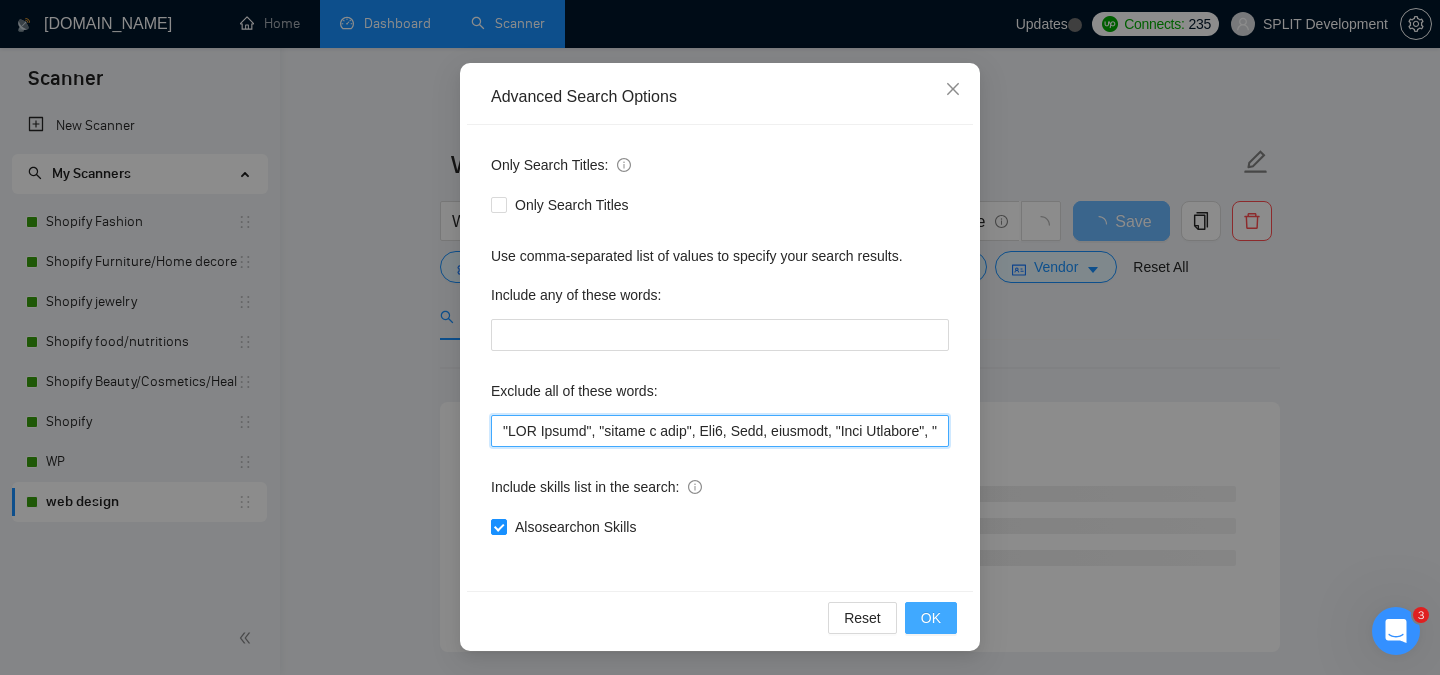 type on ""SEO Expert", "design a game", Web3, Game, gameplay, "Type Designer", "type design", "Font creation", "funnel design", GemPage, GemPages, "Funnel Designer", "Ecom Funnel", "ecommerce funnels", "Site Updates", "fast setup", "As soon as possible", "Google Sheets", Amazon, "Photo Editing", "Image Editing", "Photo Editor", "designer and developer", "designer/developer", Elementor, Kajabi, "ongoing projects", "speak German", "creative designer", "mobile game", "product design", "interior design", hubspot, "document design", covers, deck, "SEO strategies", polish, polishes, Outlook, "sales deck", "logo designer", "logo project", zoho, diagrams, "3D Animation", Writing, squarespace, wix, developer, "qa tester", framer, "cosmetic changes", urgently, urgent, devops, refresh, teaching, "to Shopify", "Product lister", "Data/BI Analyst", "marketing Analyst", "(no agencies)", "Store manager", partner, "Business Partner", "Customer Support Specialist", "Email Support", "Business Manager", "no-code frameworks", "No-Code ..." 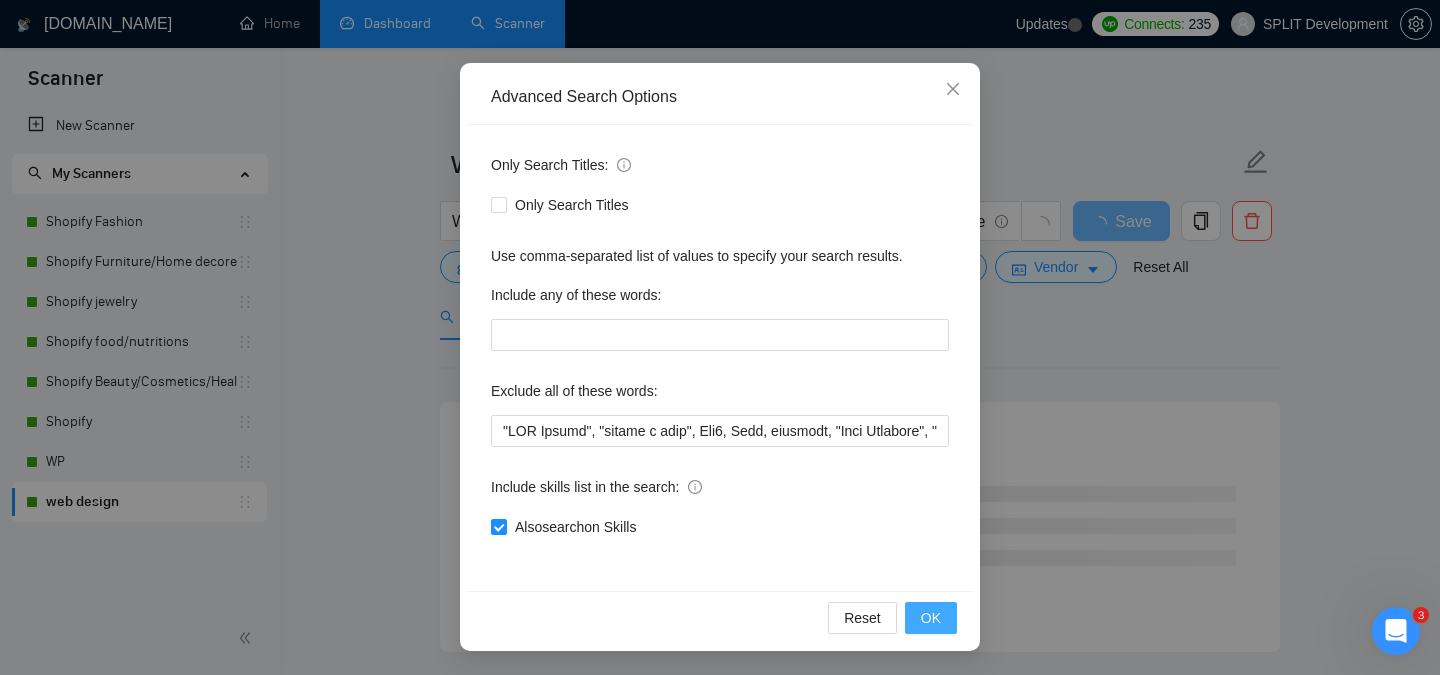 click on "OK" at bounding box center (931, 618) 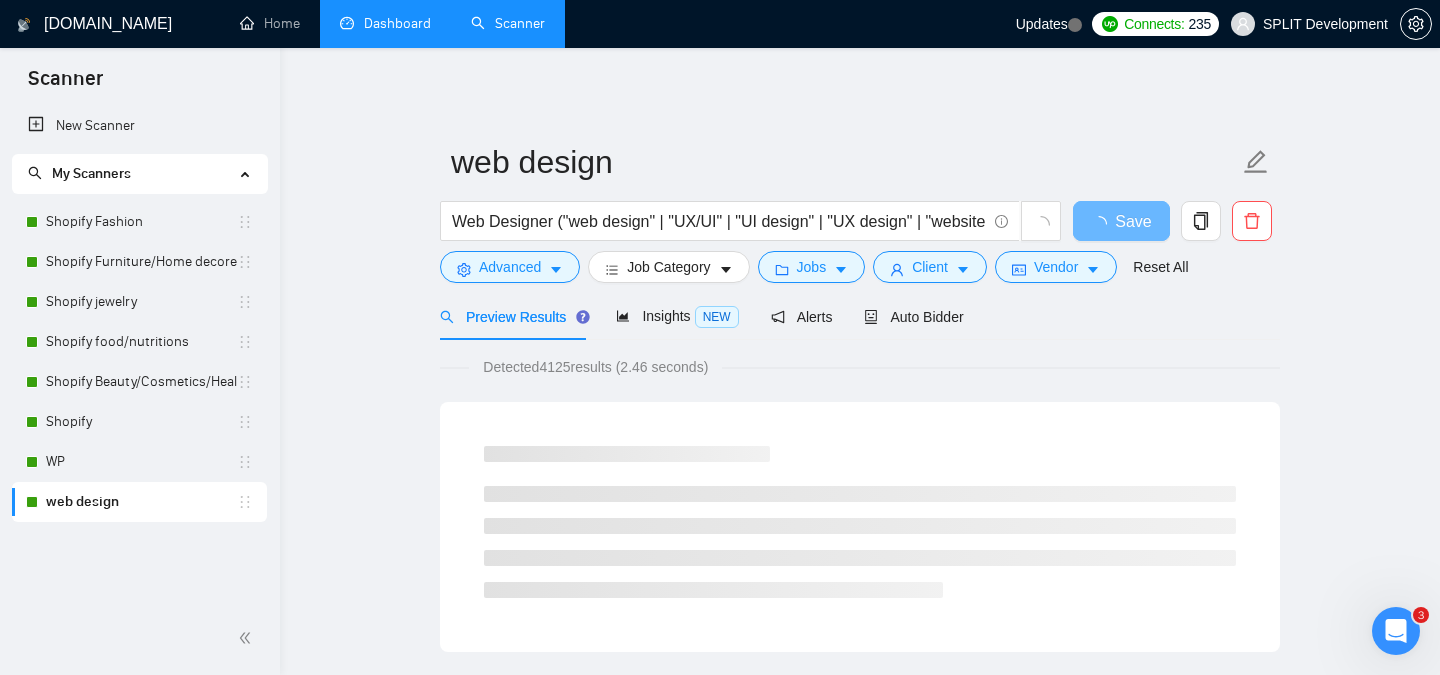 scroll, scrollTop: 57, scrollLeft: 0, axis: vertical 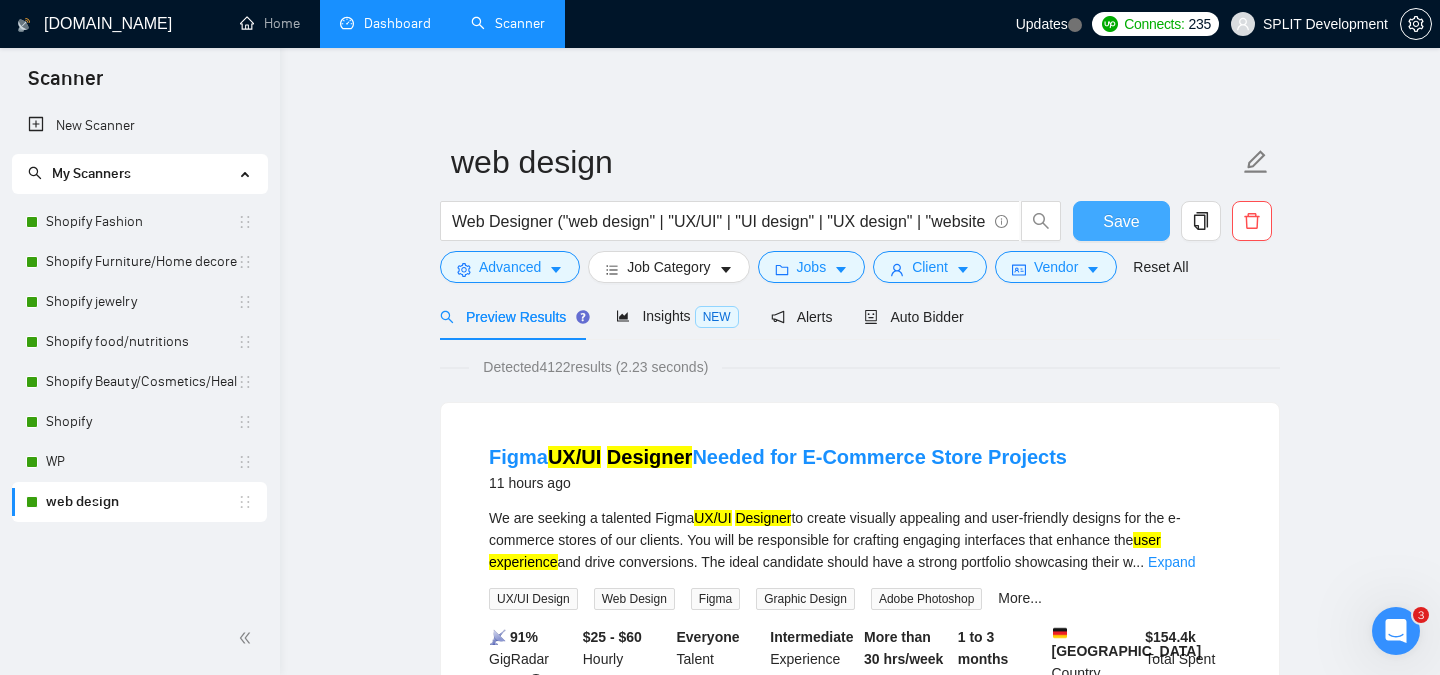 click on "Save" at bounding box center (1121, 221) 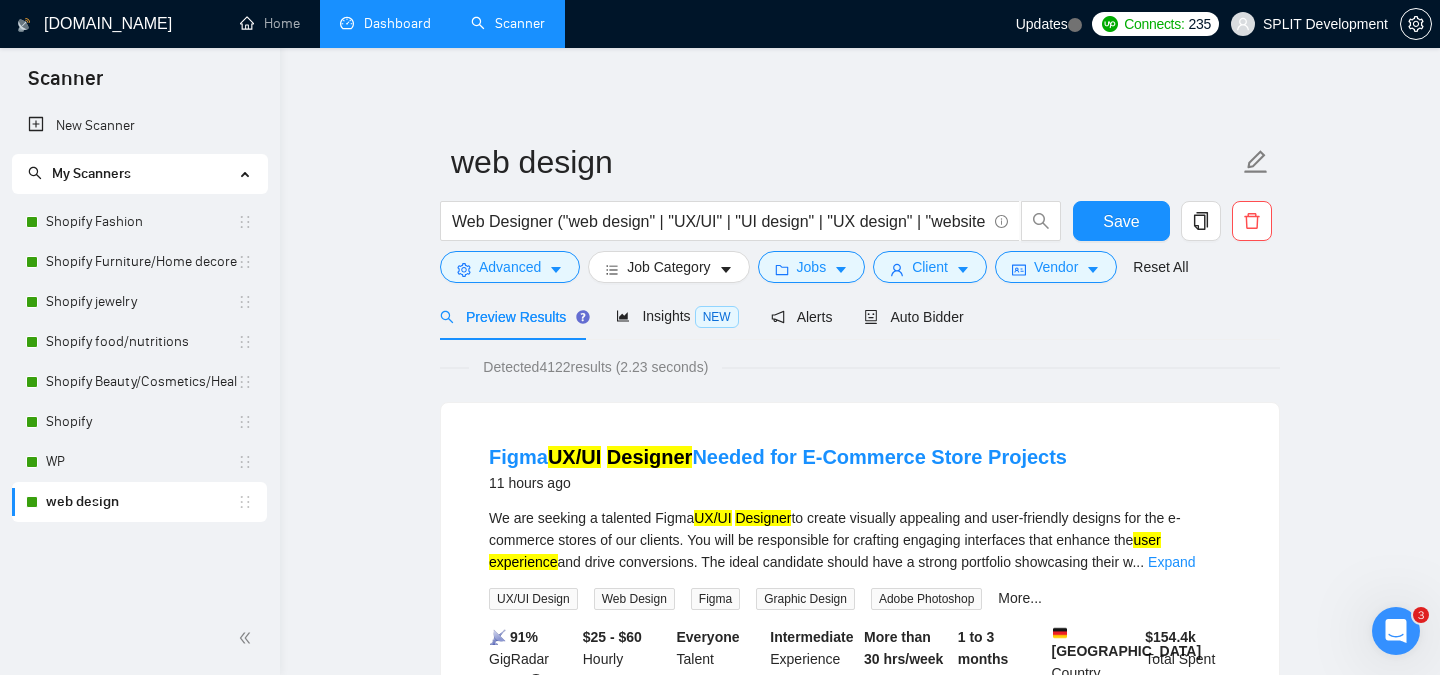 click on "web design Web Designer ("web design" | "UX/UI" | "UI design" | "UX design" | "website design" | "landing page design" | "responsive design" | "mobile-first" | "Figma design" | "web redesign" | "website revamp" | "user experience" | "user interface" | "interaction design" | "visual design" | "design audit" | "web prototype" | "wireframes" | "UI/UX expert" | "high-fidelity mockups" | "Figma expert" | "conversion design" | "brand-aligned design" | "SaaS UI" | "SaaS design" | "app UI" | "platform UI" | "dashboard UI" | "ecommerce design" | "e-commerce UI" | "ecommerce website design" | "shop design" | "product page design" | "checkout design" | "landing page UI" | "marketing site design" | "direct-to-consumer design") Save Advanced   Job Category   Jobs   Client   Vendor   Reset All Preview Results Insights NEW Alerts Auto Bidder Detected   4122  results   (2.23 seconds) Figma  UX/UI   Designer  Needed for E-Commerce Store Projects 11 hours ago We are seeking a talented Figma  UX/UI   Designer user   experience" at bounding box center [860, 2412] 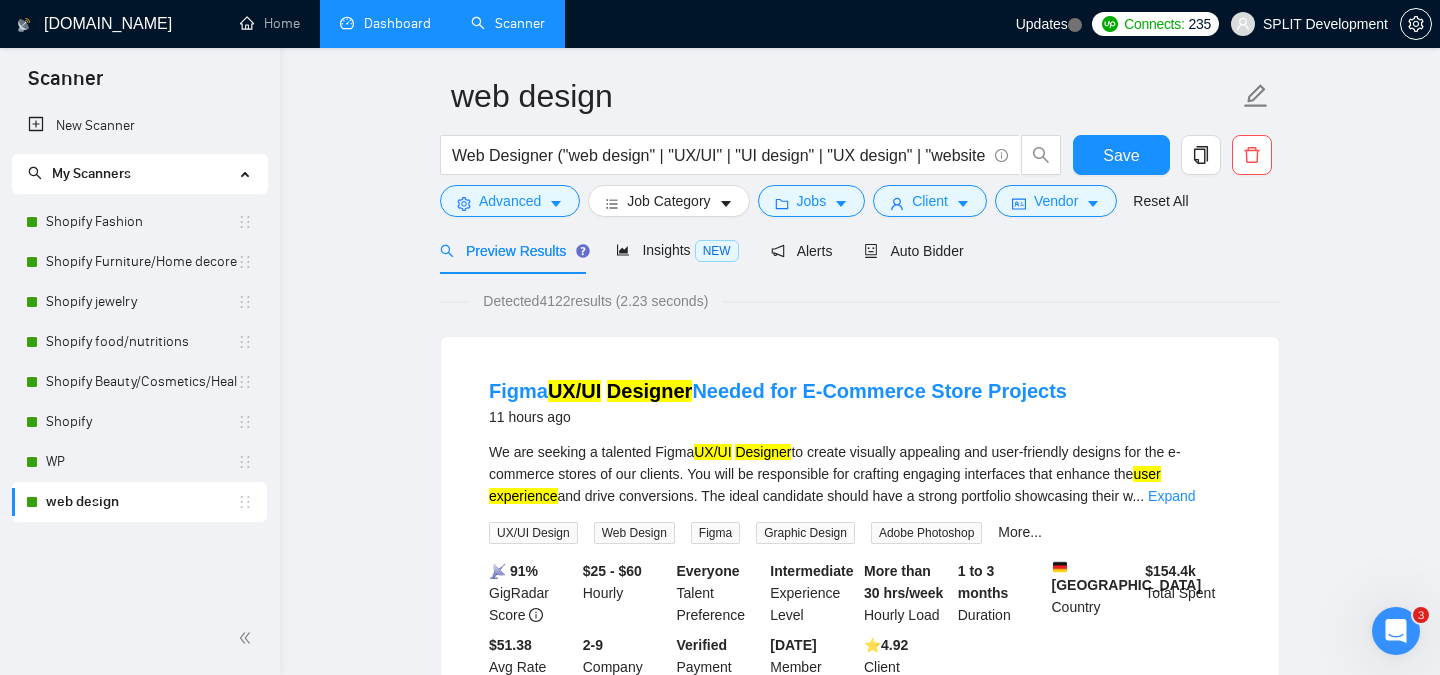 scroll, scrollTop: 0, scrollLeft: 0, axis: both 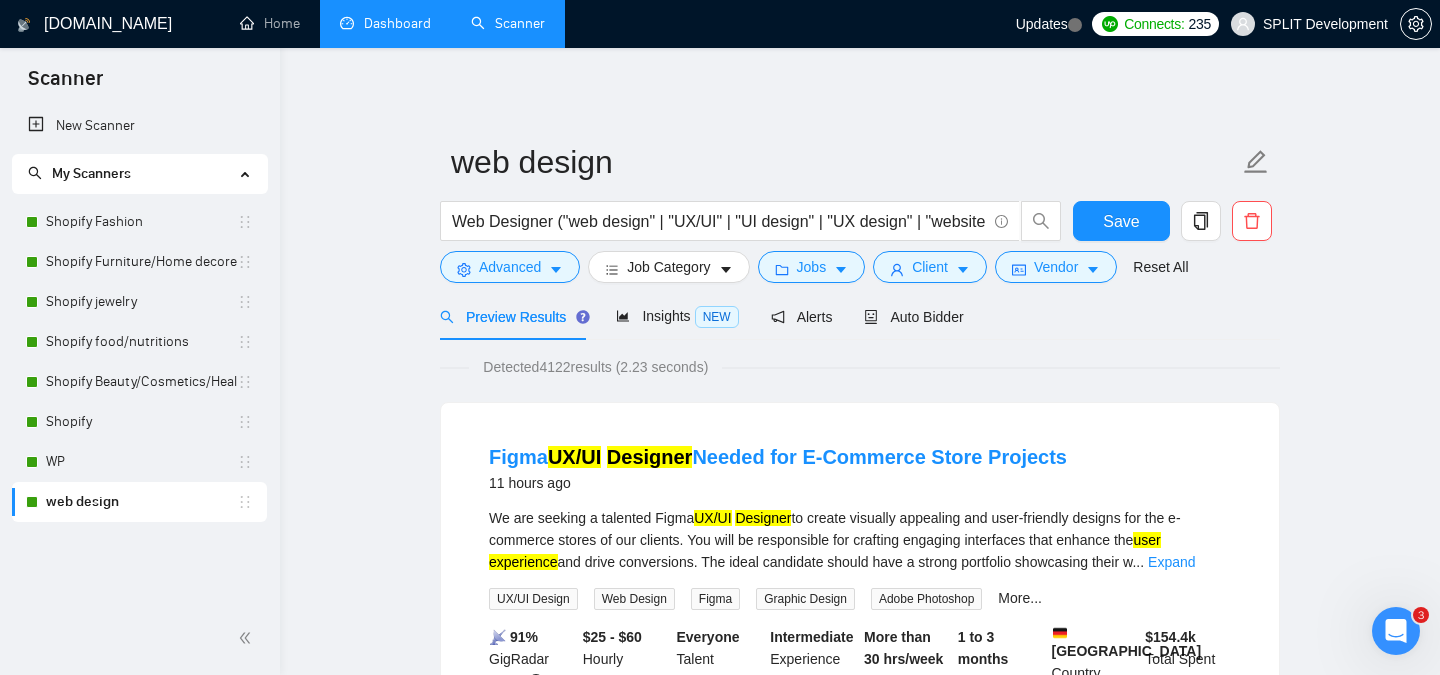 click on "Dashboard" at bounding box center [385, 23] 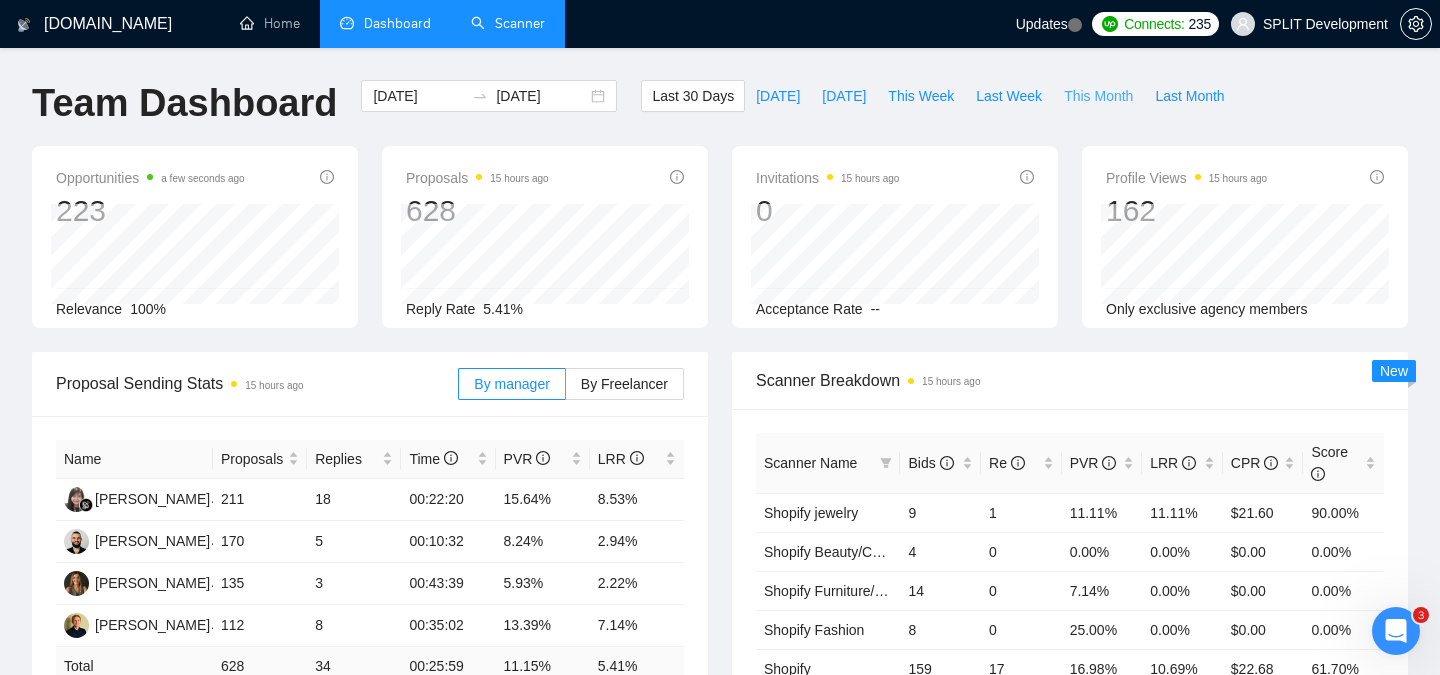 click on "This Month" at bounding box center [1098, 96] 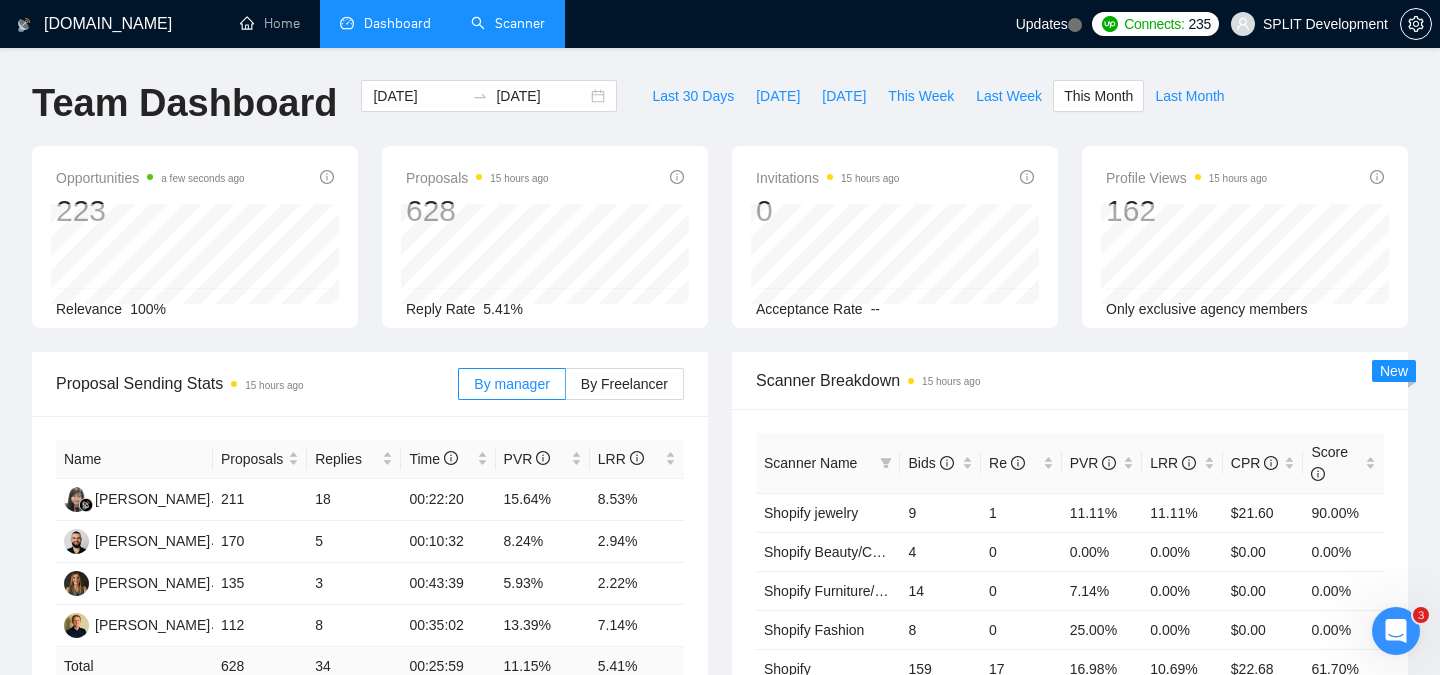 type on "[DATE]" 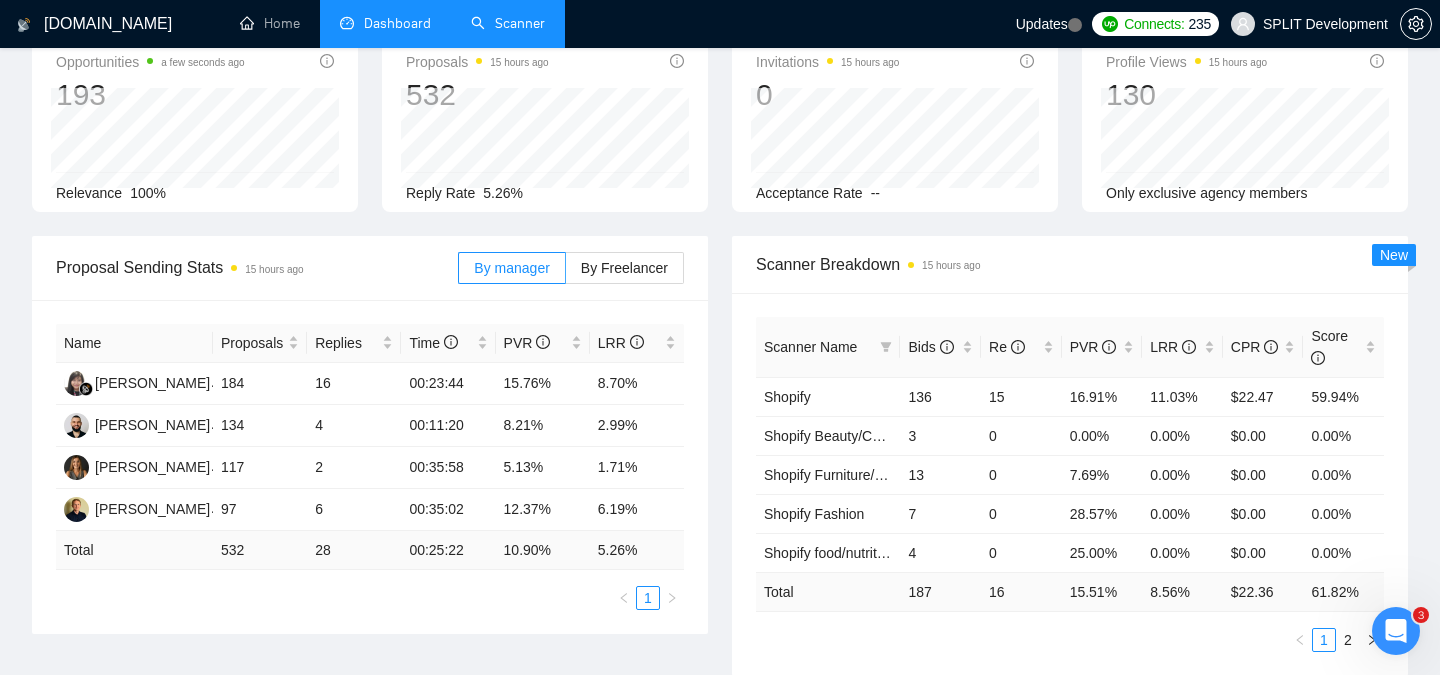 scroll, scrollTop: 124, scrollLeft: 0, axis: vertical 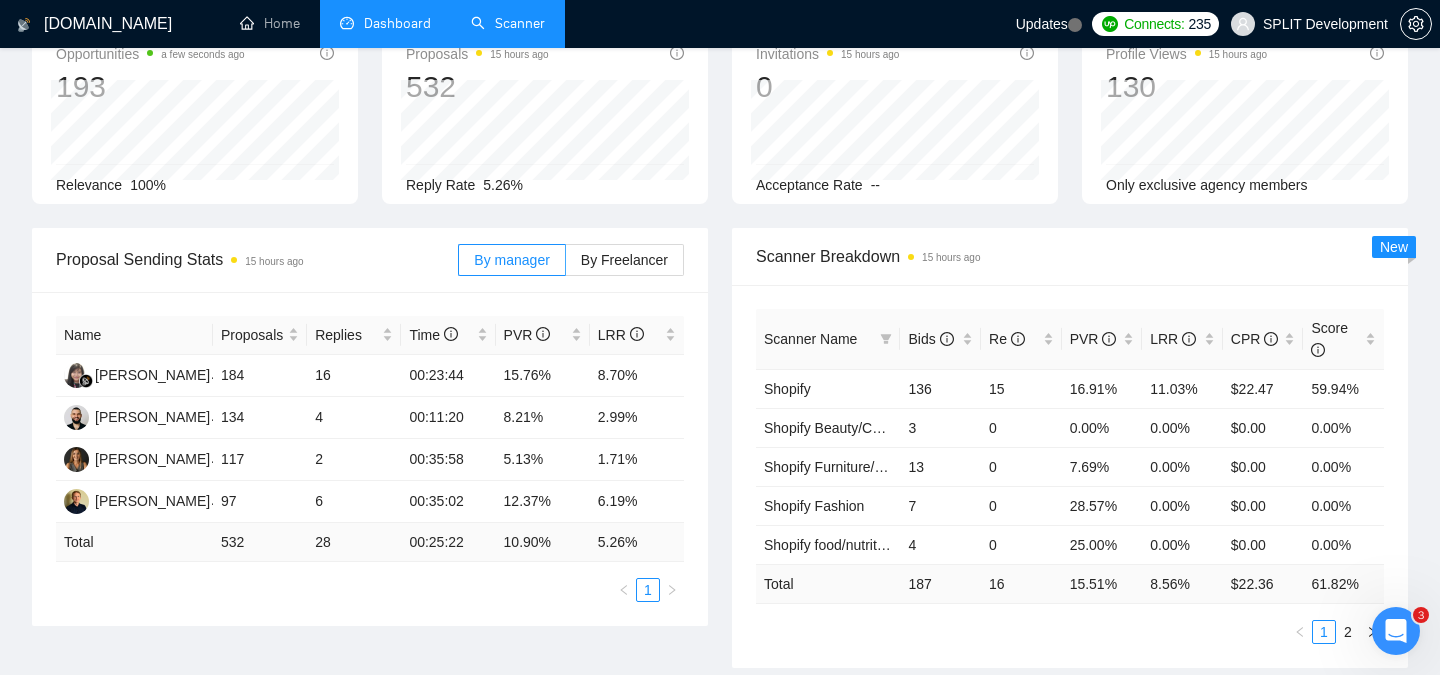 click on "[DOMAIN_NAME] Home Dashboard Scanner Updates
Connects: 235 SPLIT Development Team Dashboard [DATE] [DATE] Last 30 Days [DATE] [DATE] This Week Last Week This Month Last Month Opportunities a few seconds ago 193   Relevance 100% Proposals 15 hours ago 532   Reply Rate 5.26% Invitations 15 hours ago 0   Acceptance Rate -- Profile Views 15 hours ago 130   Only exclusive agency members Proposal Sending Stats 15 hours ago By manager By Freelancer Name Proposals Replies Time   PVR   LRR   [PERSON_NAME] 184 16 00:23:44 15.76% 8.70% [PERSON_NAME] 134 4 00:11:20 8.21% 2.99% Nika K 117 2 00:35:58 5.13% 1.71% [PERSON_NAME] 97 6 00:35:02 12.37% 6.19% Total 532 28 00:25:22 10.90 % 5.26 % 1 Scanner Breakdown 15 hours ago Scanner Name Bids   Re   PVR   LRR   CPR   Score   Shopify 136 15 16.91% 11.03% $22.47 59.94% Shopify Beauty/Cosmetics/Health 3 0 0.00% 0.00% $0.00 0.00% Shopify Furniture/Home decore 13 0 7.69% 0.00% $0.00 0.00% Shopify Fashion 7 0 28.57%" at bounding box center (720, 679) 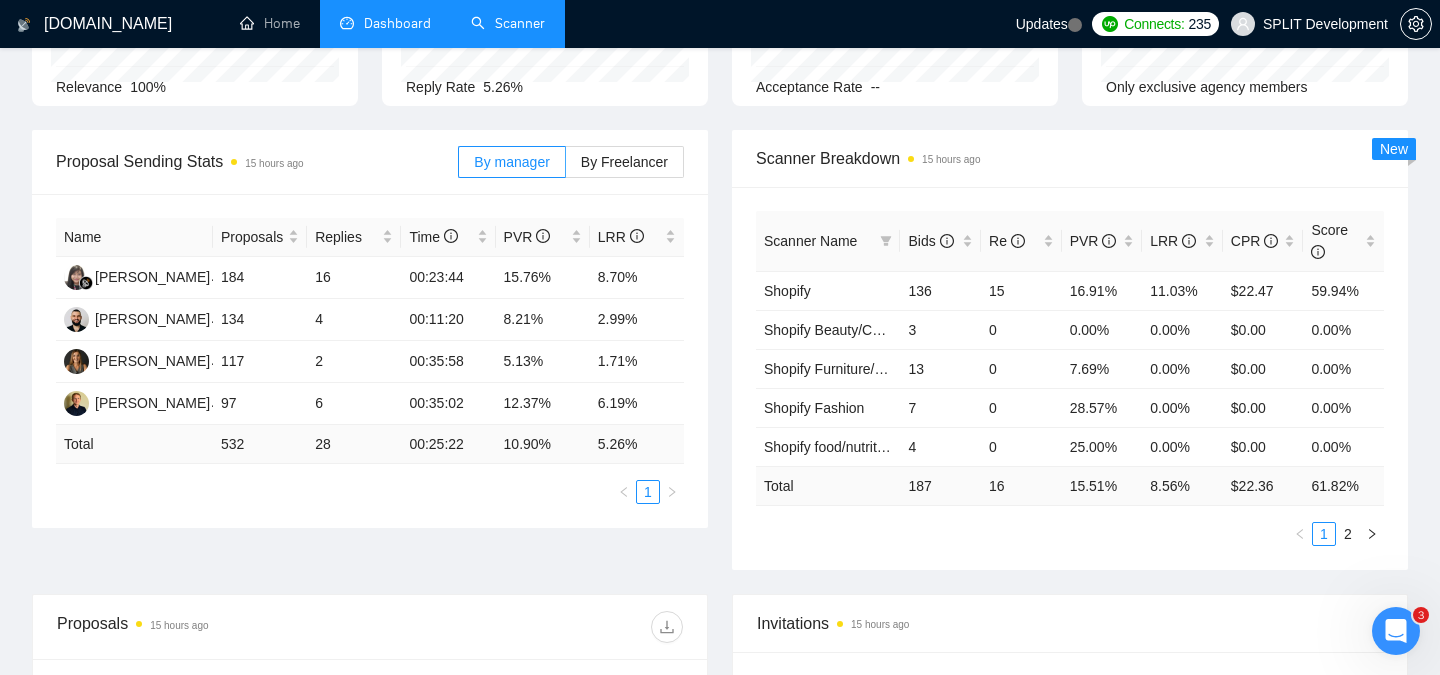 scroll, scrollTop: 227, scrollLeft: 0, axis: vertical 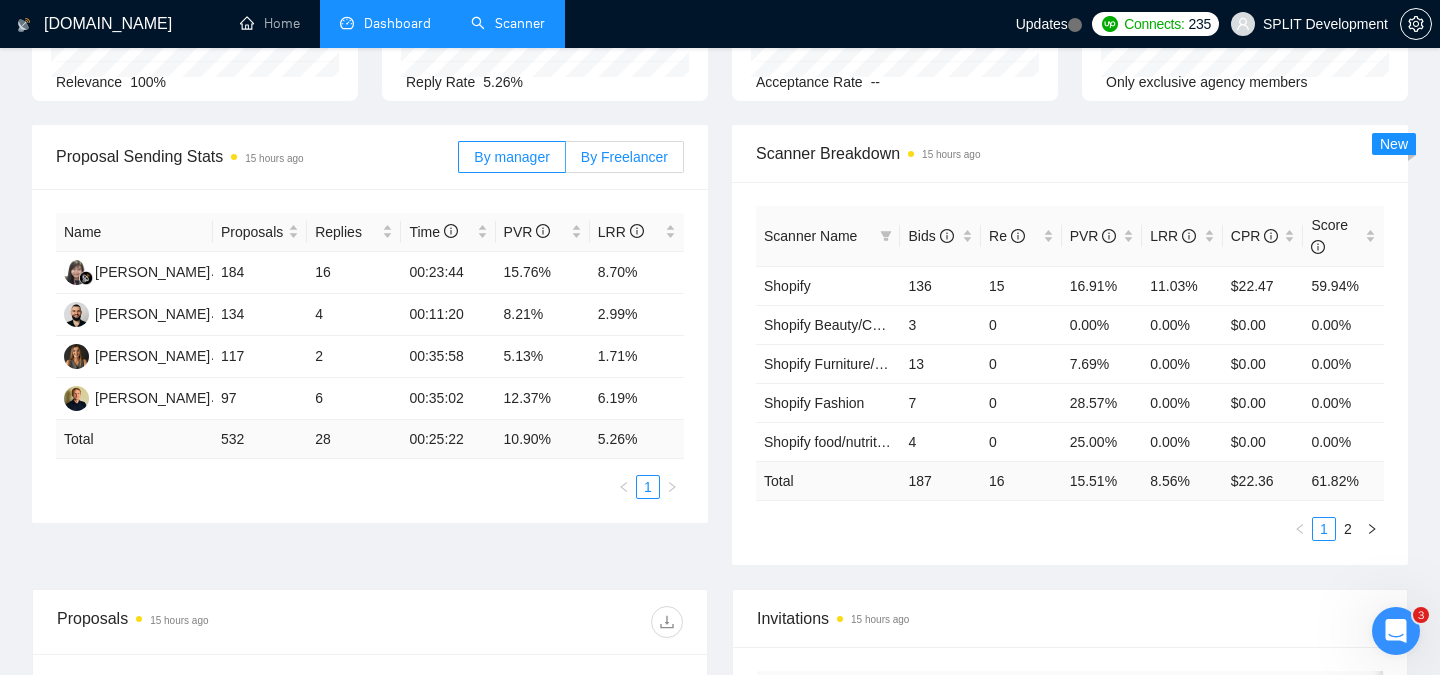 click on "By Freelancer" at bounding box center [624, 157] 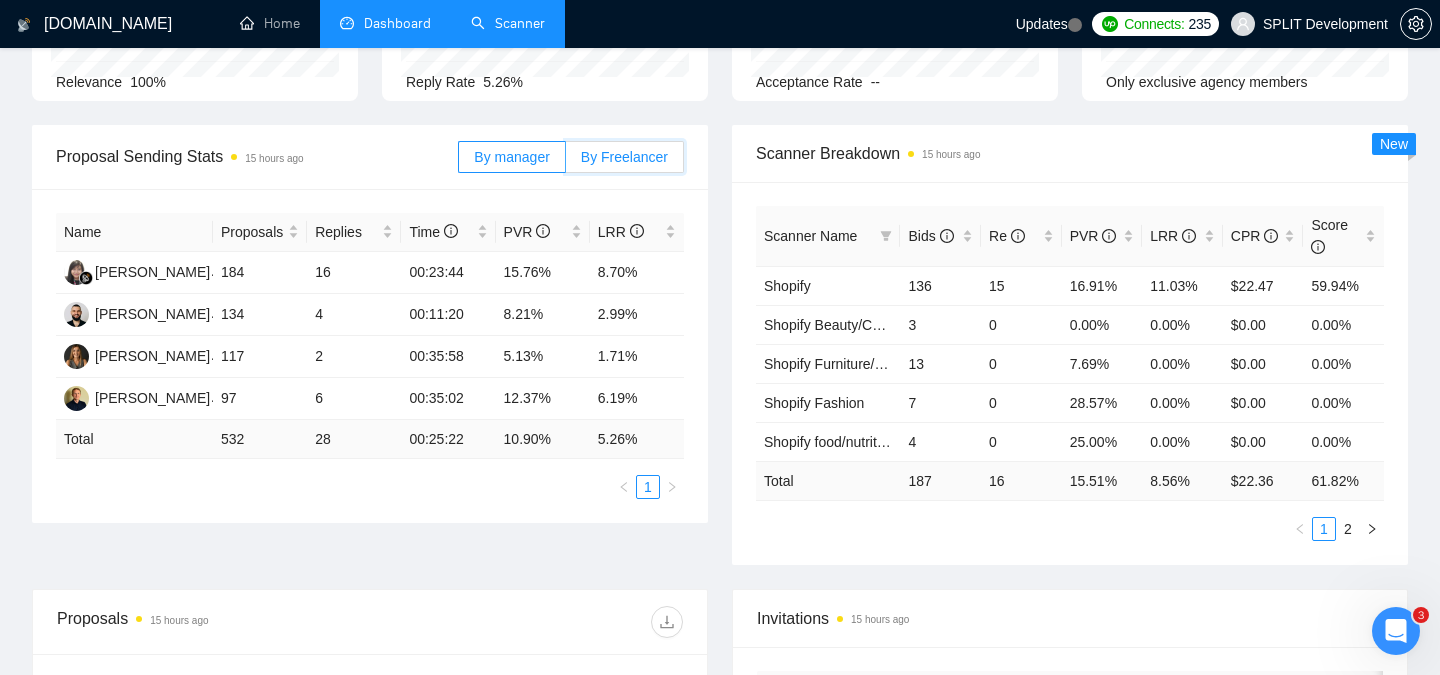 click on "By Freelancer" at bounding box center (566, 162) 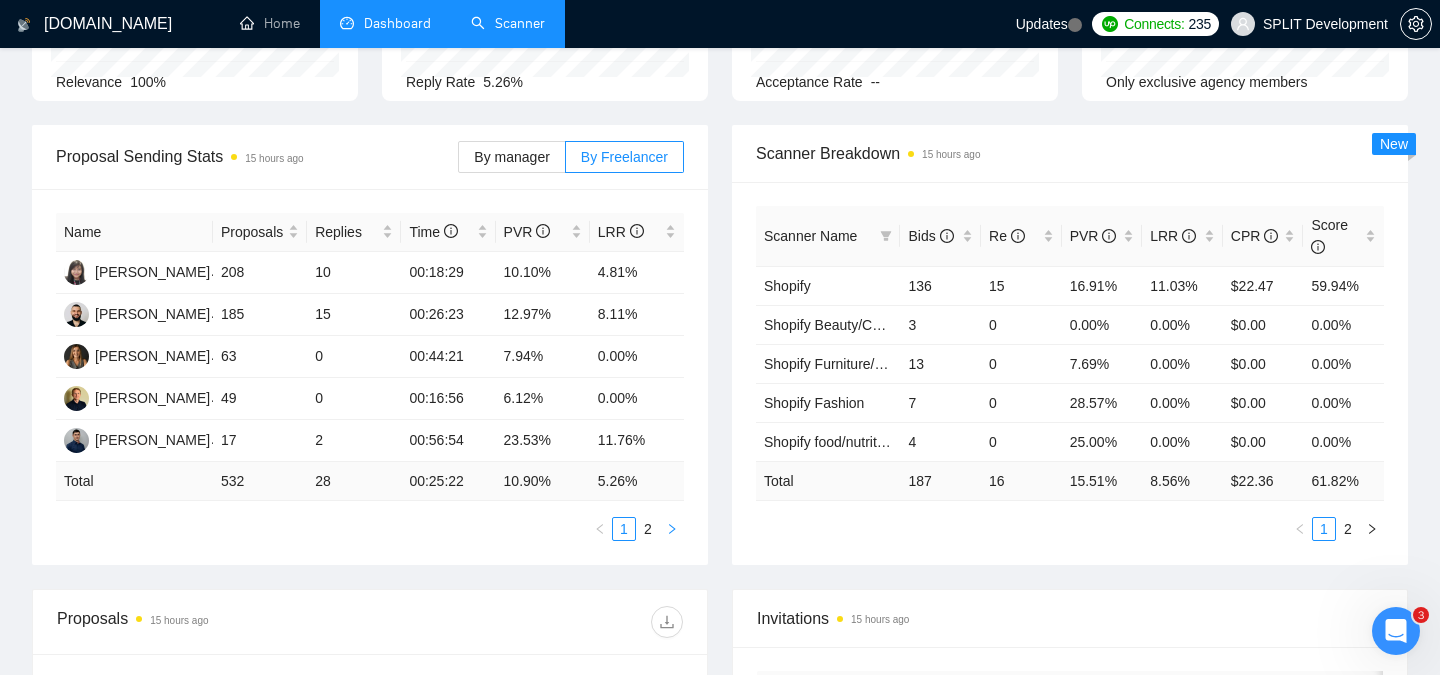 click 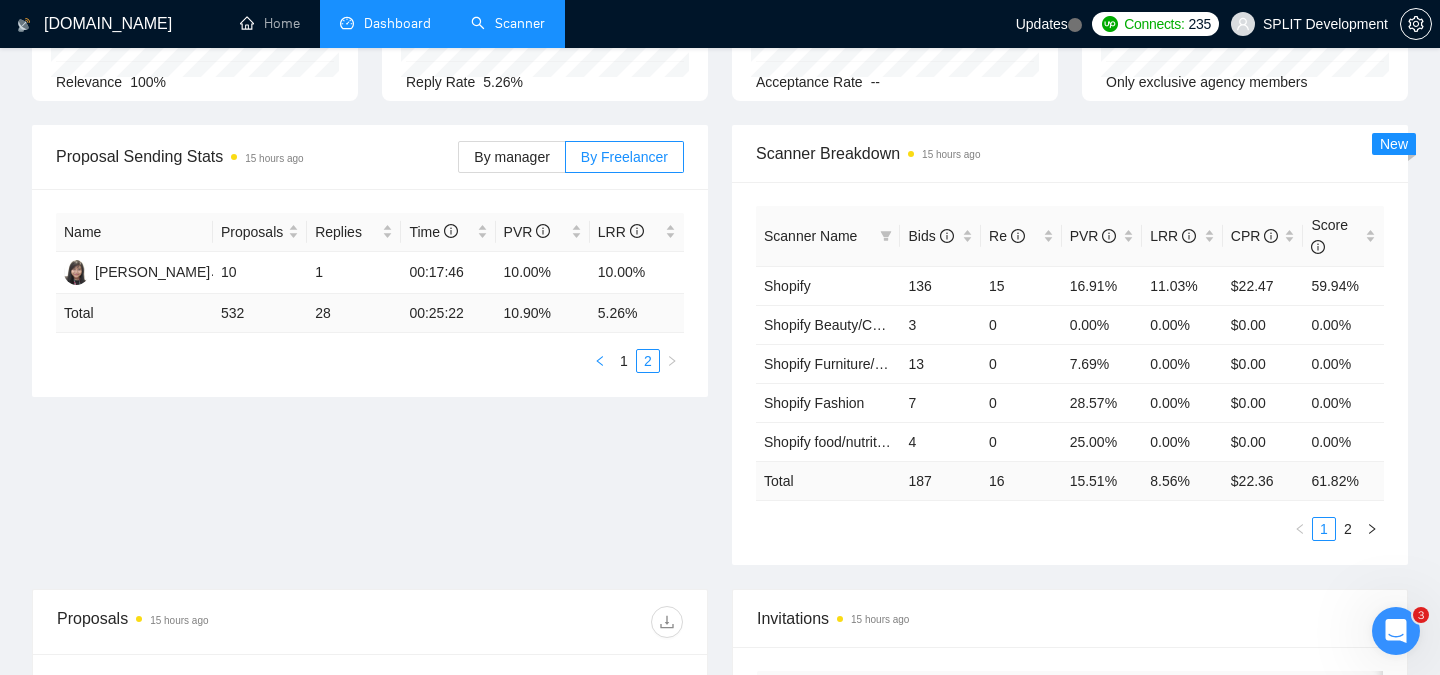 click 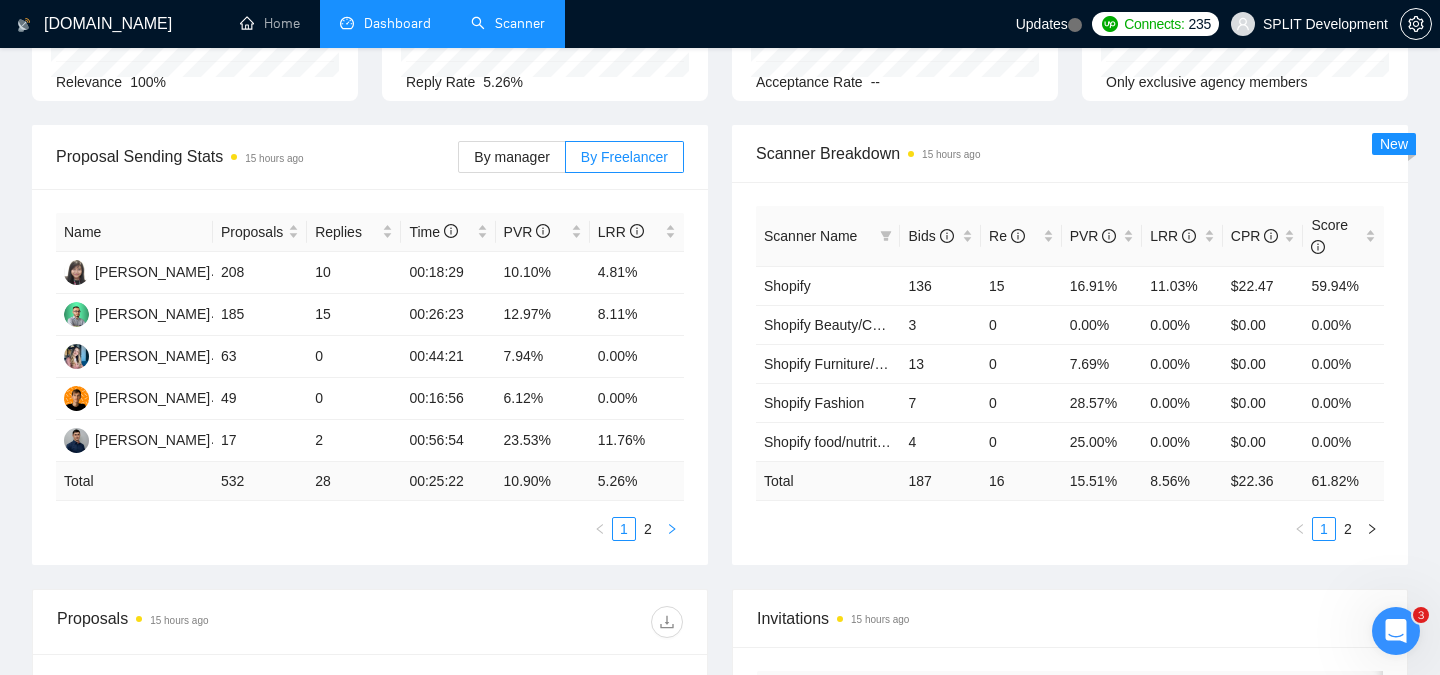 click 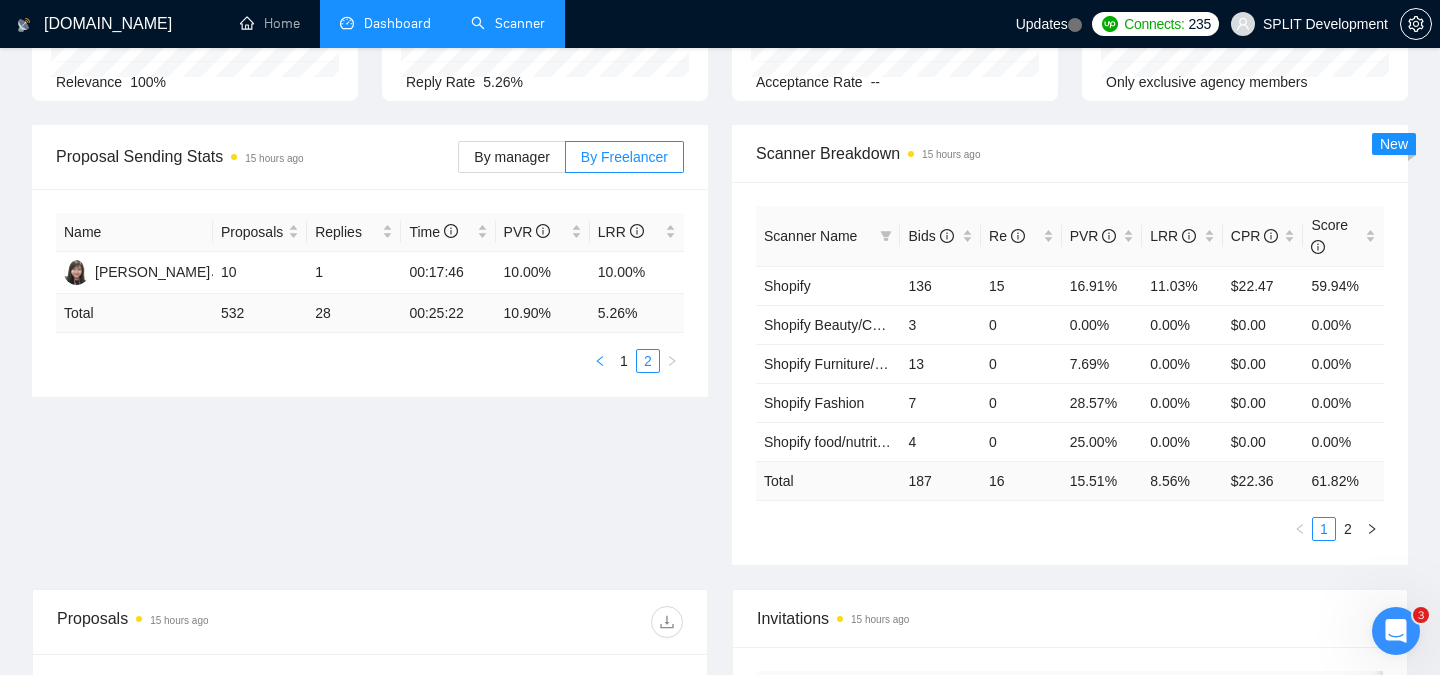 click 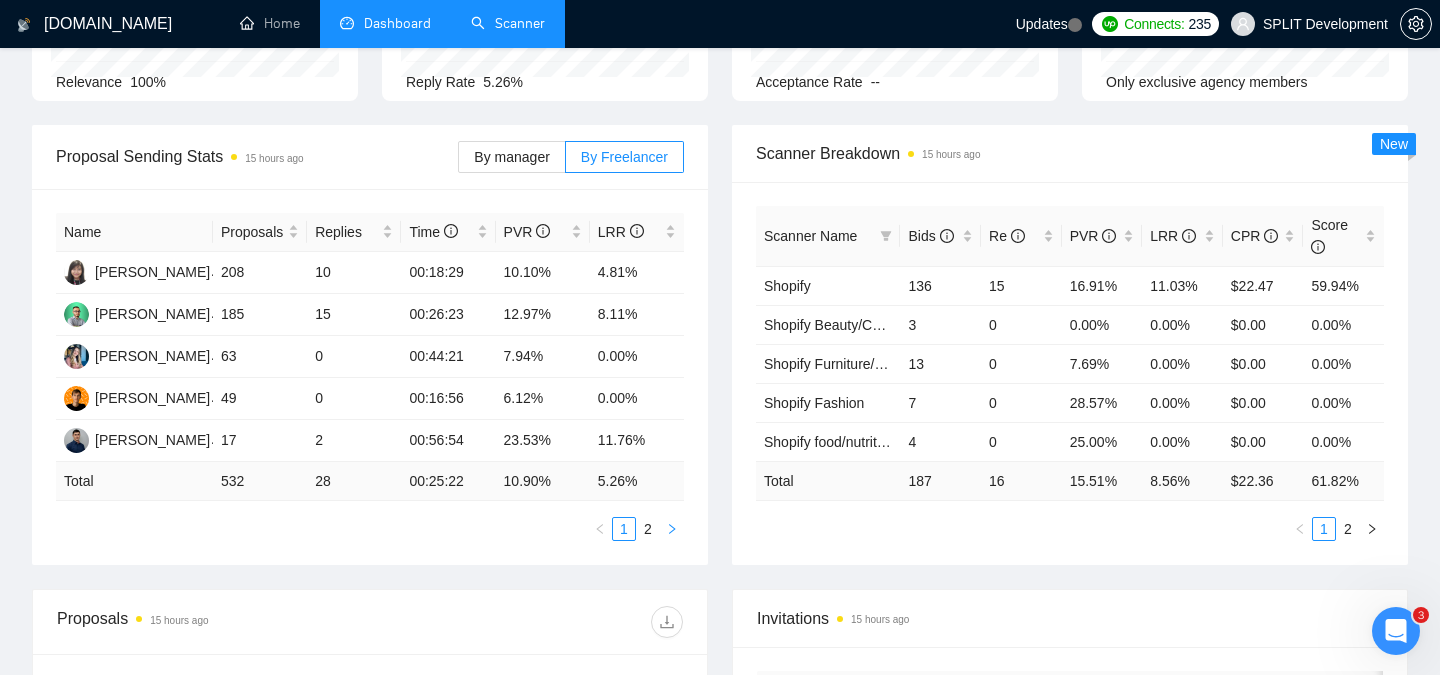 click 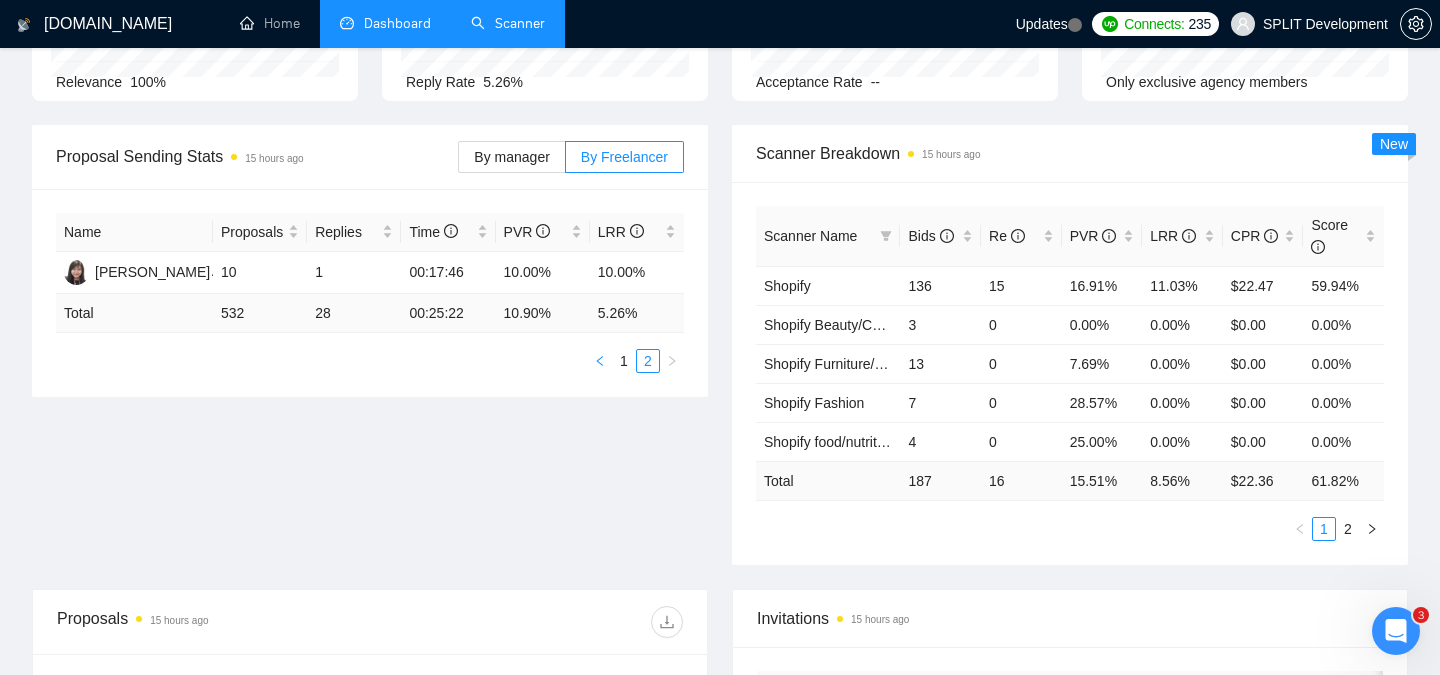 click 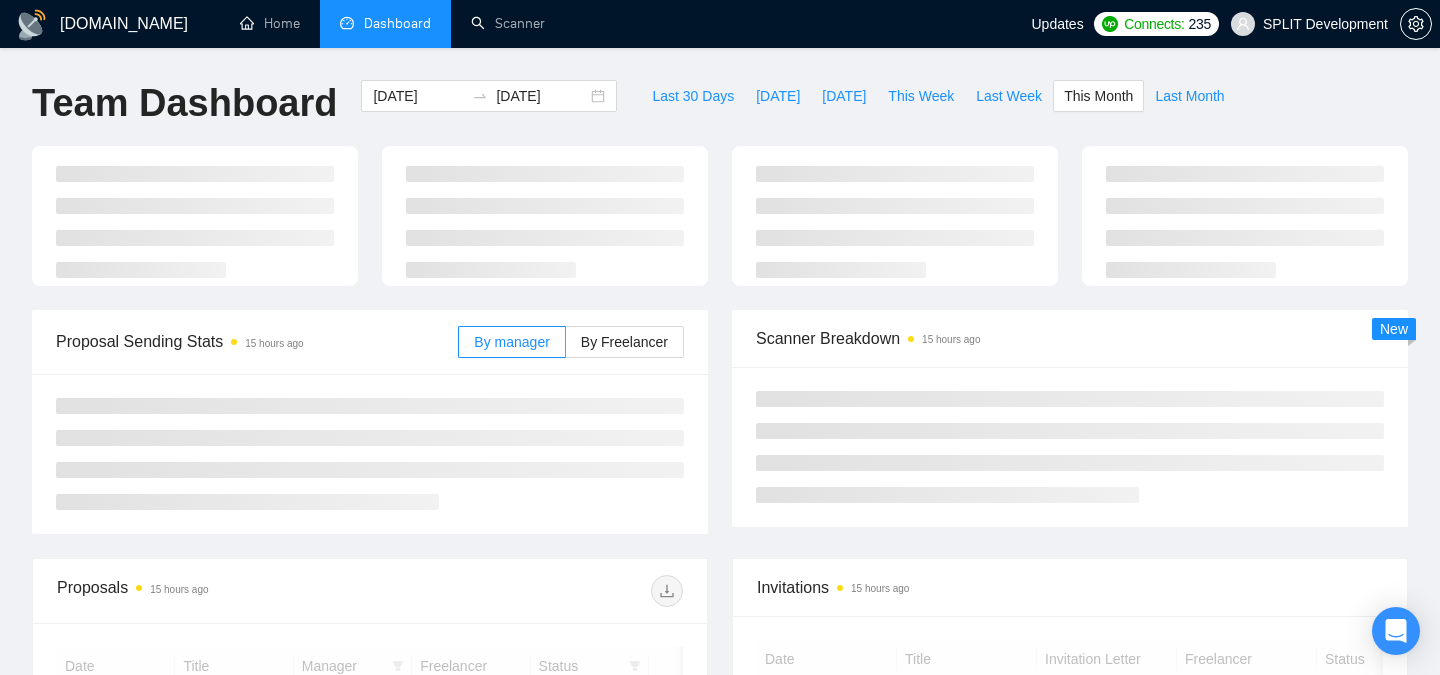 scroll, scrollTop: 227, scrollLeft: 0, axis: vertical 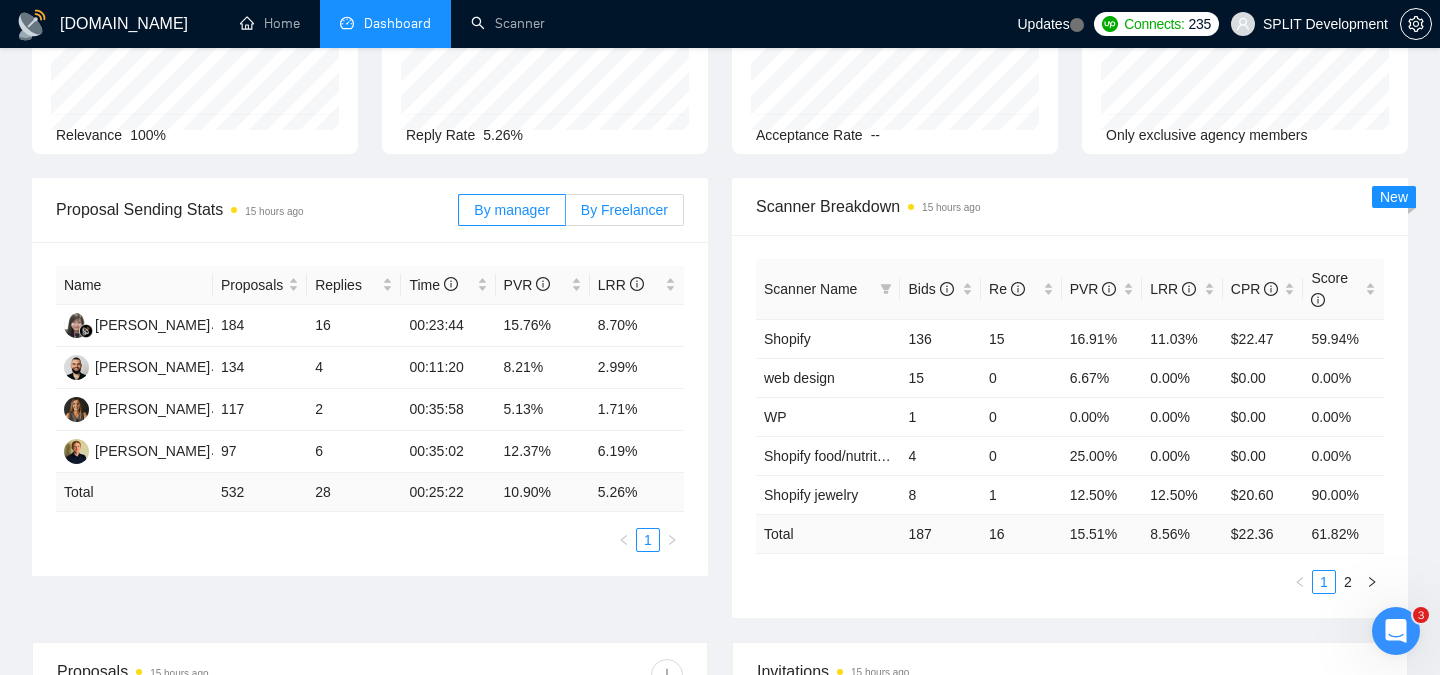 click on "By Freelancer" at bounding box center [624, 210] 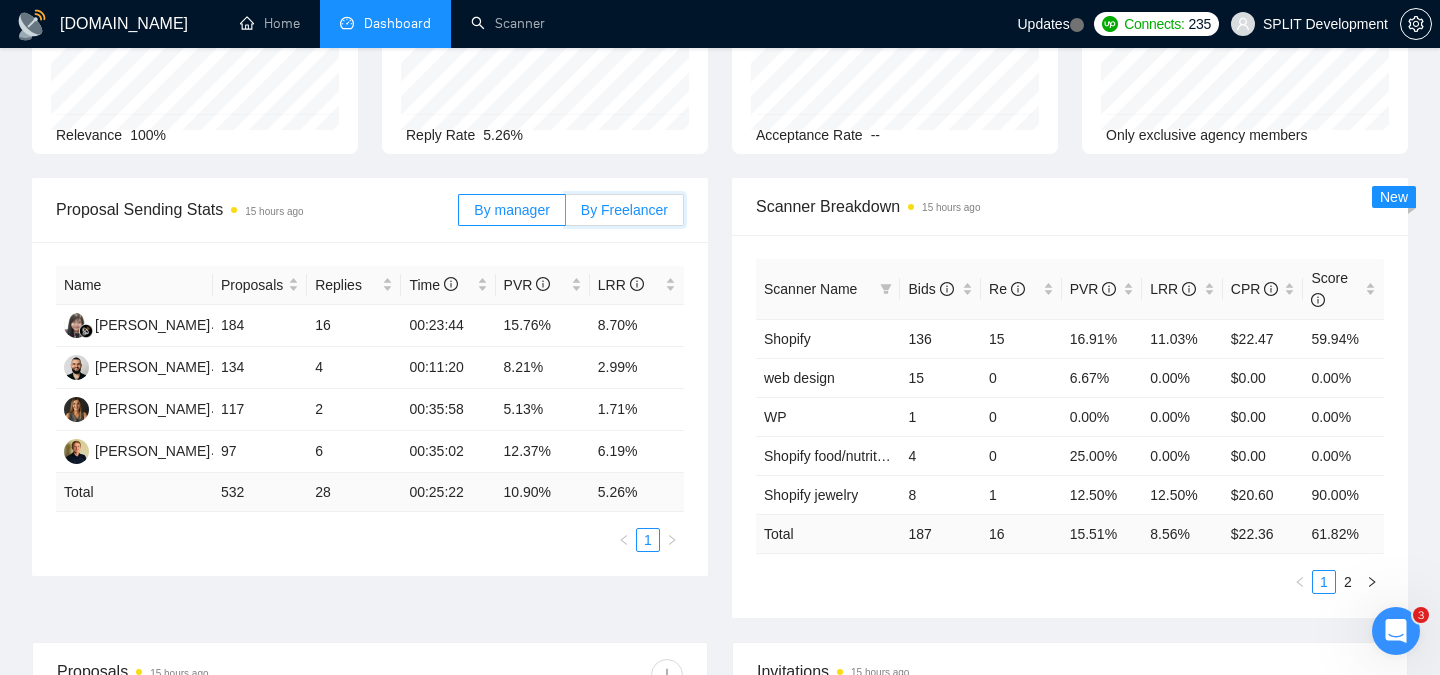 click on "By Freelancer" at bounding box center (566, 215) 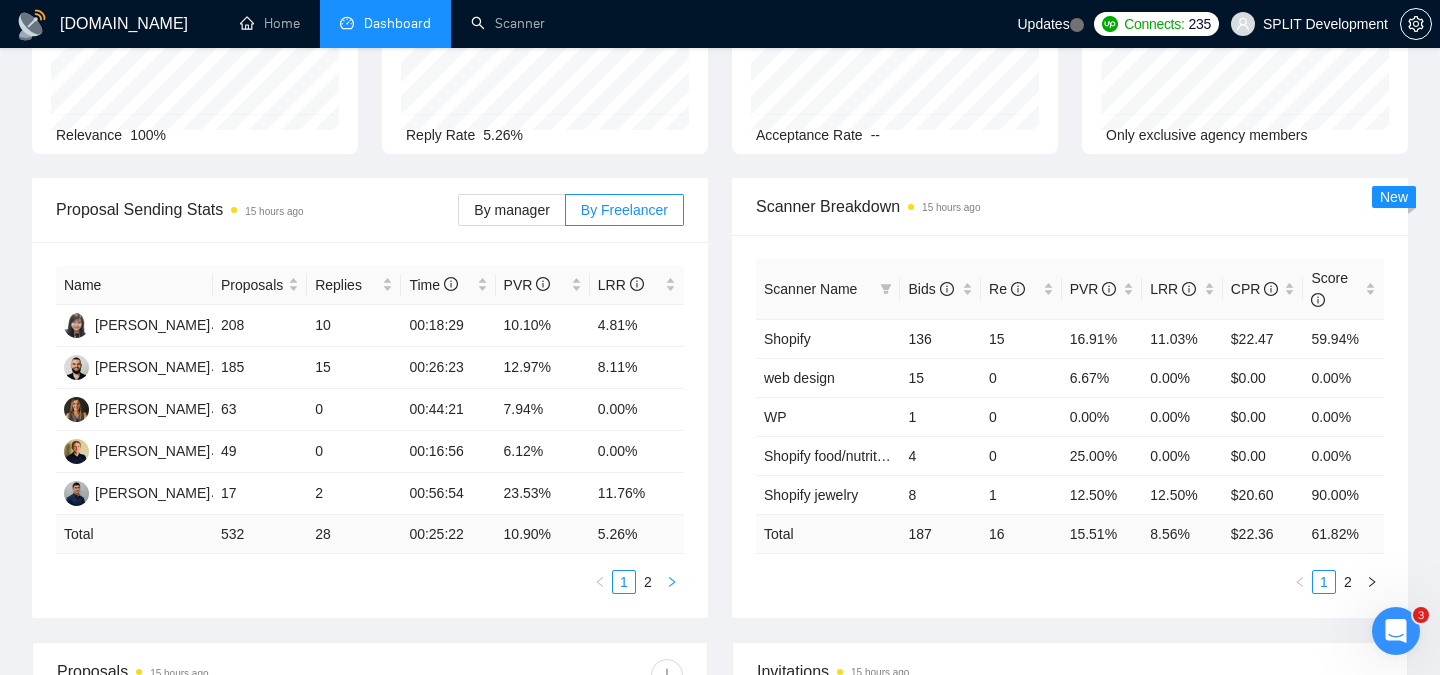 click 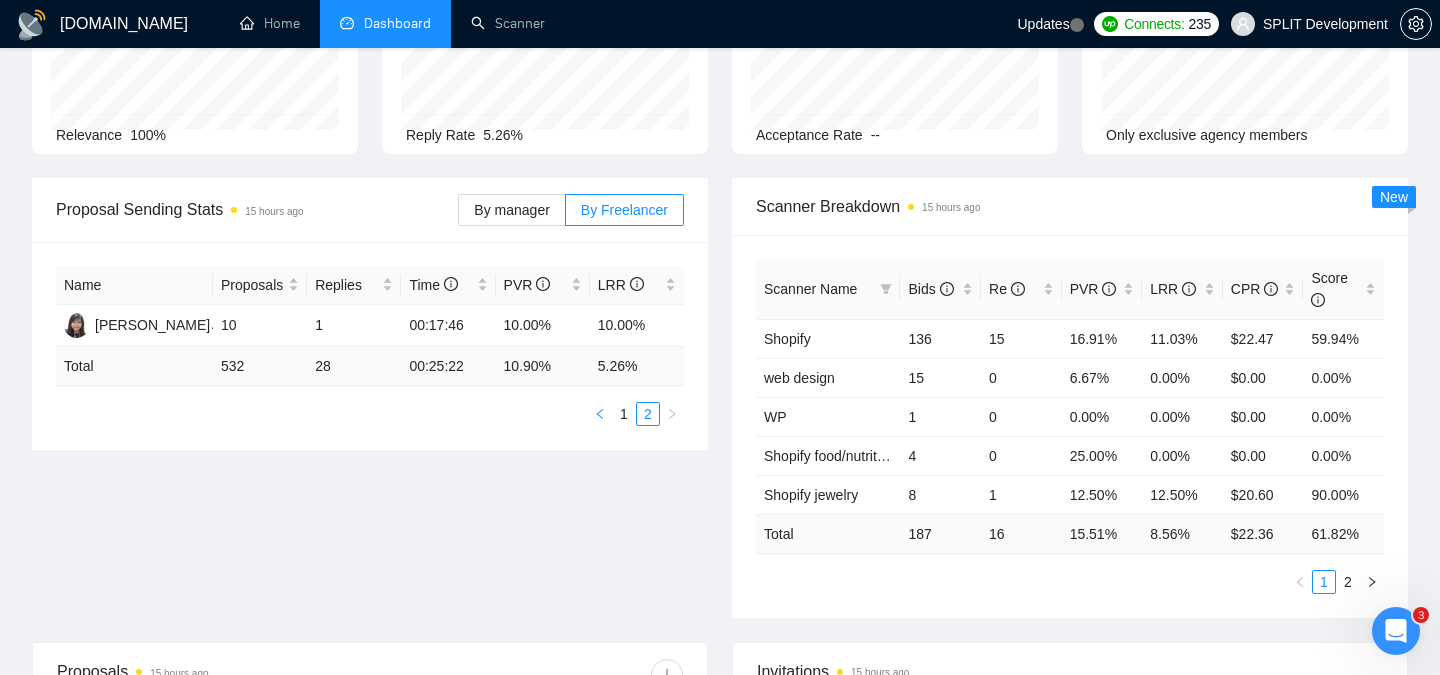 click 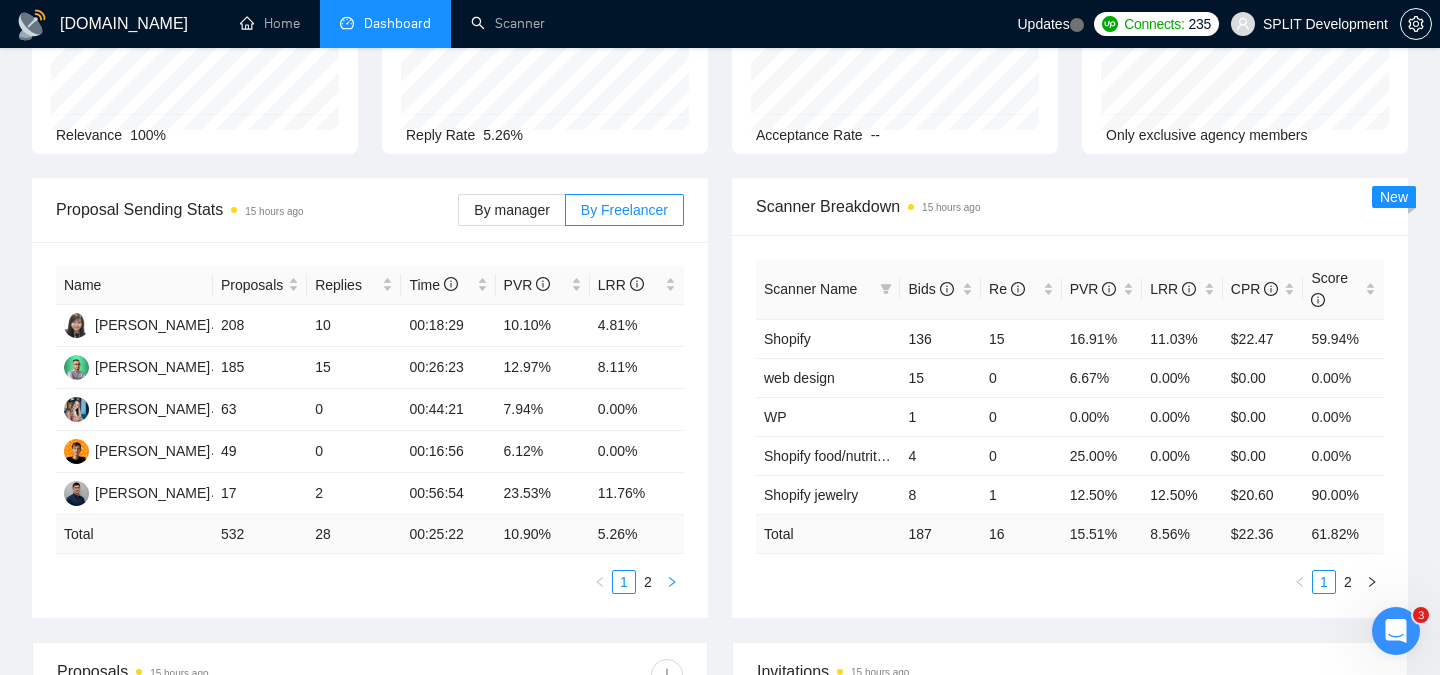 click 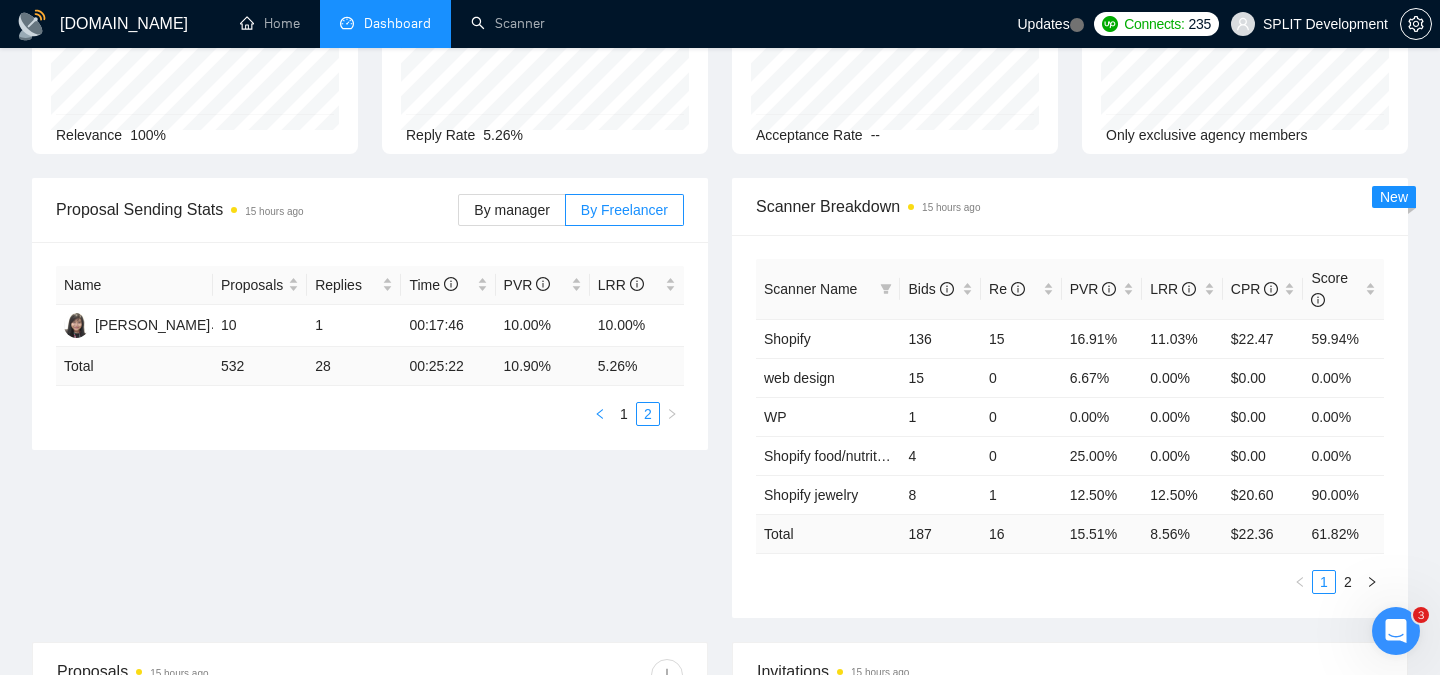 click 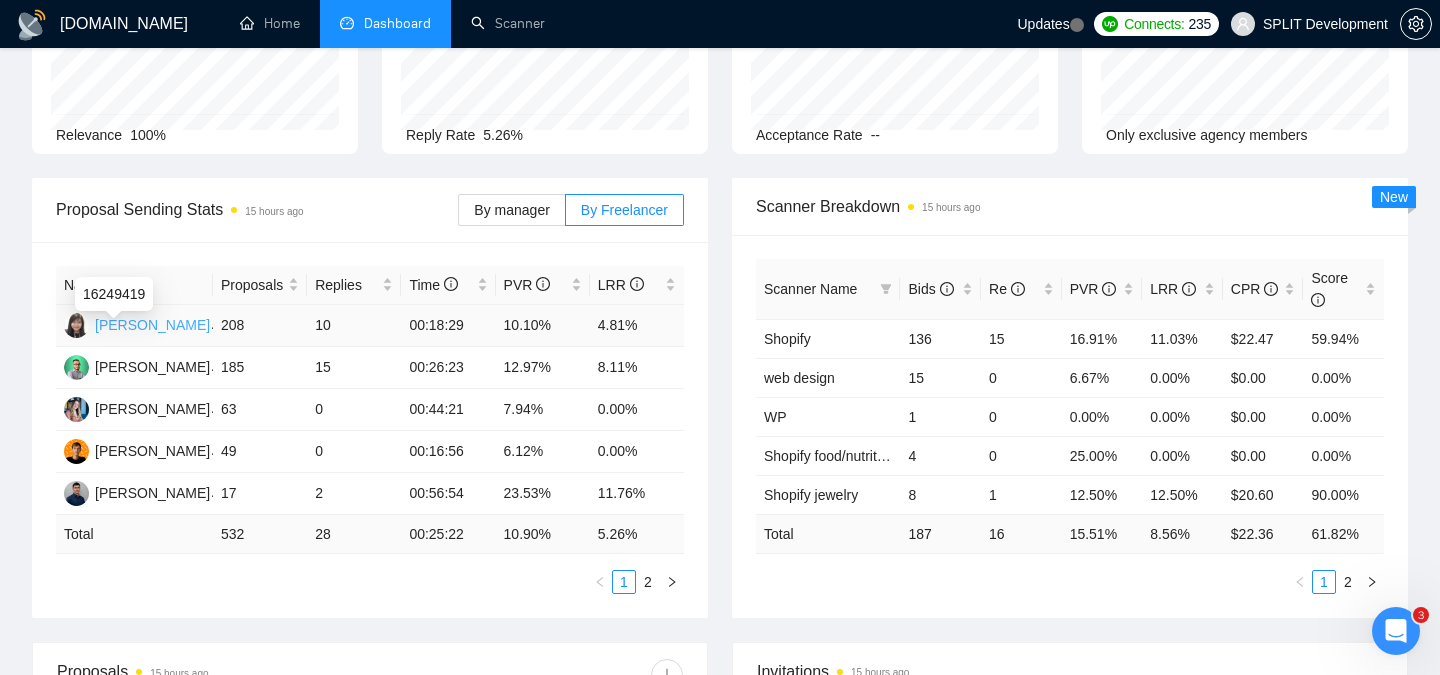 click on "[PERSON_NAME]" at bounding box center [152, 325] 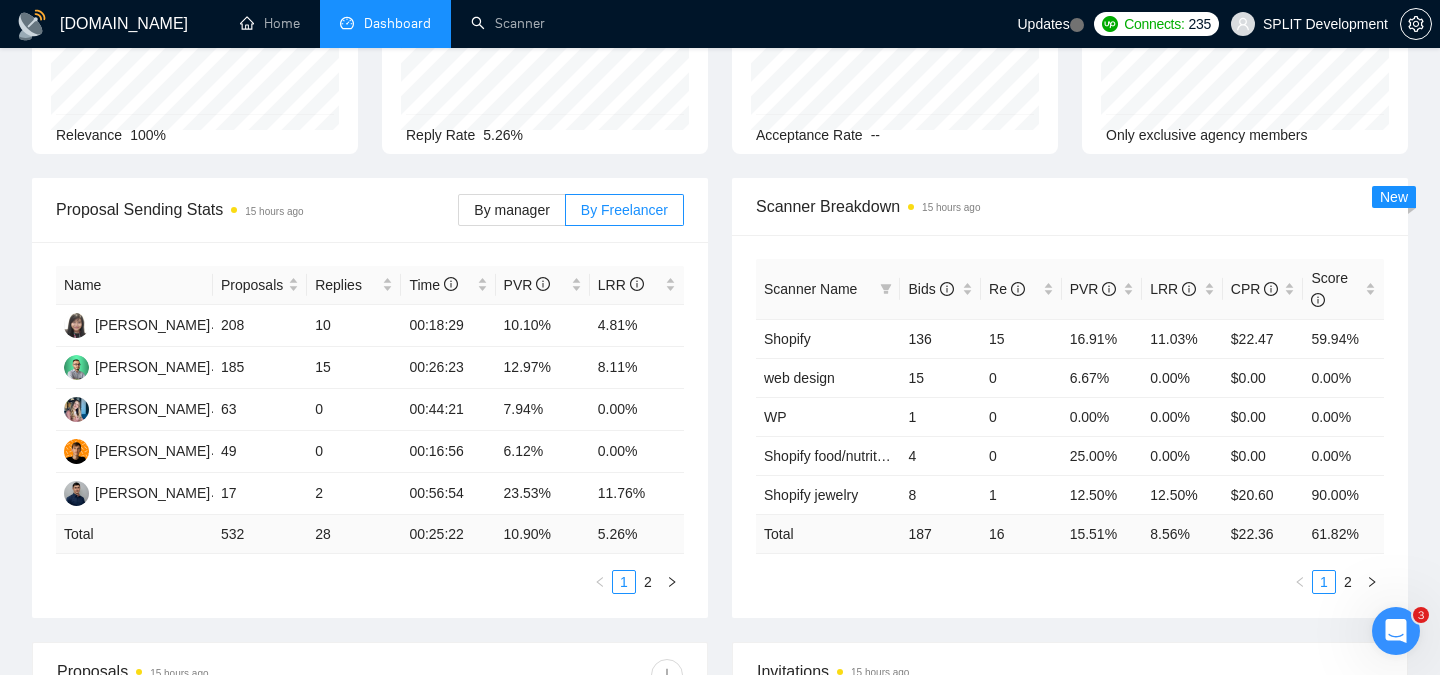 click on "1 2" at bounding box center (370, 582) 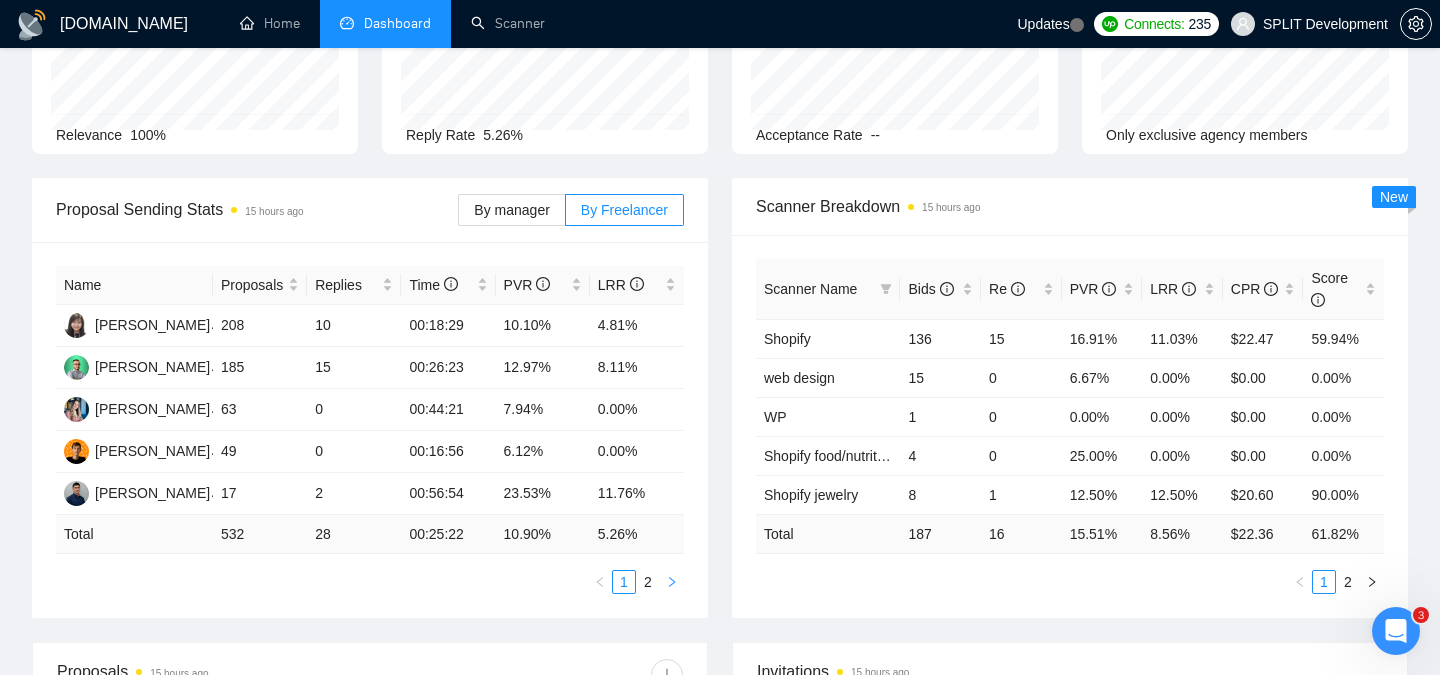 click 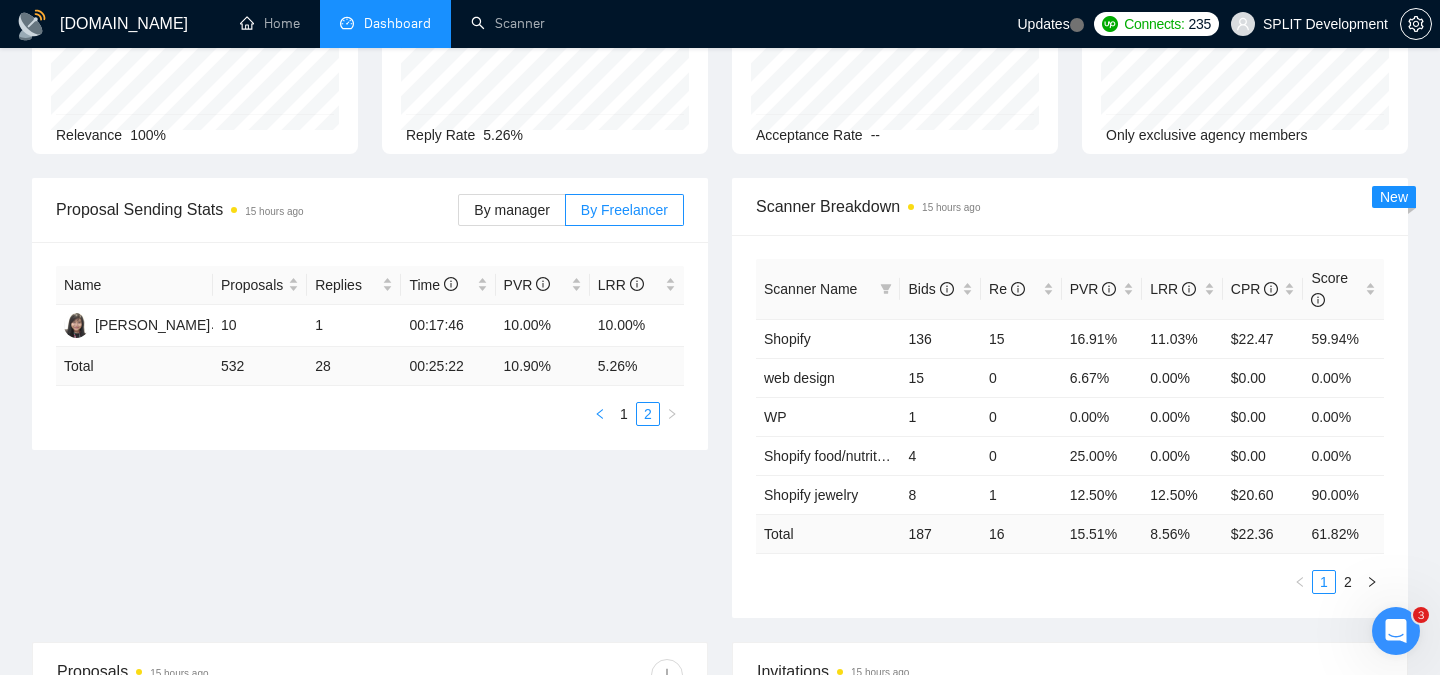 click 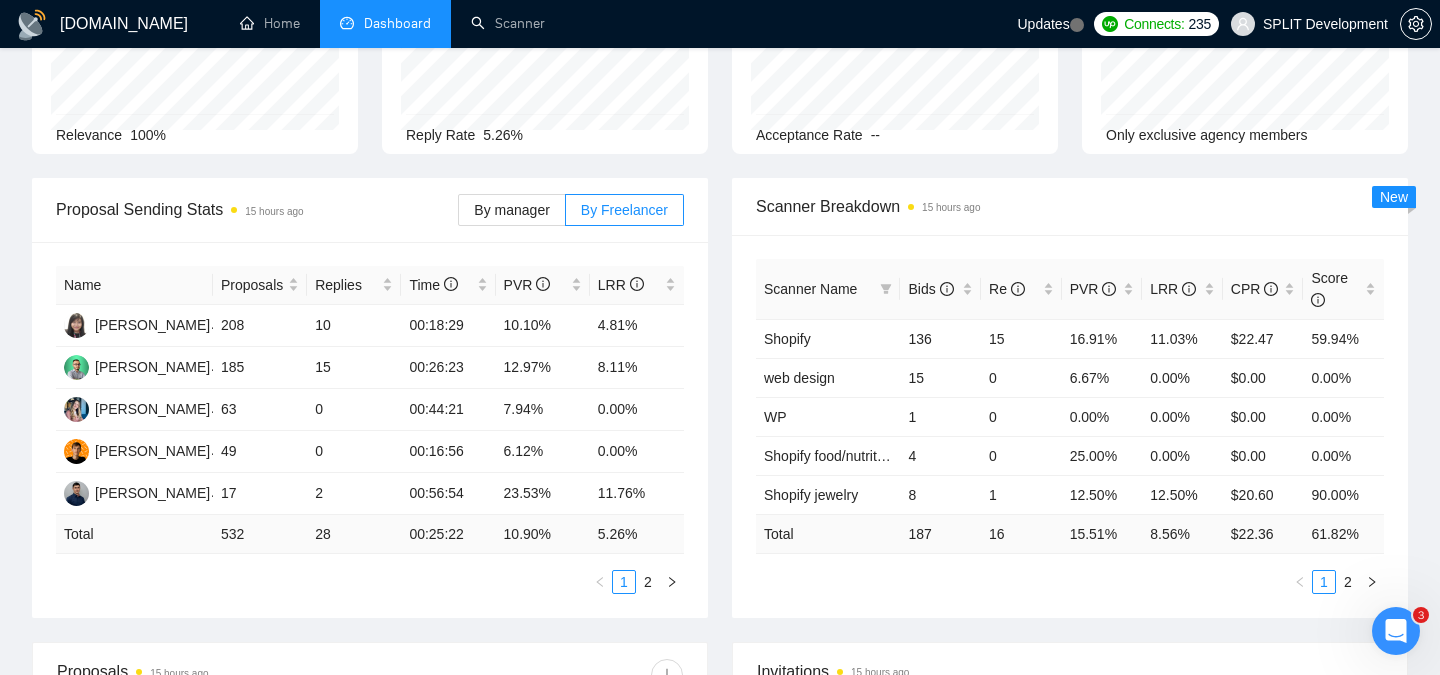 click on "Name Proposals Replies Time   PVR   LRR   Ivan Tryhub 208 10 00:18:29 10.10% 4.81% Vlad Kravchenko 185 15 00:26:23 12.97% 8.11% Anastasiia Tryhub 63 0 00:44:21 7.94% 0.00% Ivan Pazenko 49 0 00:16:56 6.12% 0.00% Yaroslav Nohin 17 2 00:56:54 23.53% 11.76% Total 532 28 00:25:22 10.90 % 5.26 % 1 2" at bounding box center [370, 430] 